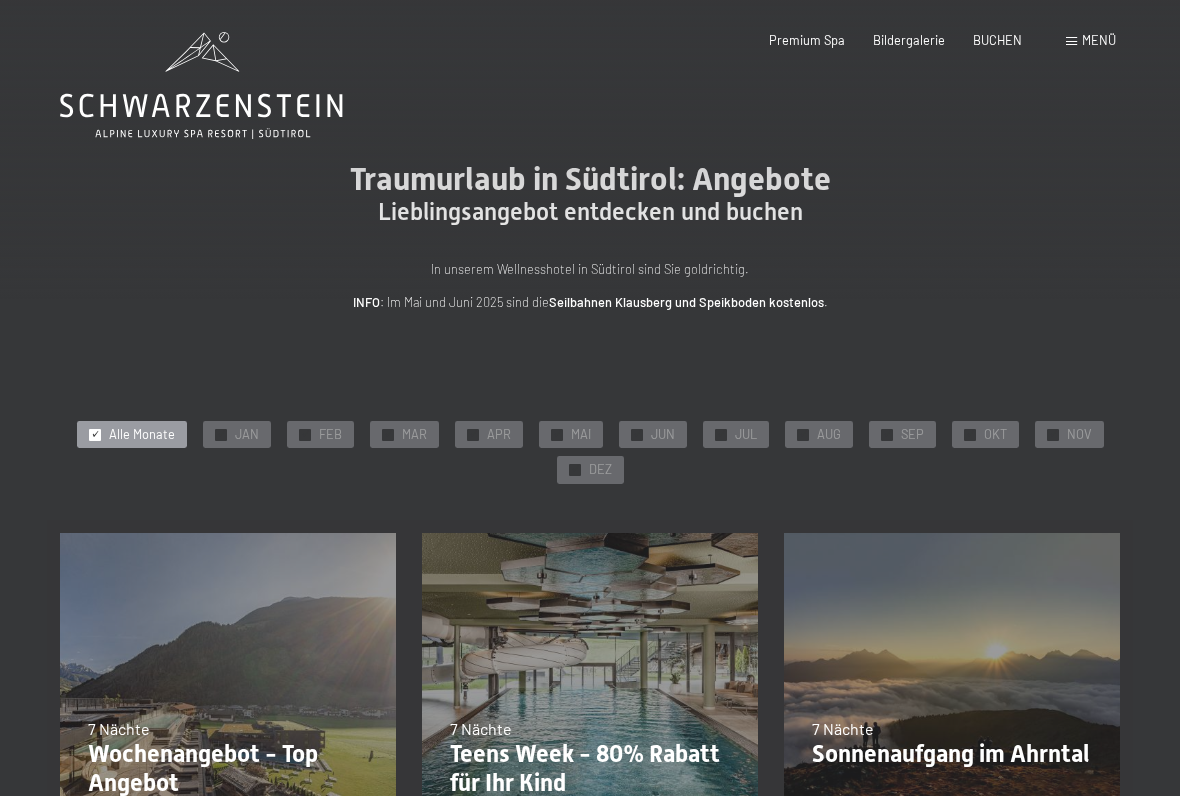 scroll, scrollTop: 0, scrollLeft: 0, axis: both 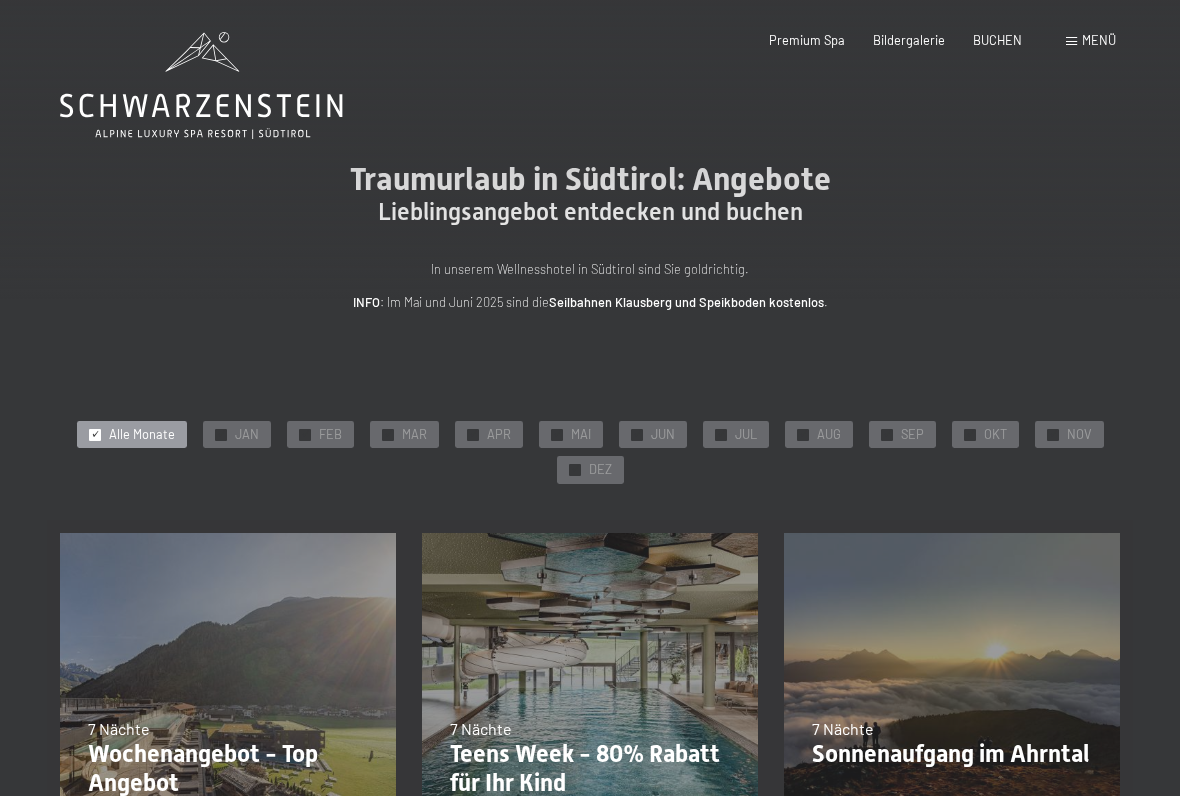 click on "✓       JAN" at bounding box center (237, 435) 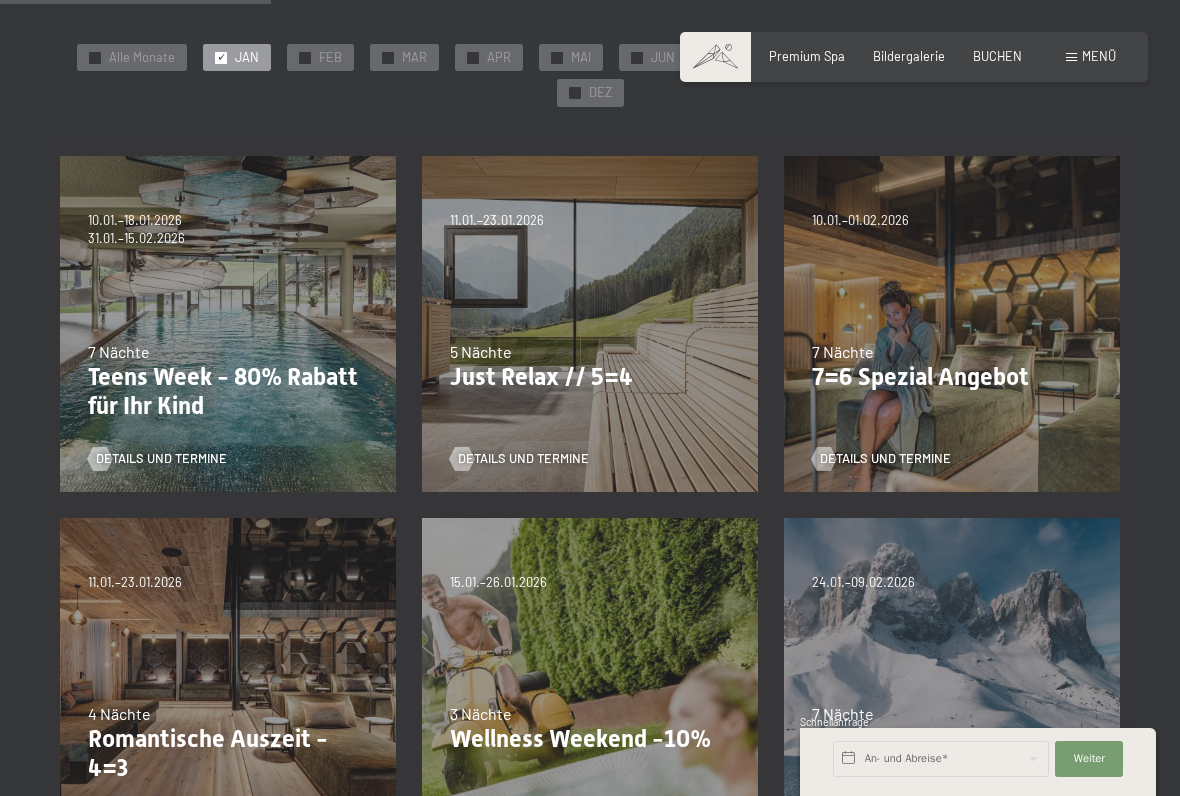 scroll, scrollTop: 369, scrollLeft: 0, axis: vertical 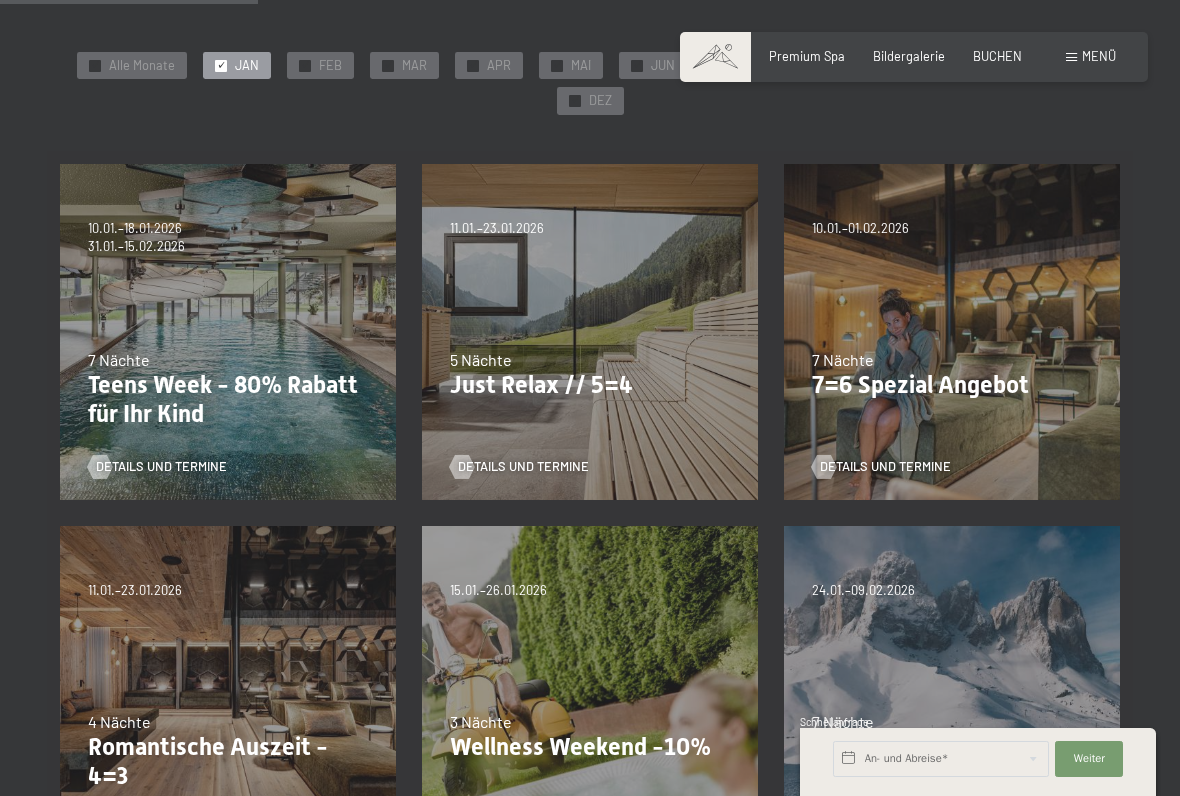 click on "Just Relax // 5=4" at bounding box center (590, 385) 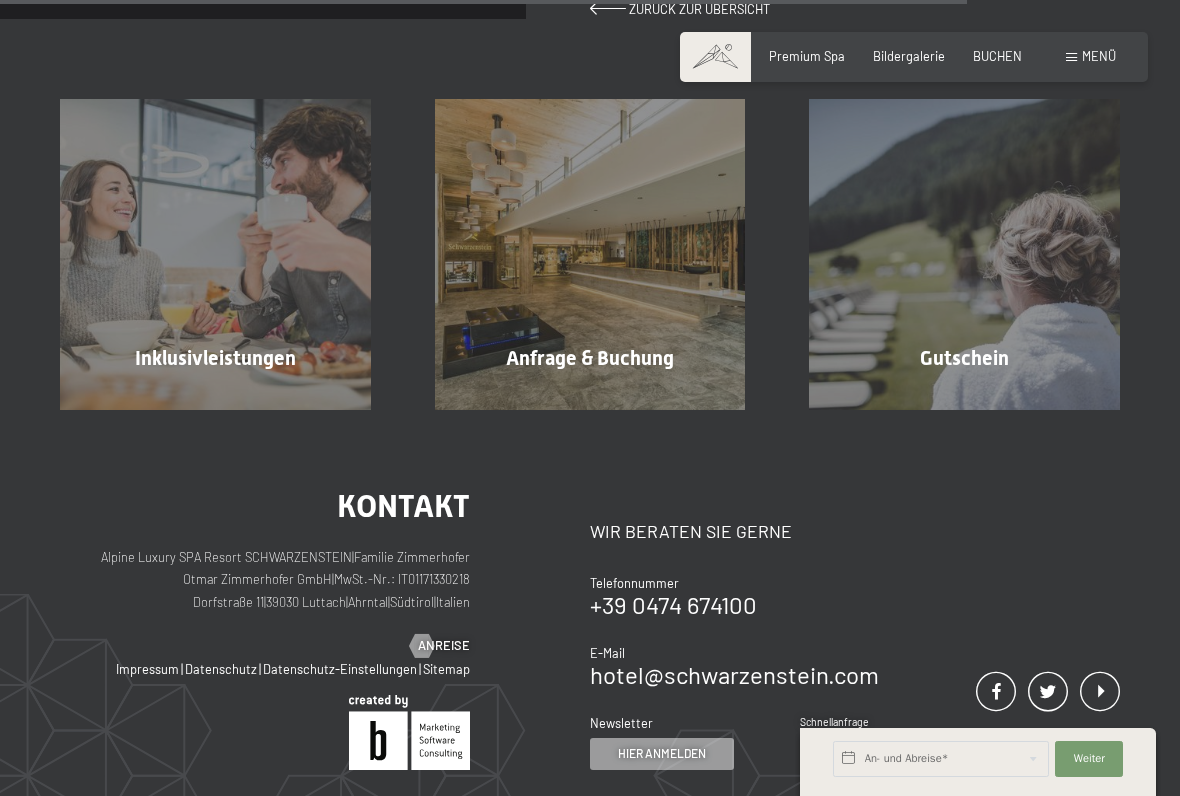 scroll, scrollTop: 1610, scrollLeft: 0, axis: vertical 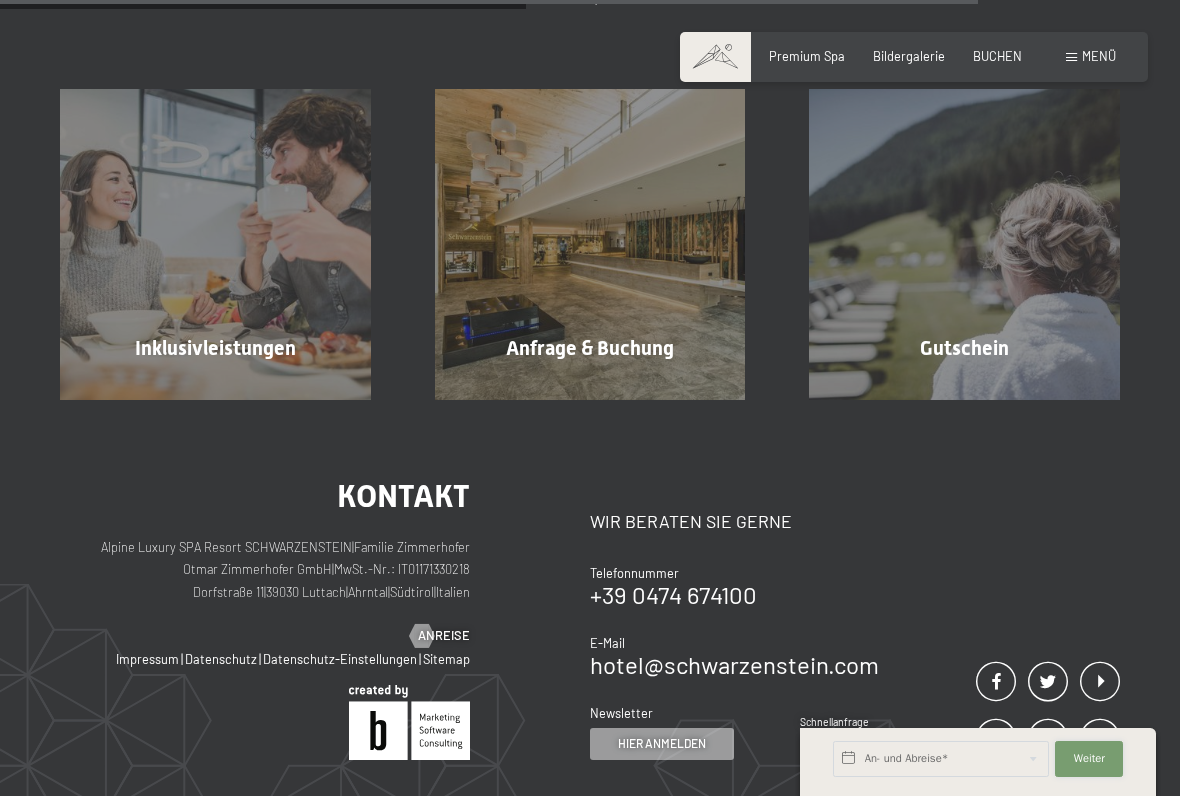 click on "Weiter Adressfelder ausblenden" at bounding box center (1089, 759) 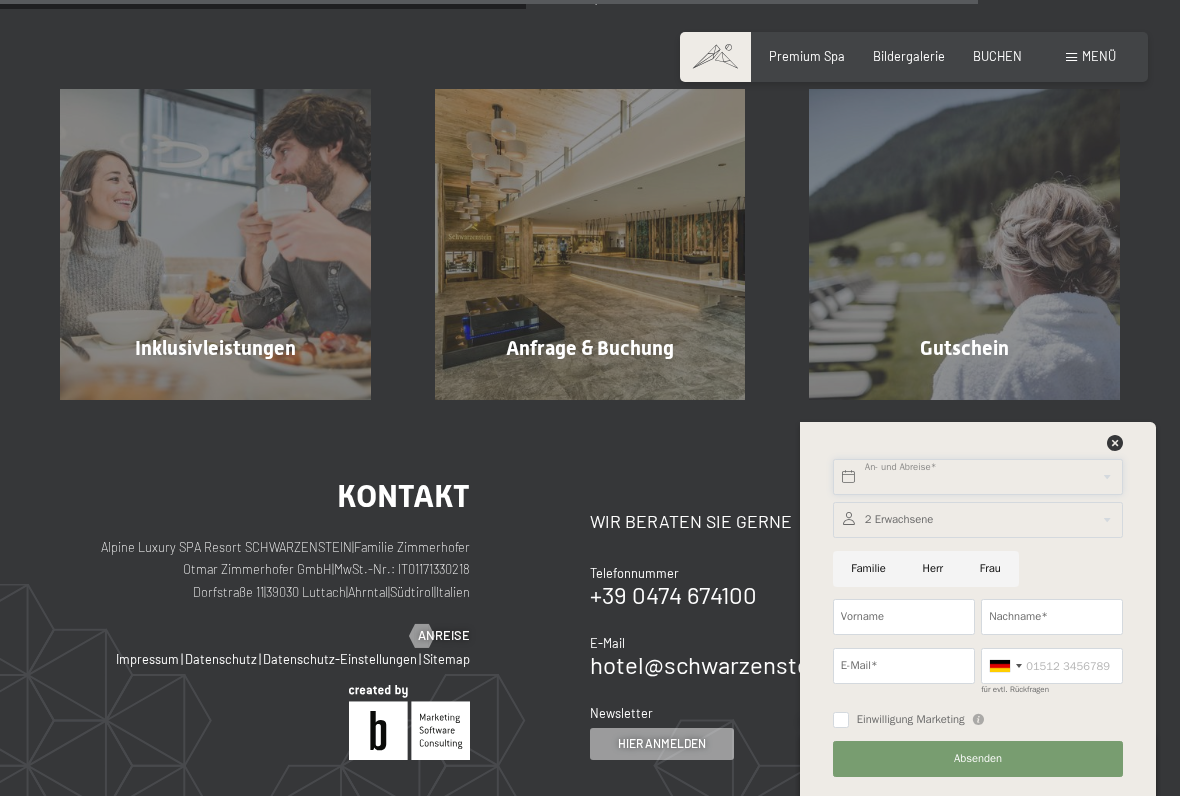 click on "Buchen           Anfragen                                     Premium Spa           Bildergalerie           BUCHEN           Menü                                                                    DE         IT         EN                Gutschein             Bildergalerie               Anfragen           Buchen                    DE         IT         EN                       Das Schwarzenstein           Neuheiten im Schwarzenstein         Ihre Gastgeber         Premium Spa         Gourmet         Aktiv         Wochenprogramm         Bilder             Family         GoGreen         Belvita         Bildergalerie                     Wohnen & Preise           Inklusivleistungen         Zimmer & Preise         Liste             Angebote         Liste             Familienpreise         Spa Anwendungen         Treuebonus         Anfrage         Buchung         AGBs - Info         Gutschein         Geschenksidee         App. Luxegg" at bounding box center [590, -218] 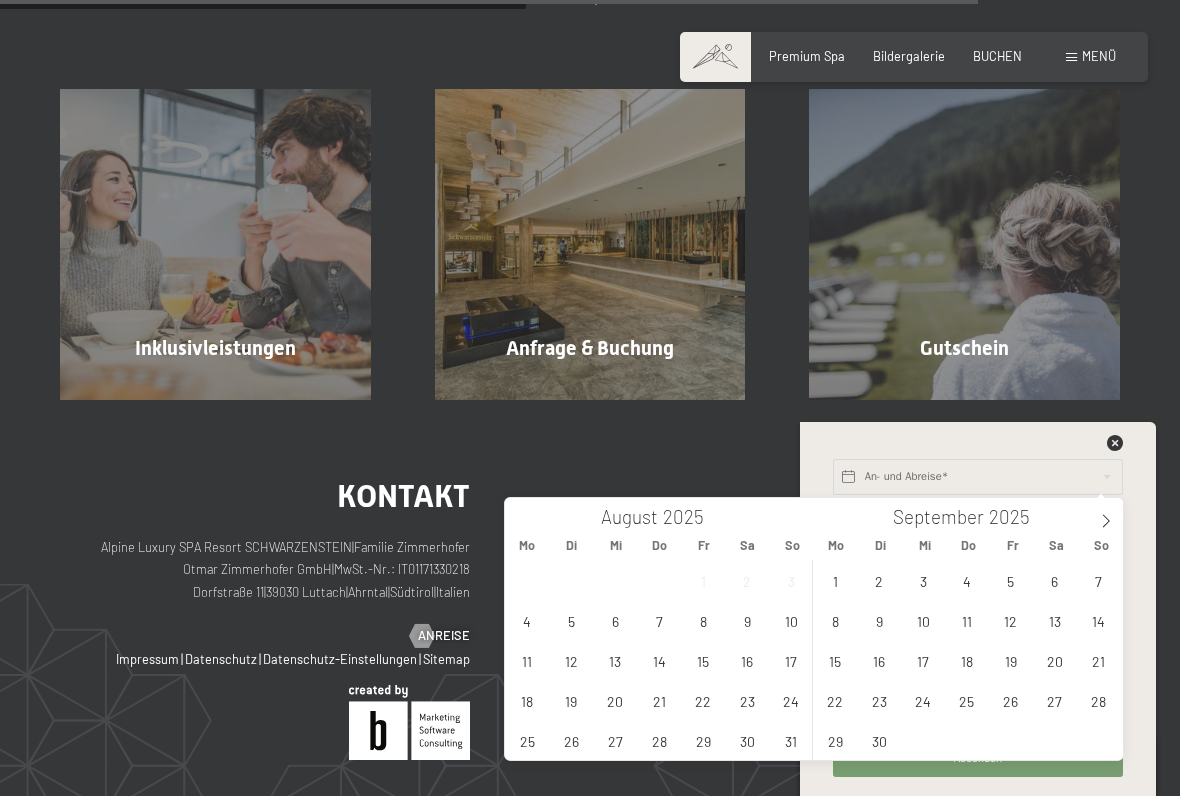 click 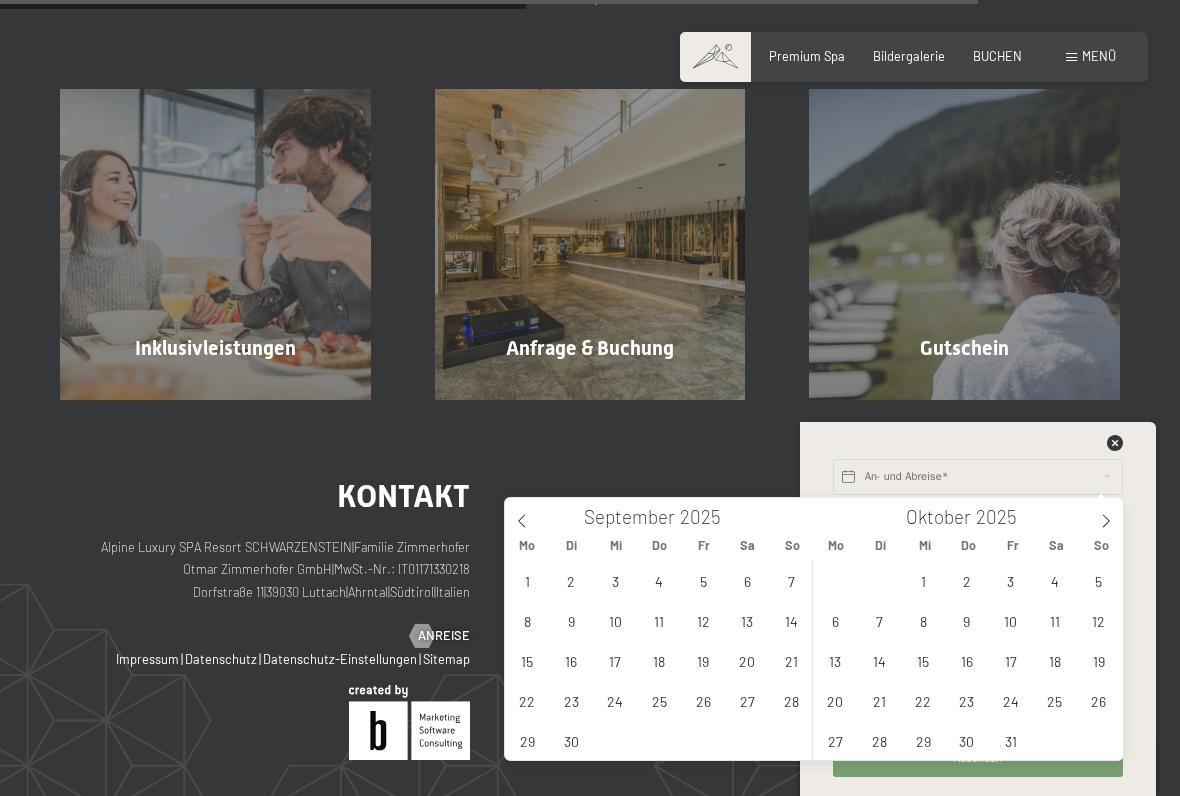 click at bounding box center [1106, 515] 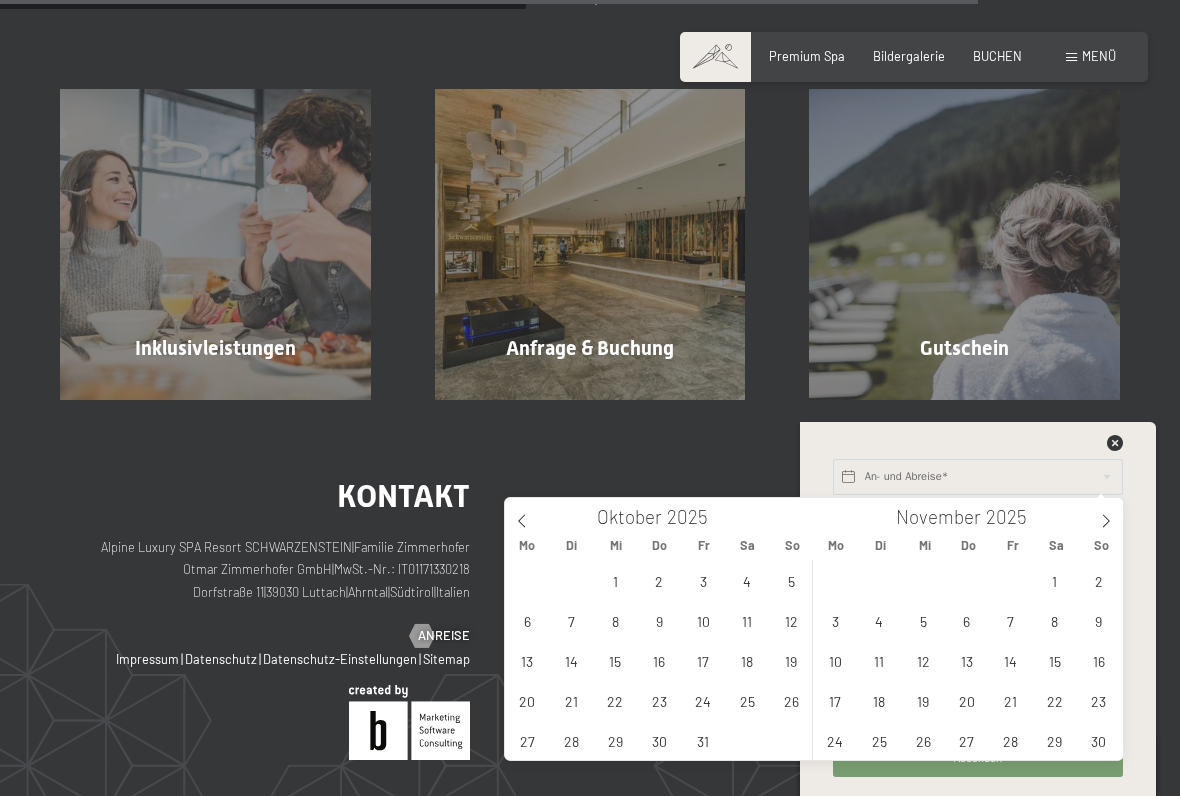 click at bounding box center (1106, 515) 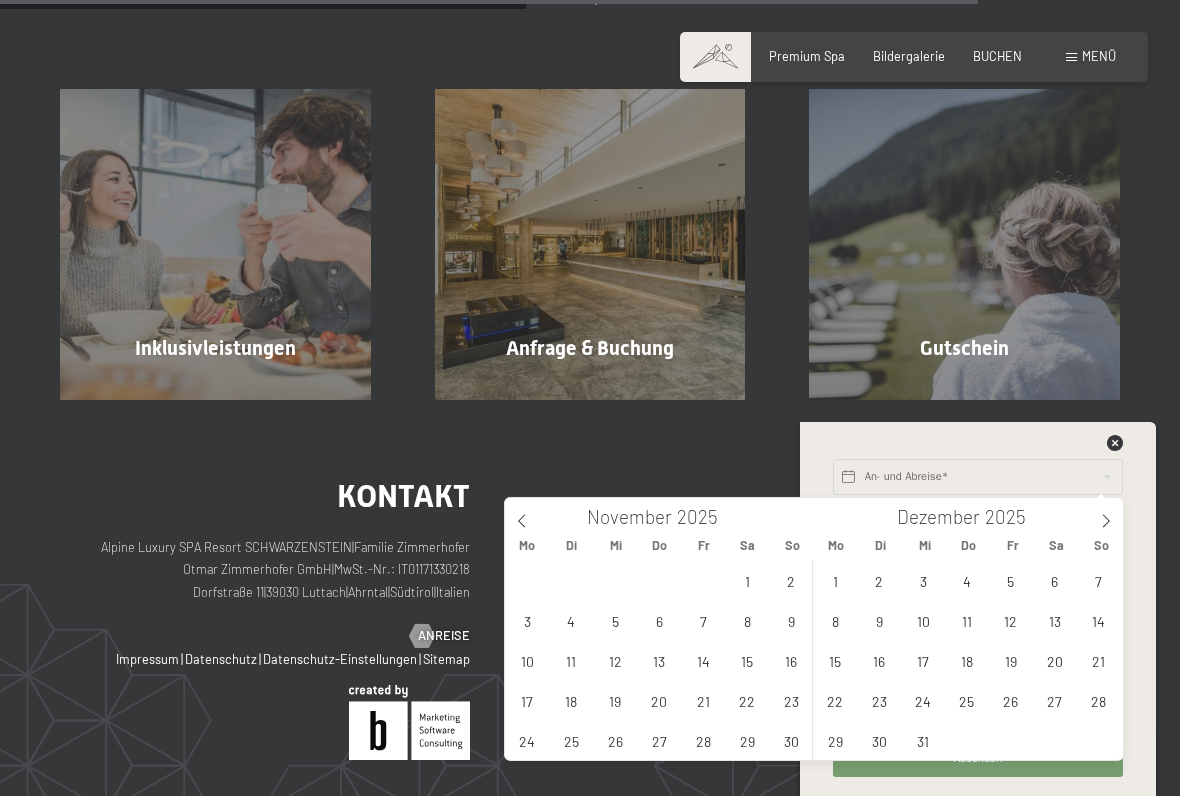 click 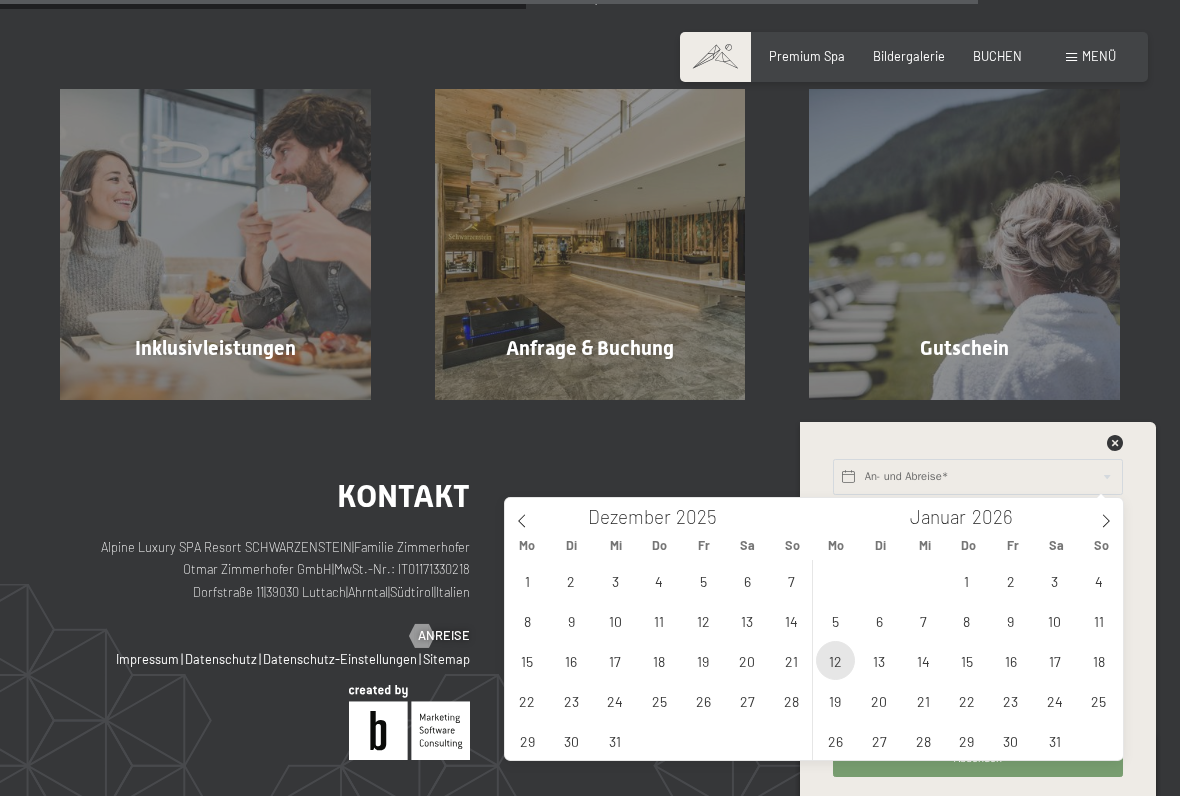 click on "12" at bounding box center (835, 660) 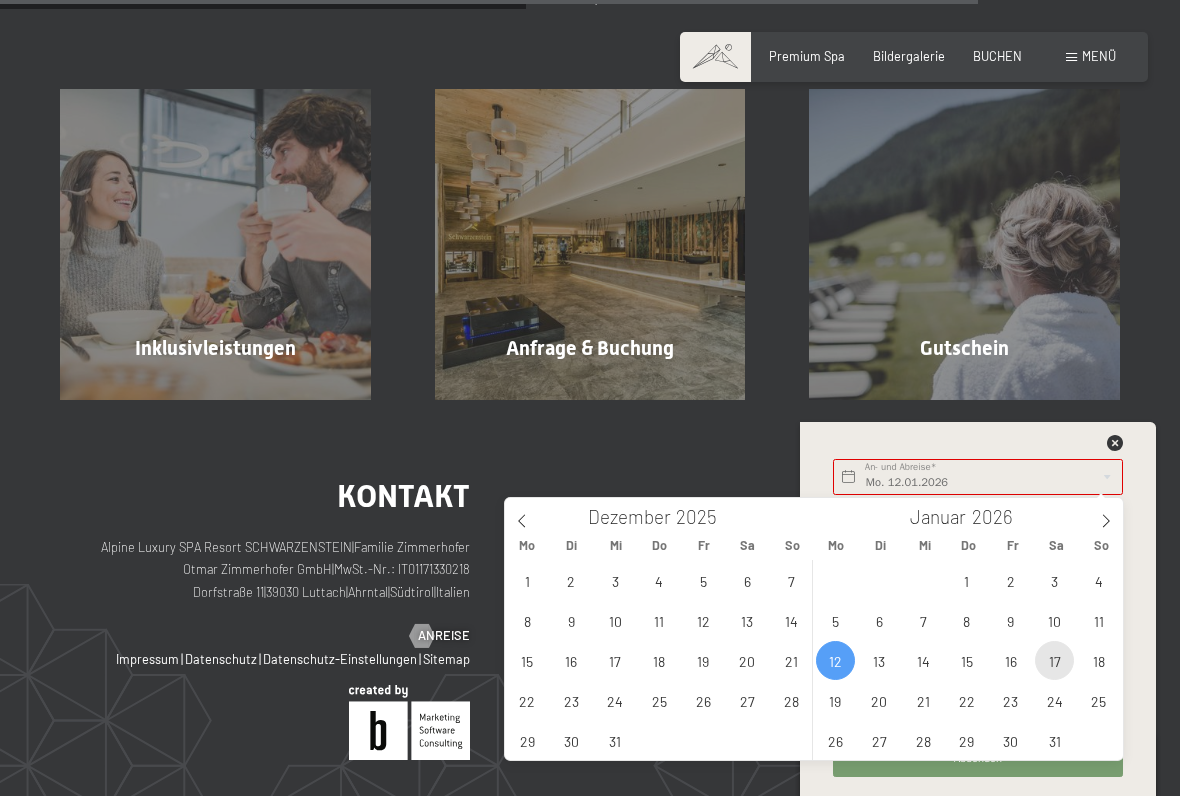 click on "17" at bounding box center [1054, 660] 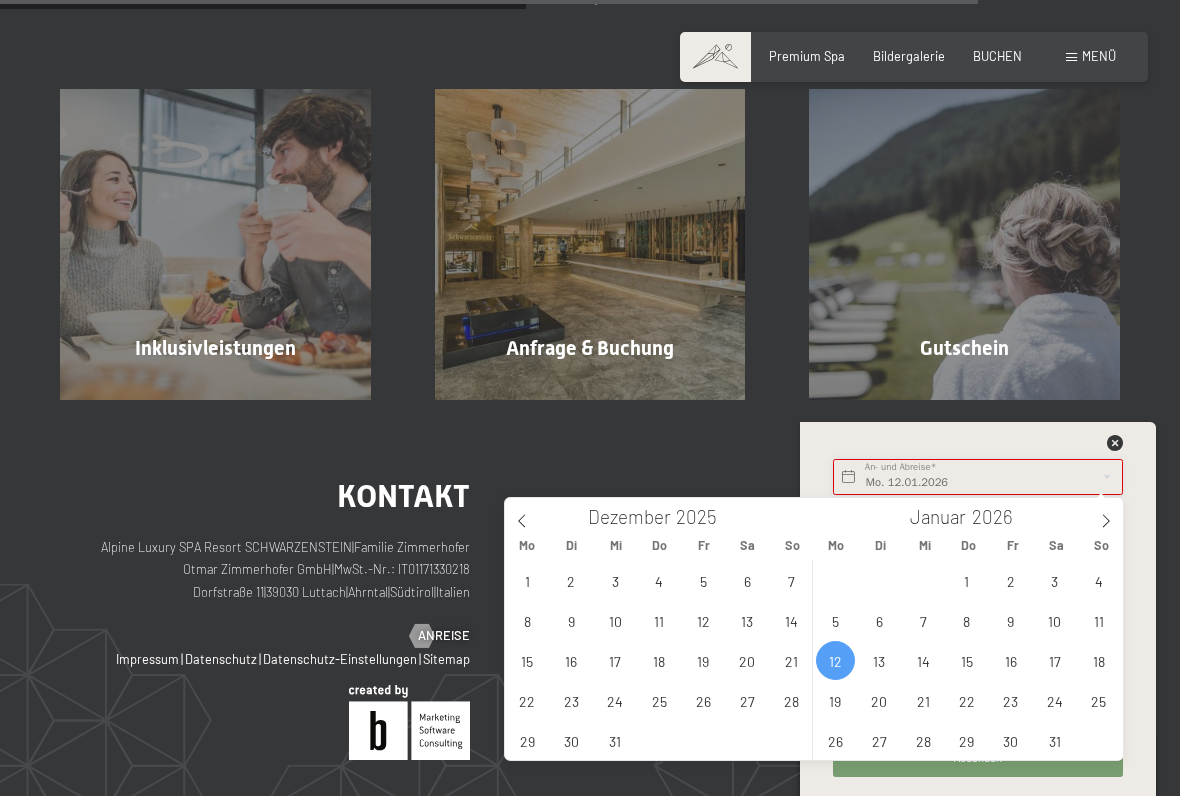 type on "Mo. 12.01.2026 - Sa. 17.01.2026" 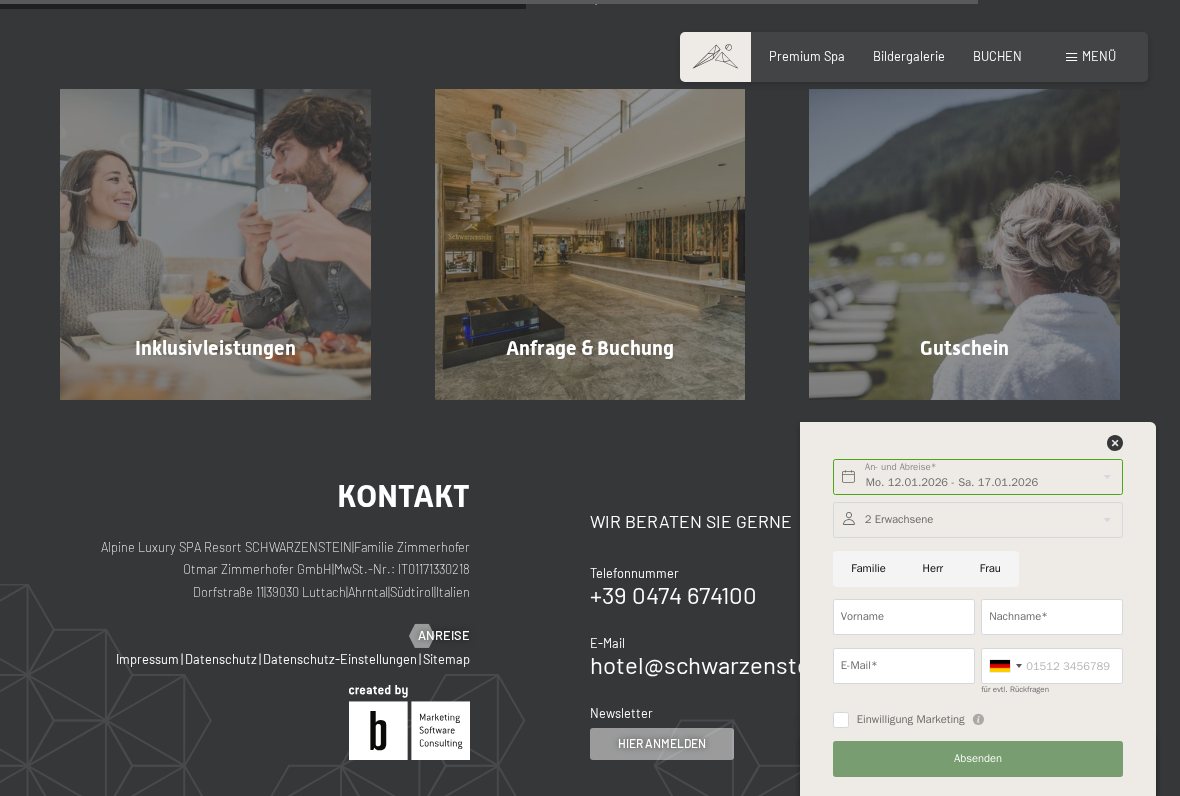click on "Kontakt        Alpine Luxury SPA Resort SCHWARZENSTEIN  |  Familie Zimmerhofer  Otmar Zimmerhofer GmbH  |  MwSt.-Nr.: IT01171330218  Dorfstraße 11  |  39030 Luttach  |  Ahrntal  |  Südtirol  |  Italien         Partner             Anreise                Impressum    |    Datenschutz    |    Datenschutz-Einstellungen    |    Sitemap    |                           Kontakt     Wir beraten Sie gerne           Telefonnummer        +39 0474 674100            E-Mail       hotel@ no-spam. schwarzenstein. no-spam. com             Newsletter       Hier anmelden                   Anrede Familie Herr Frau Vorname Nachname* E-Mail* Einwilligung Marketing*   Der Unterfertigte, der die  Aufklärung laut Link  *Pflichtfelder Absenden Honeypot           schließen" at bounding box center (590, 713) 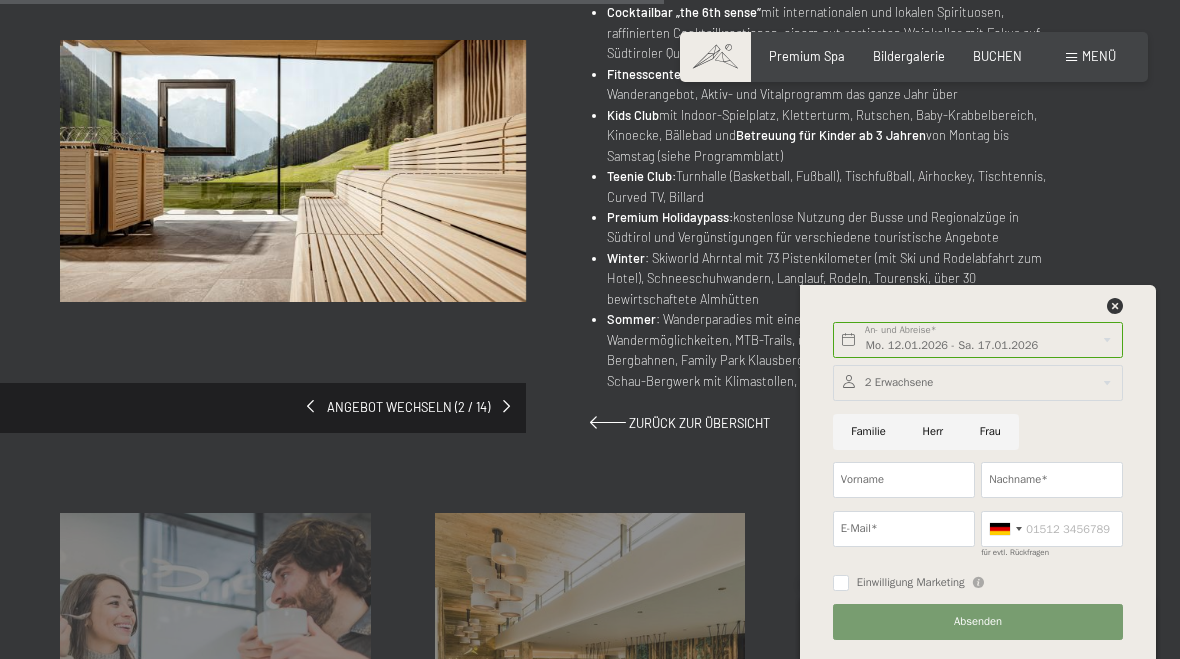 scroll, scrollTop: 1171, scrollLeft: 0, axis: vertical 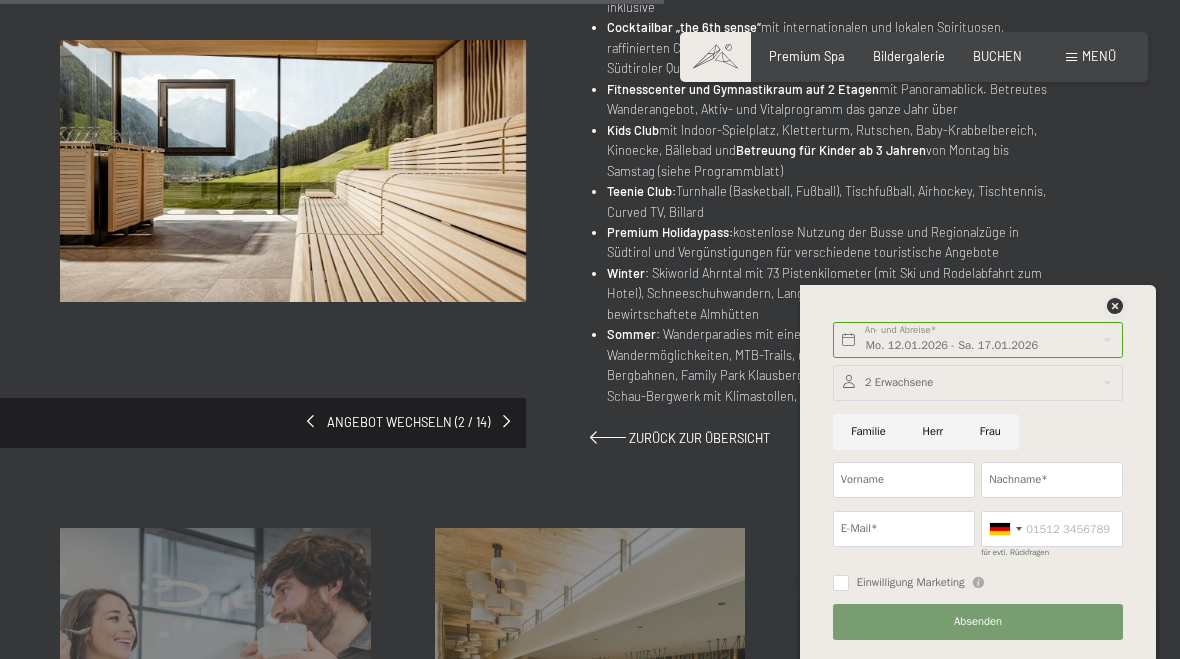 click at bounding box center [1115, 306] 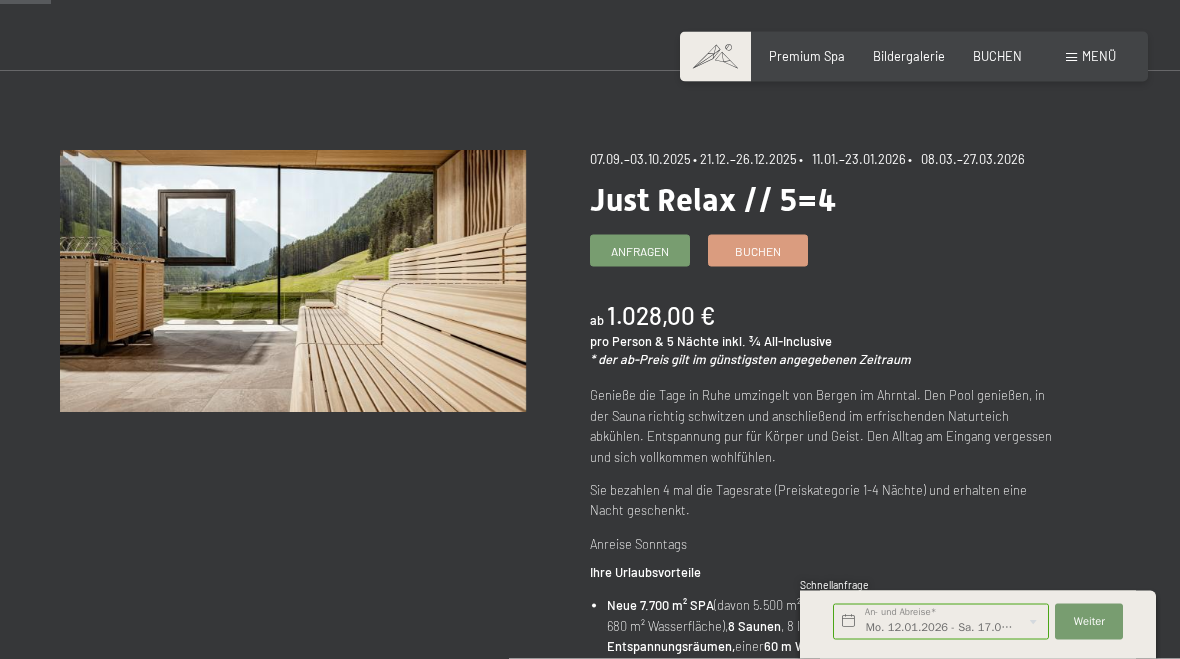 scroll, scrollTop: 89, scrollLeft: 0, axis: vertical 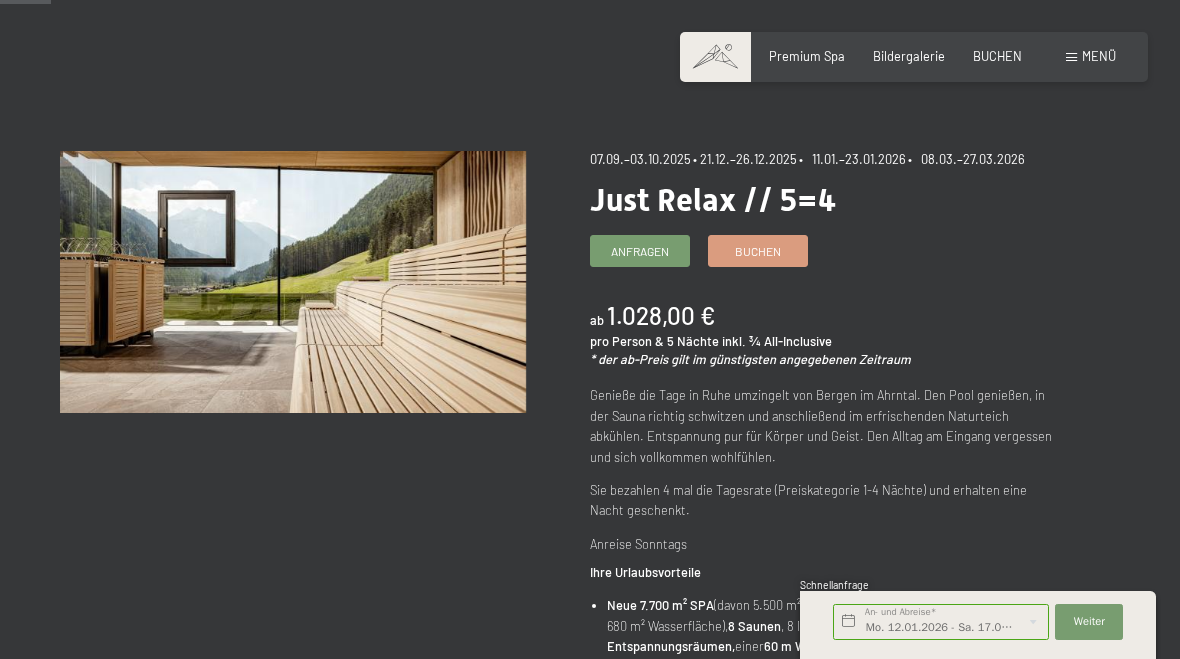 click at bounding box center [293, 282] 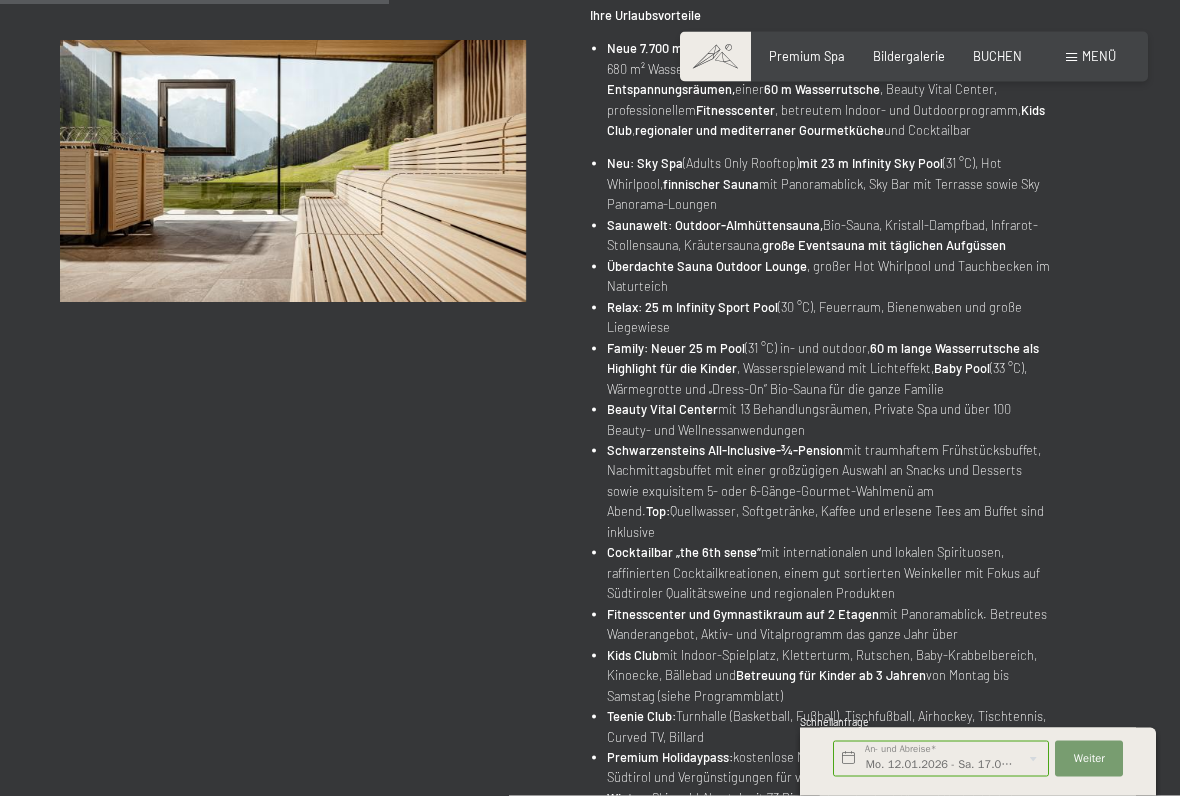 scroll, scrollTop: 647, scrollLeft: 0, axis: vertical 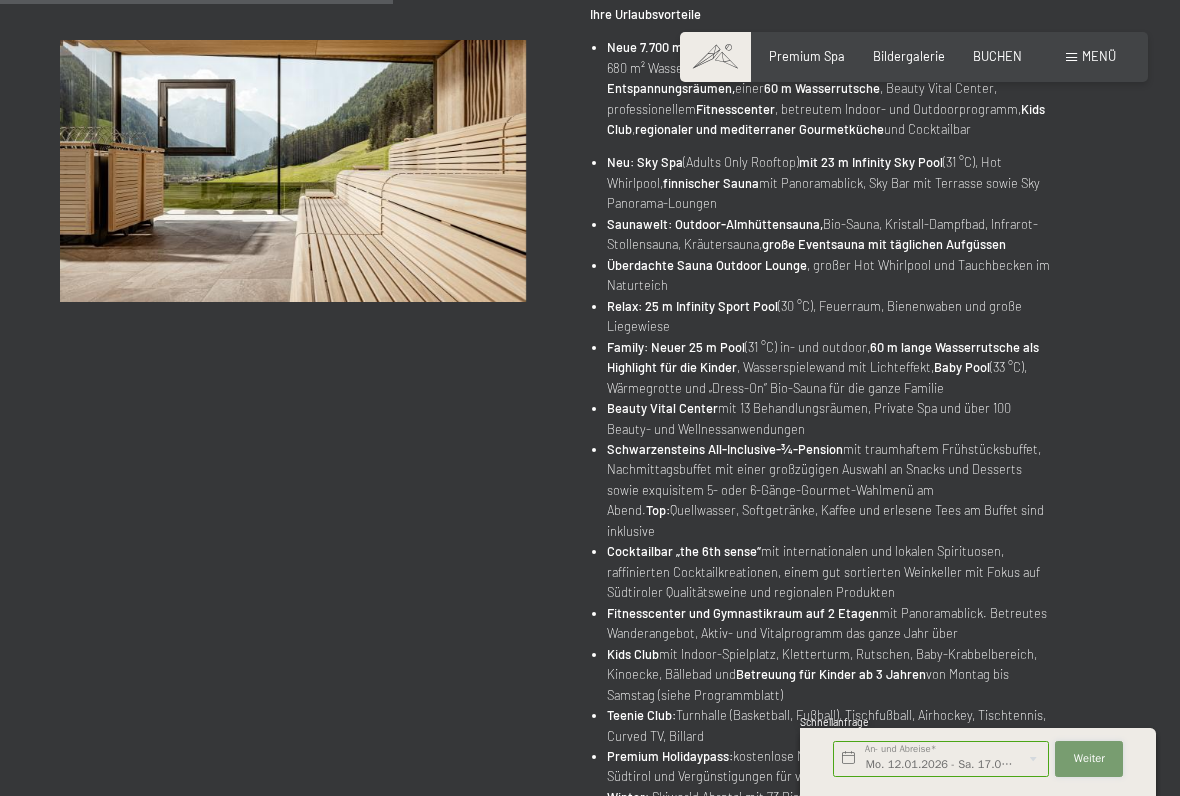 click on "Weiter" at bounding box center [1089, 759] 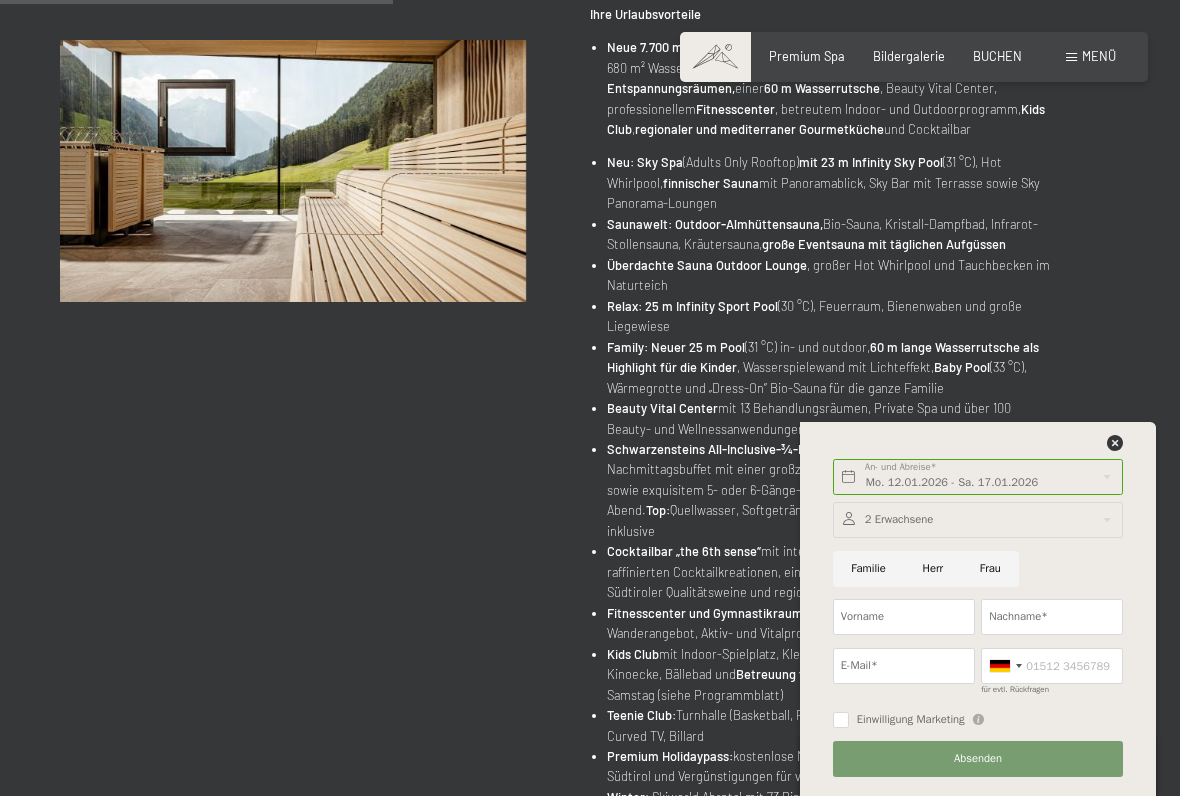click on "Angebot wechseln (2 / 14)                             07.09.–03.10.2025      •   21.12.–26.12.2025      •   11.01.–23.01.2026      •   08.03.–27.03.2026          Just Relax // 5=4             Anfragen           Buchen             ab    1.028,00 €        pro Person &   5 Nächte   inkl. ¾ All-Inclusive       * der ab-Preis gilt im günstigsten angegebenen Zeitraum         Genieße die Tage in Ruhe umzingelt von Bergen im Ahrntal. Den Pool genießen, in der Sauna richtig schwitzen und anschließend im erfrischenden Naturteich abkühlen. Entspannung pur für Körper und Geist. Den Alltag am Eingang vergessen und sich vollkommen wohlfühlen.   Sie bezahlen 4 mal die Tagesrate (Preiskategorie 1-4 Nächte) und erhalten eine Nacht geschenkt.   Anreise Sonntags         Ihre Urlaubsvorteile   Neue 7.700 m² SPA  (davon 5.500 m² indoor) mit  6 großzügigen Pools  (insgesamt 680 m² Wasserfläche),  8 Saunen , 8 lichtdurchfluteten  Ruhe- und Entspannungsräumen,  einer ," at bounding box center (590, 282) 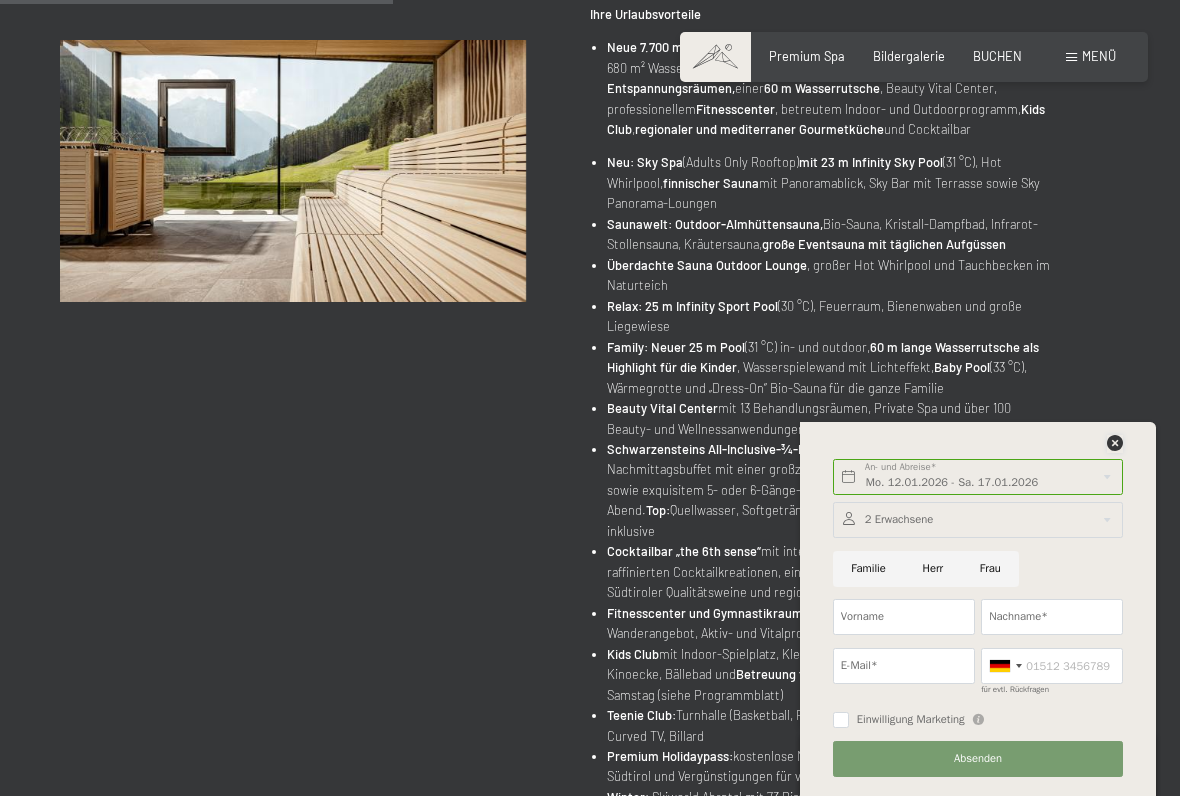 click at bounding box center [1115, 443] 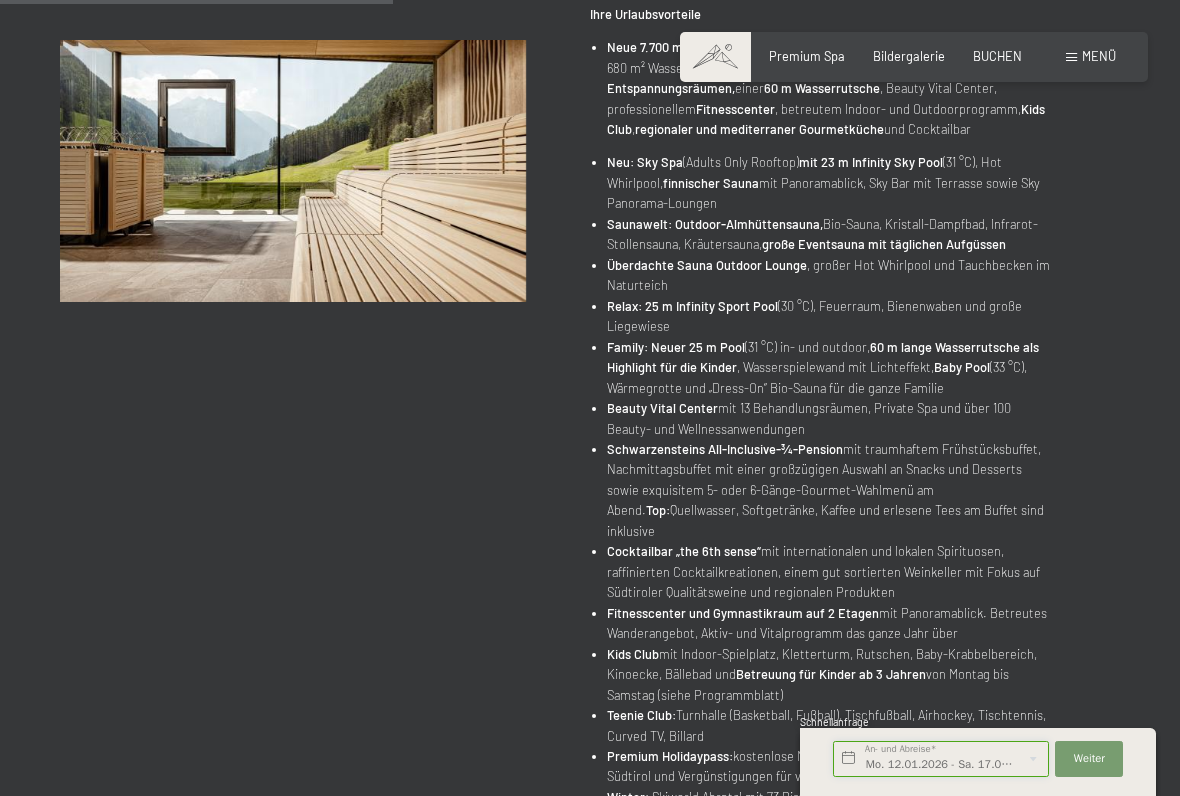 click on "Mo. 12.01.2026 - Sa. 17.01.2026" at bounding box center (941, 759) 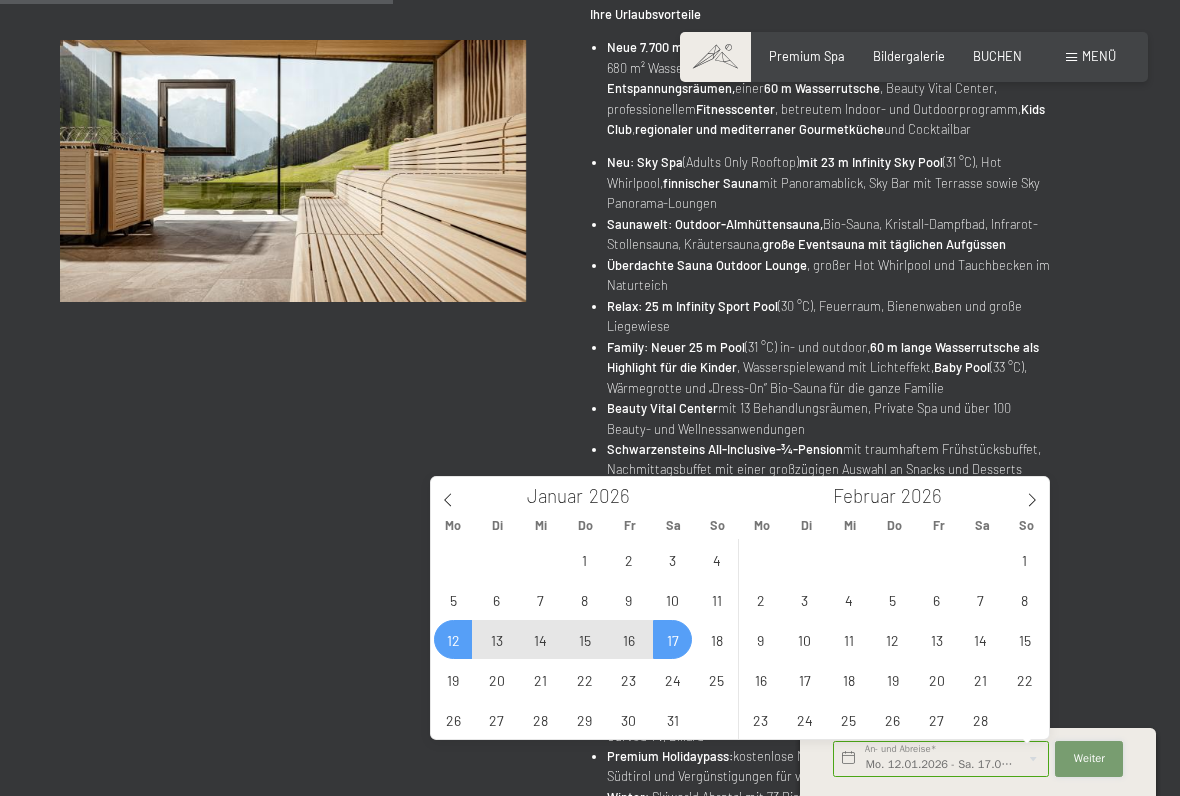 click on "Weiter" at bounding box center (1089, 759) 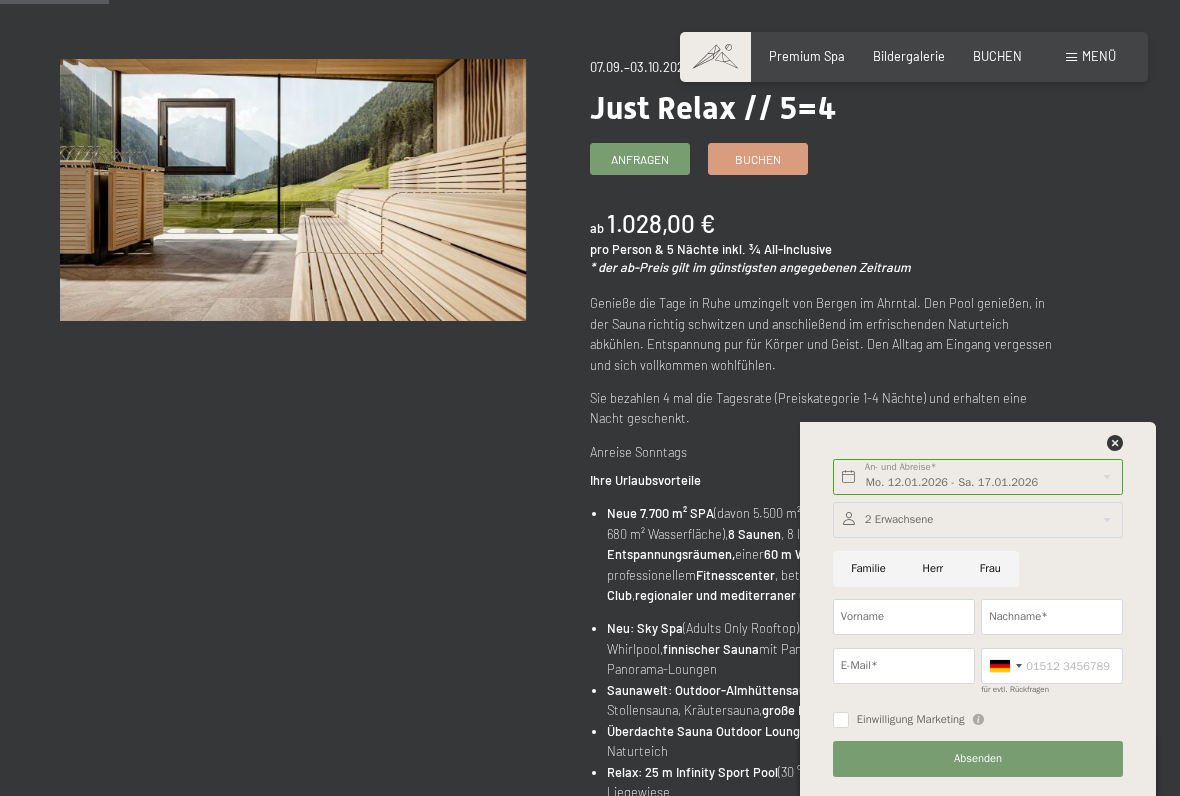 scroll, scrollTop: 182, scrollLeft: 0, axis: vertical 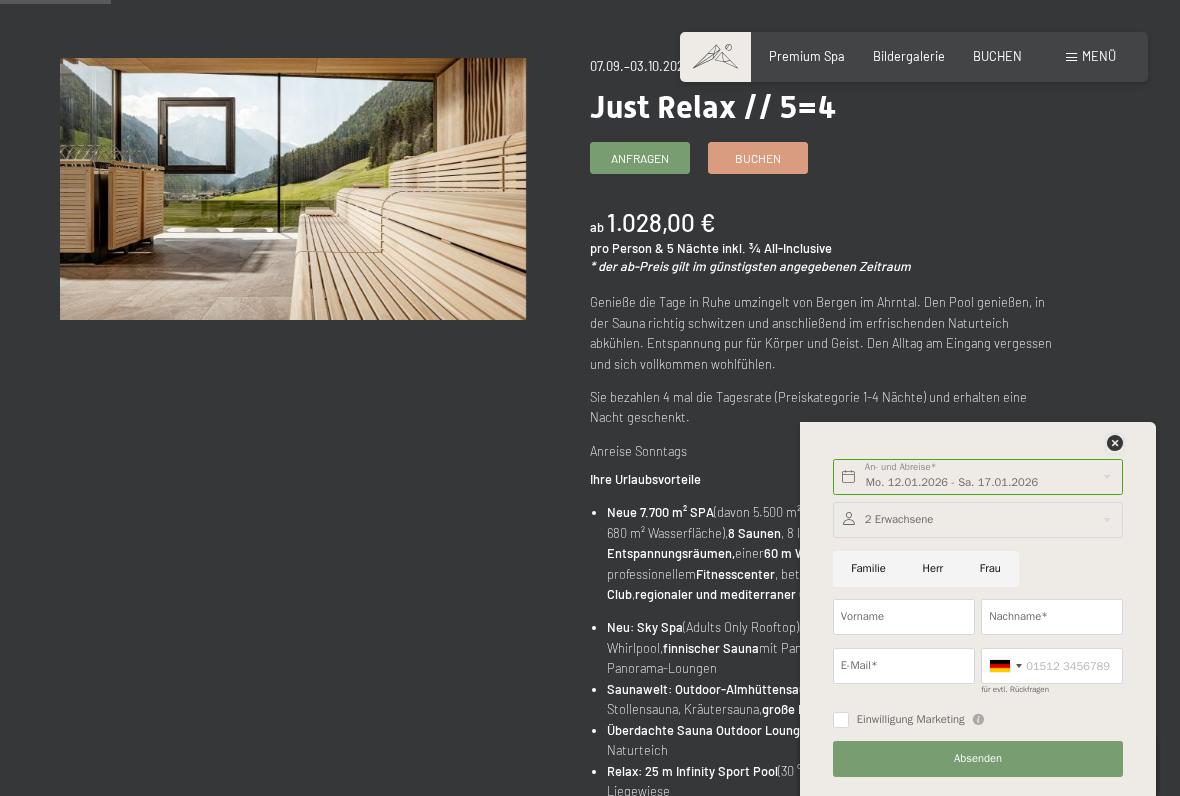 click at bounding box center [1115, 443] 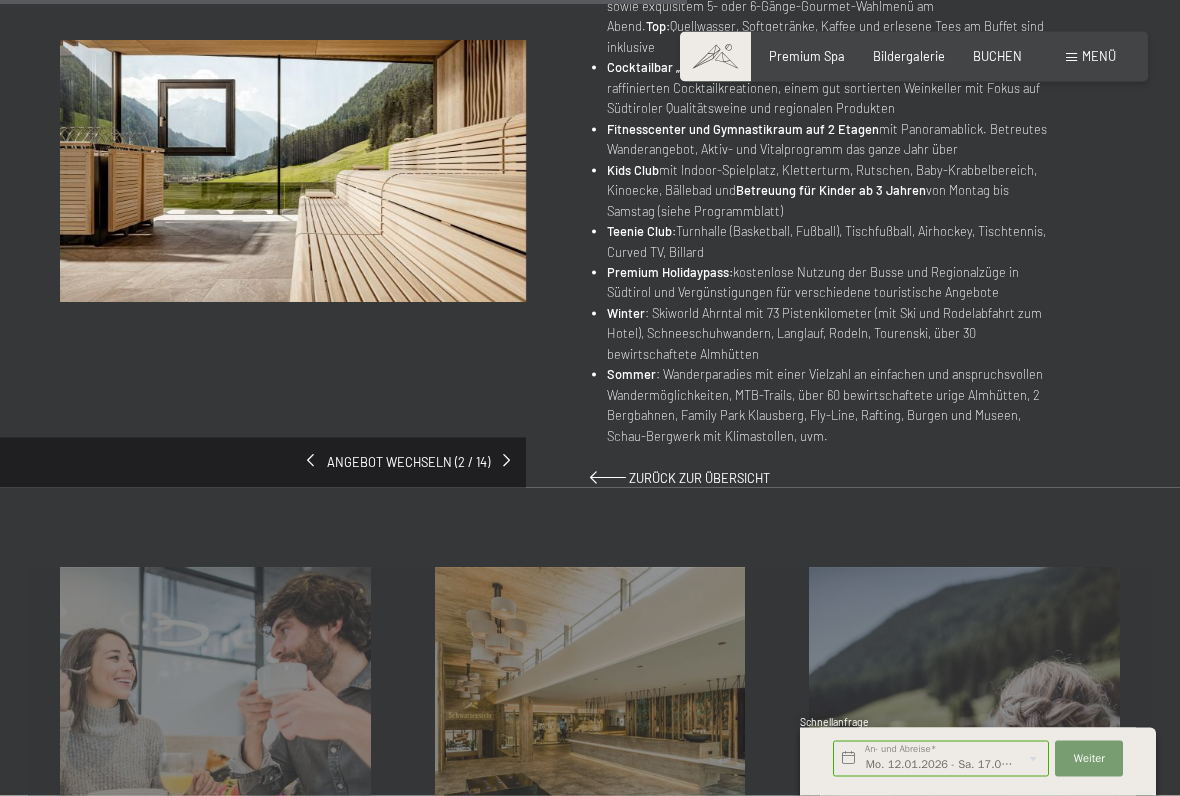 scroll, scrollTop: 1133, scrollLeft: 0, axis: vertical 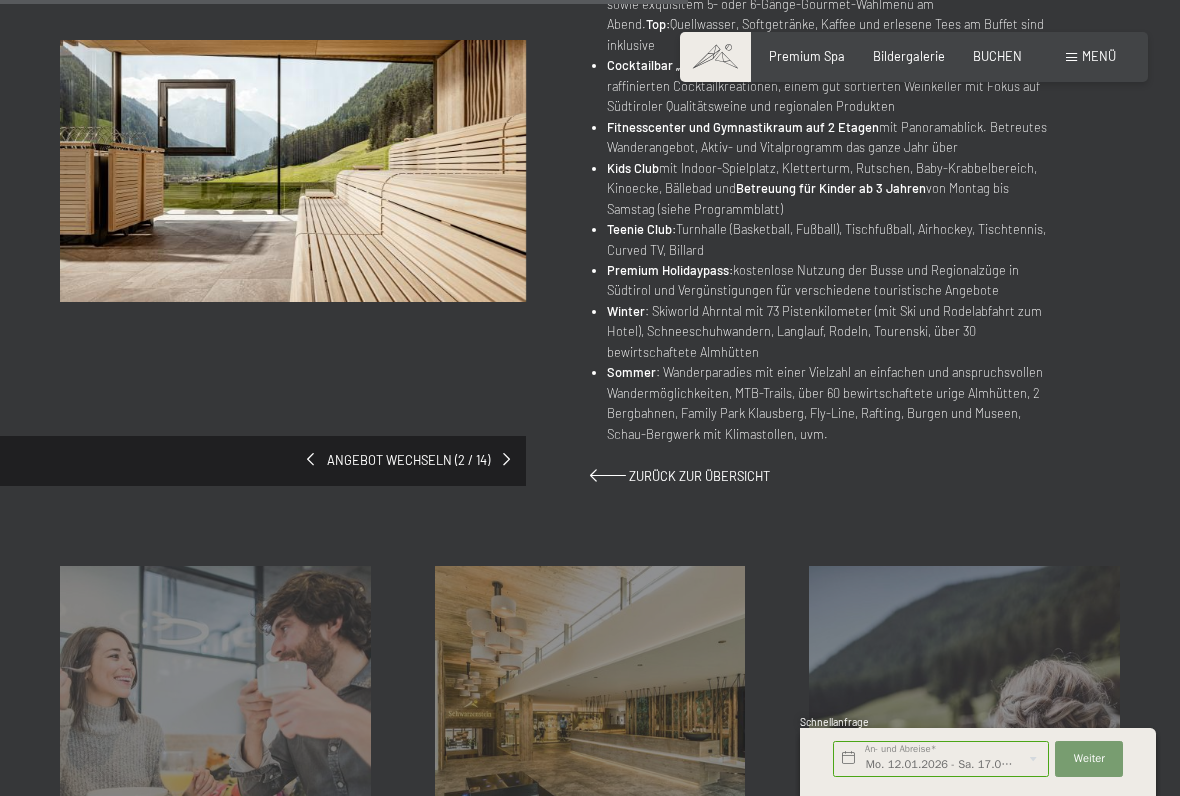 click on "Angebot wechseln (2 / 14)" at bounding box center [408, 461] 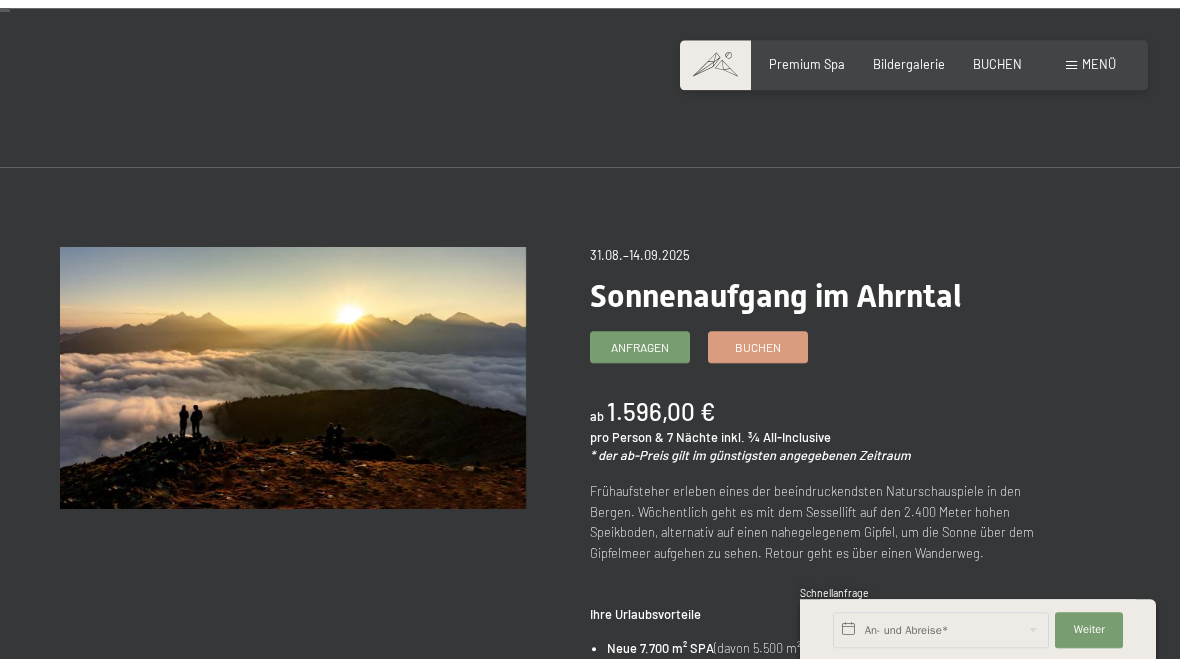 scroll, scrollTop: 0, scrollLeft: 0, axis: both 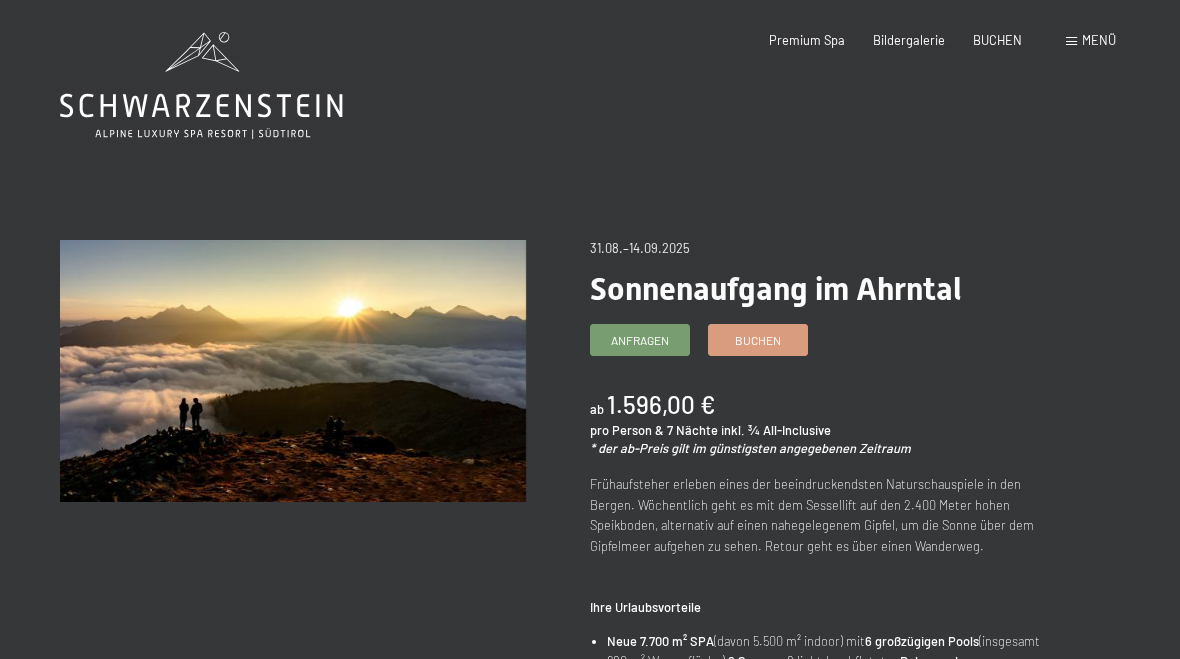 click on "Menü" at bounding box center (1099, 40) 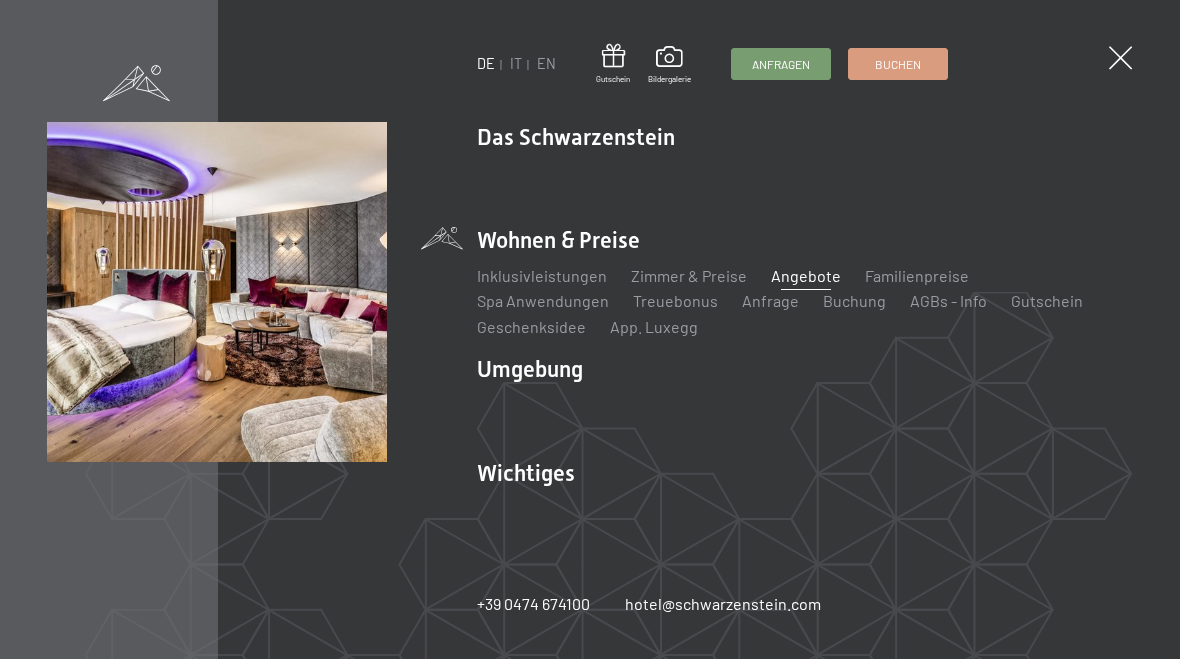 click on "Angebote" at bounding box center (806, 275) 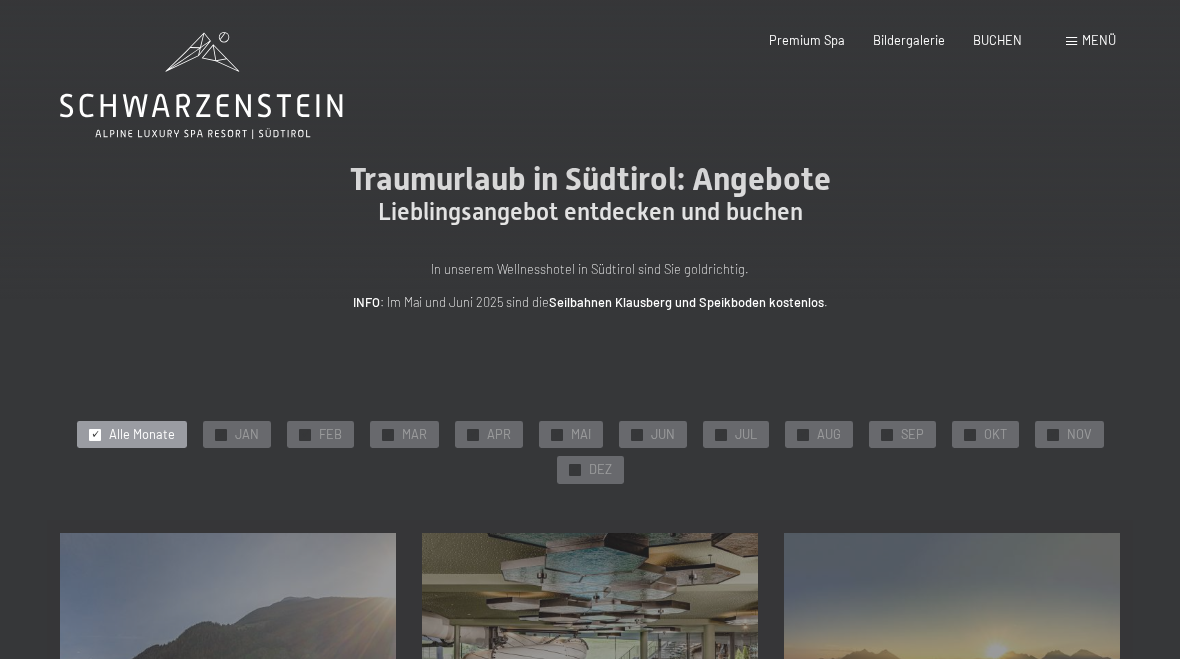 scroll, scrollTop: 0, scrollLeft: 0, axis: both 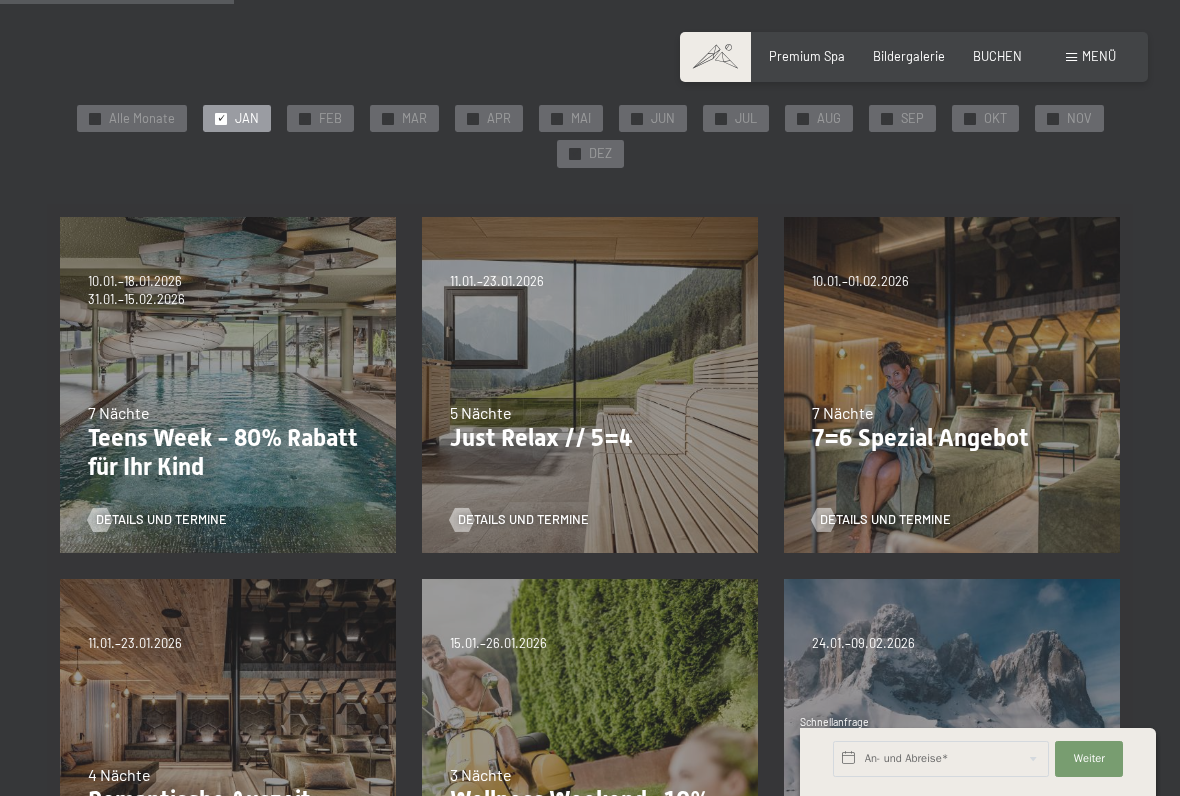 click on "Teens Week - 80% Rabatt für Ihr Kind" at bounding box center [228, 453] 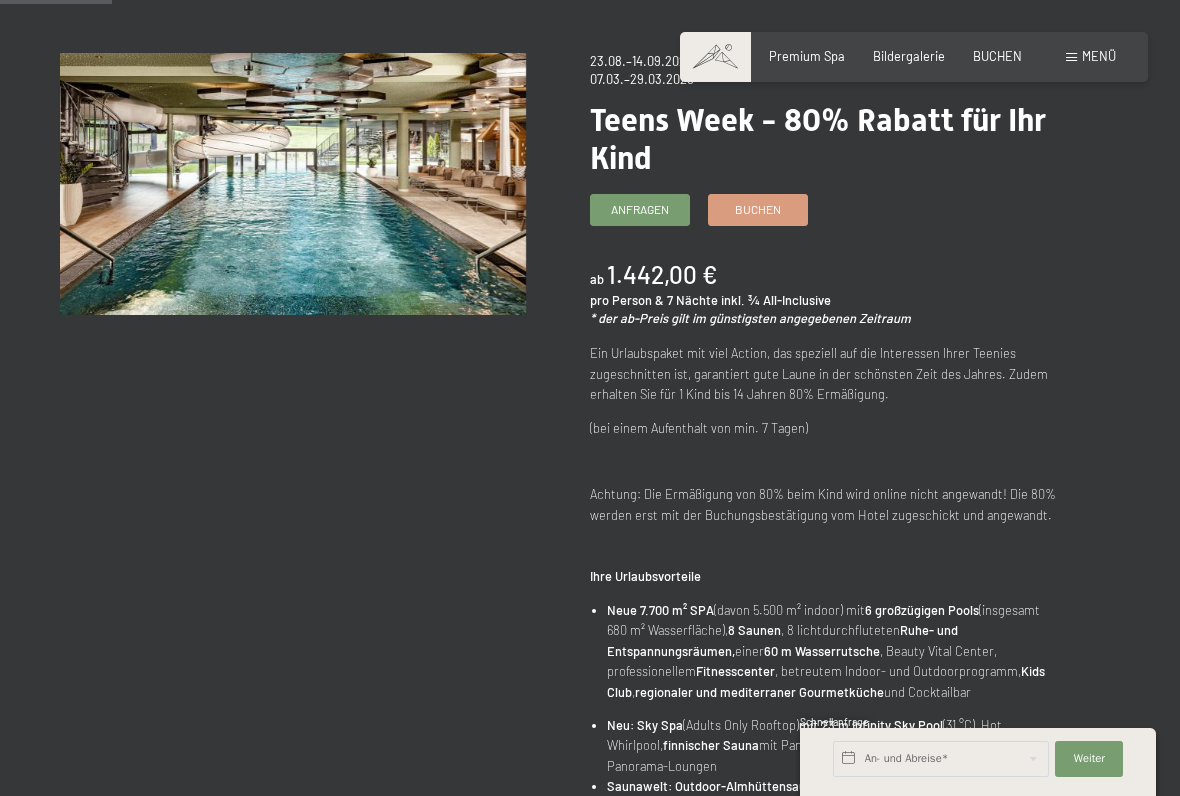 scroll, scrollTop: 185, scrollLeft: 0, axis: vertical 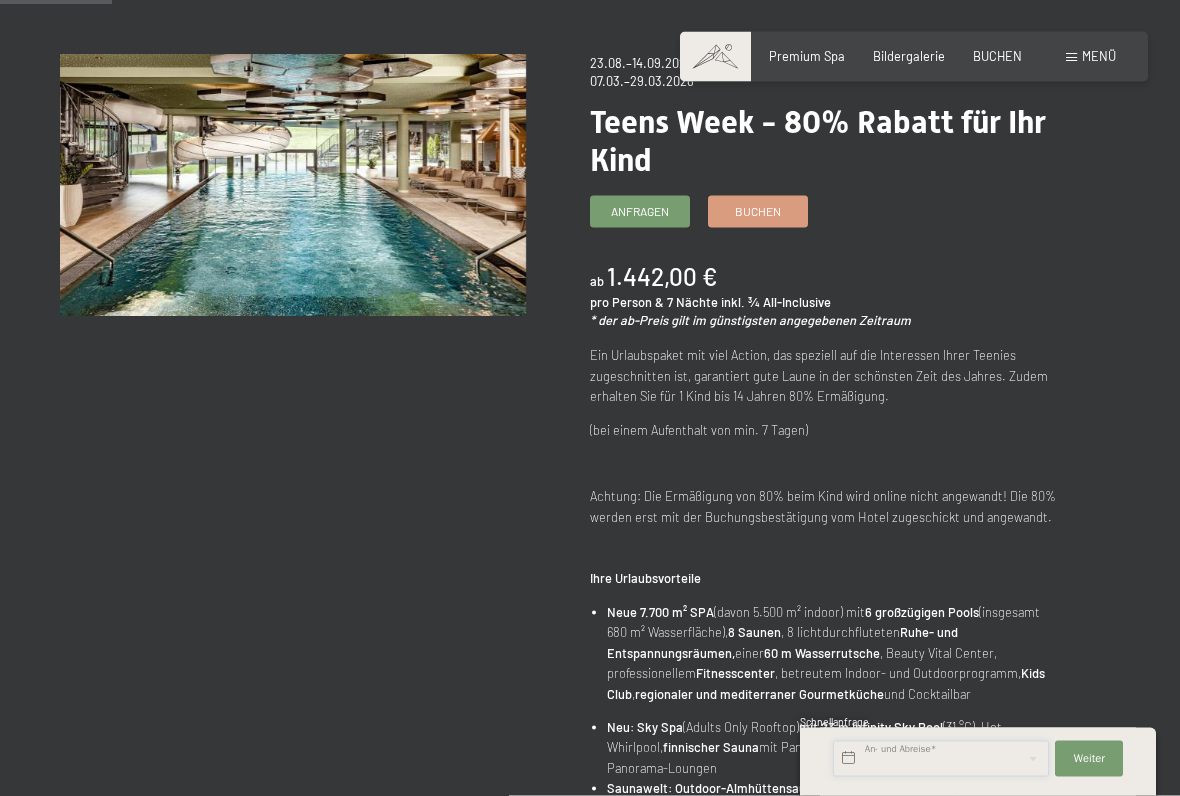 click at bounding box center [941, 759] 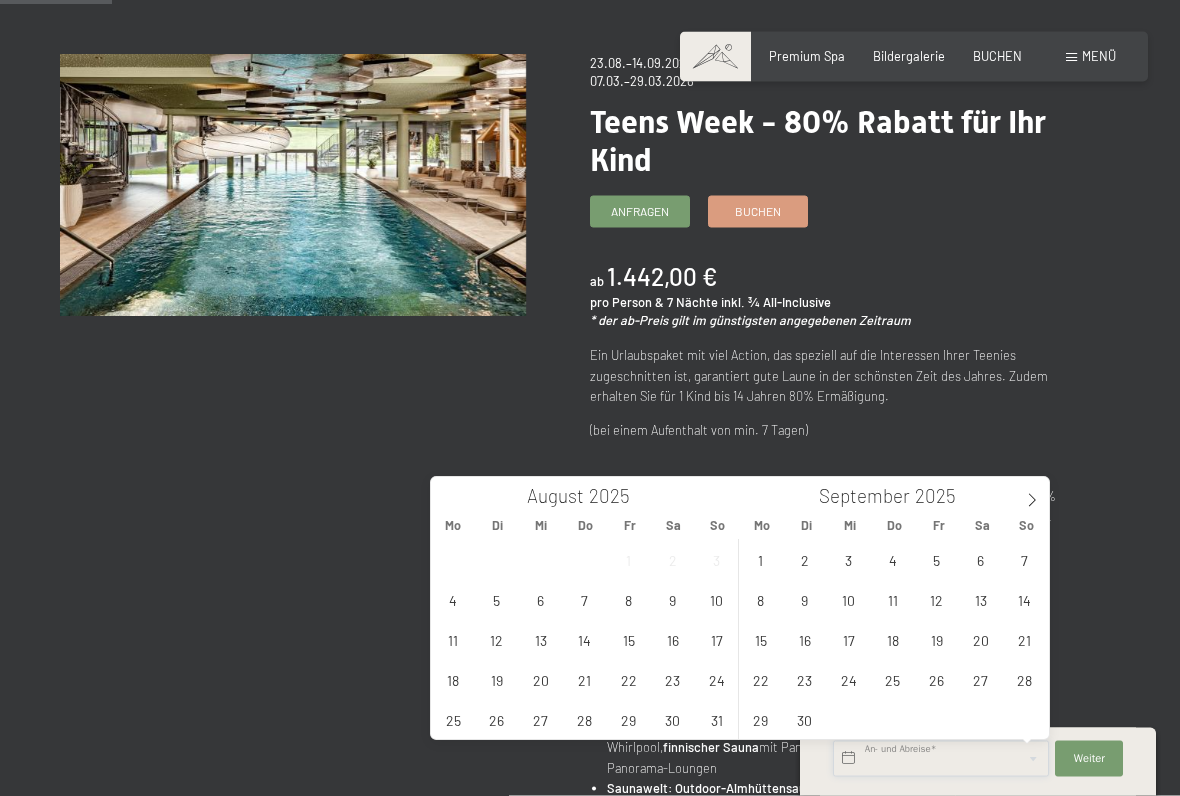 scroll, scrollTop: 186, scrollLeft: 0, axis: vertical 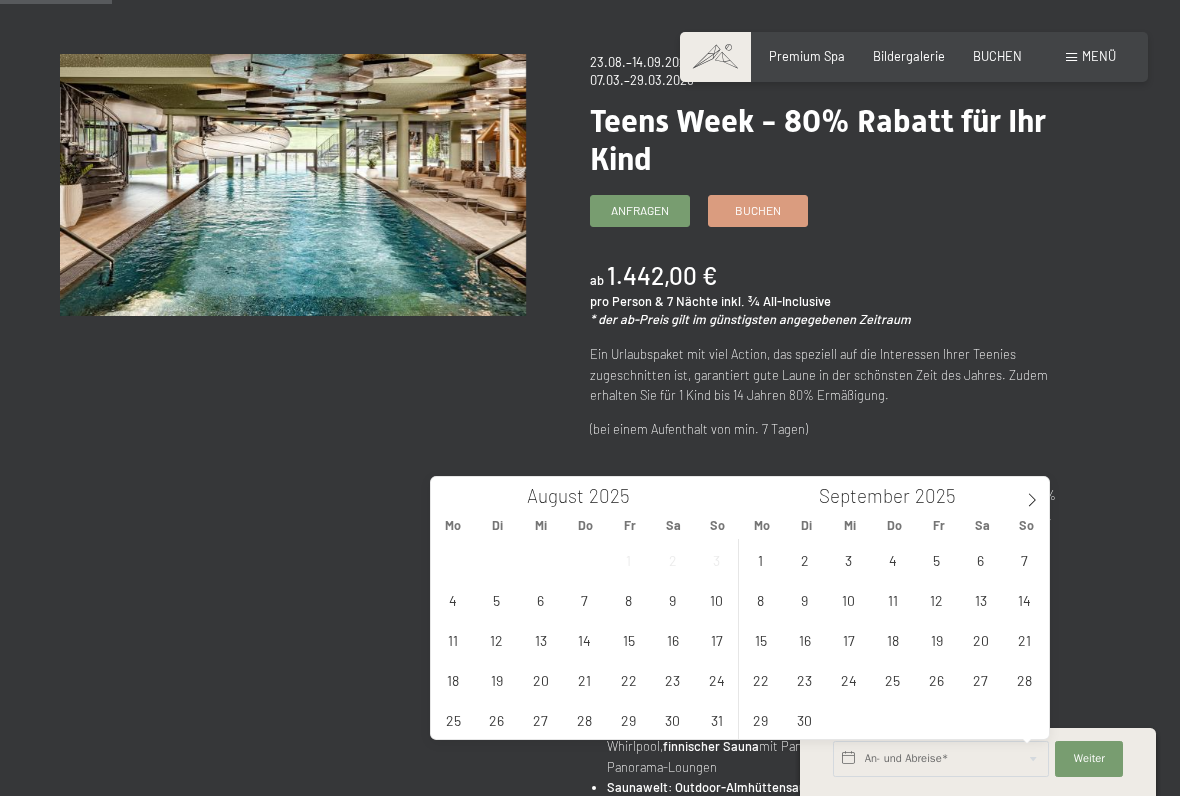 click 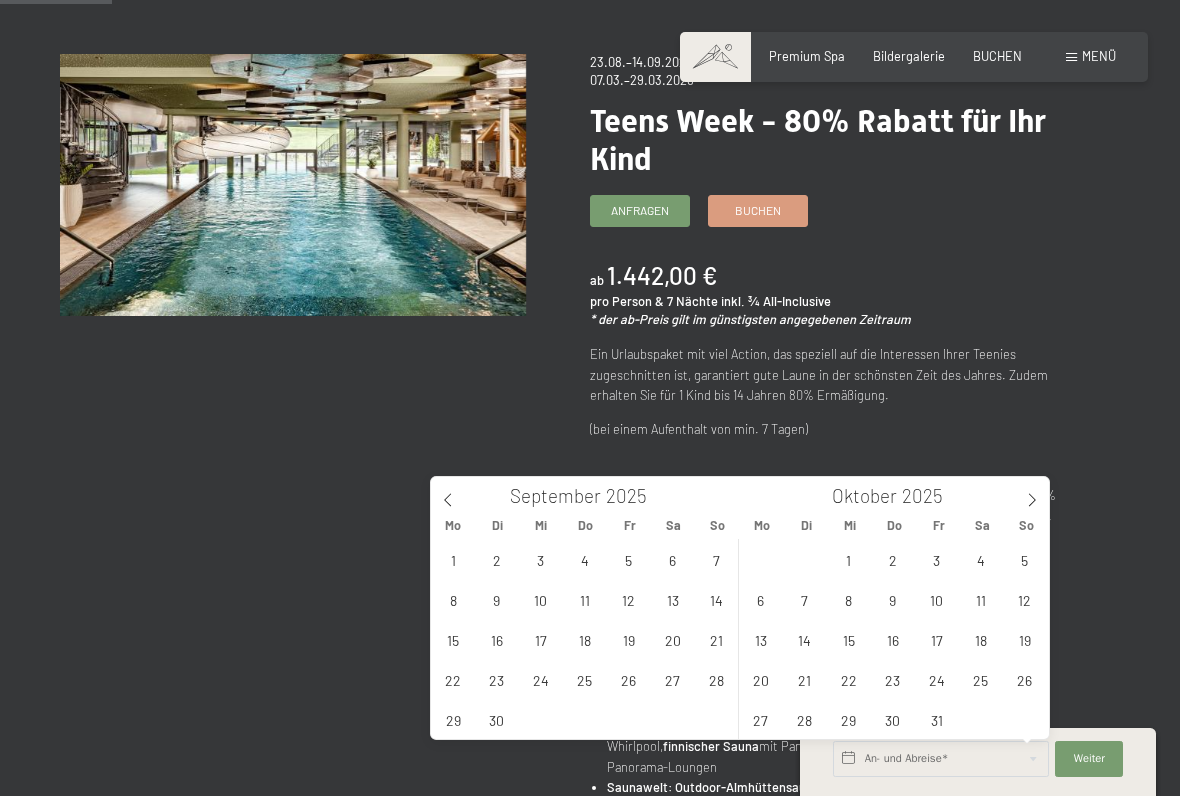 click 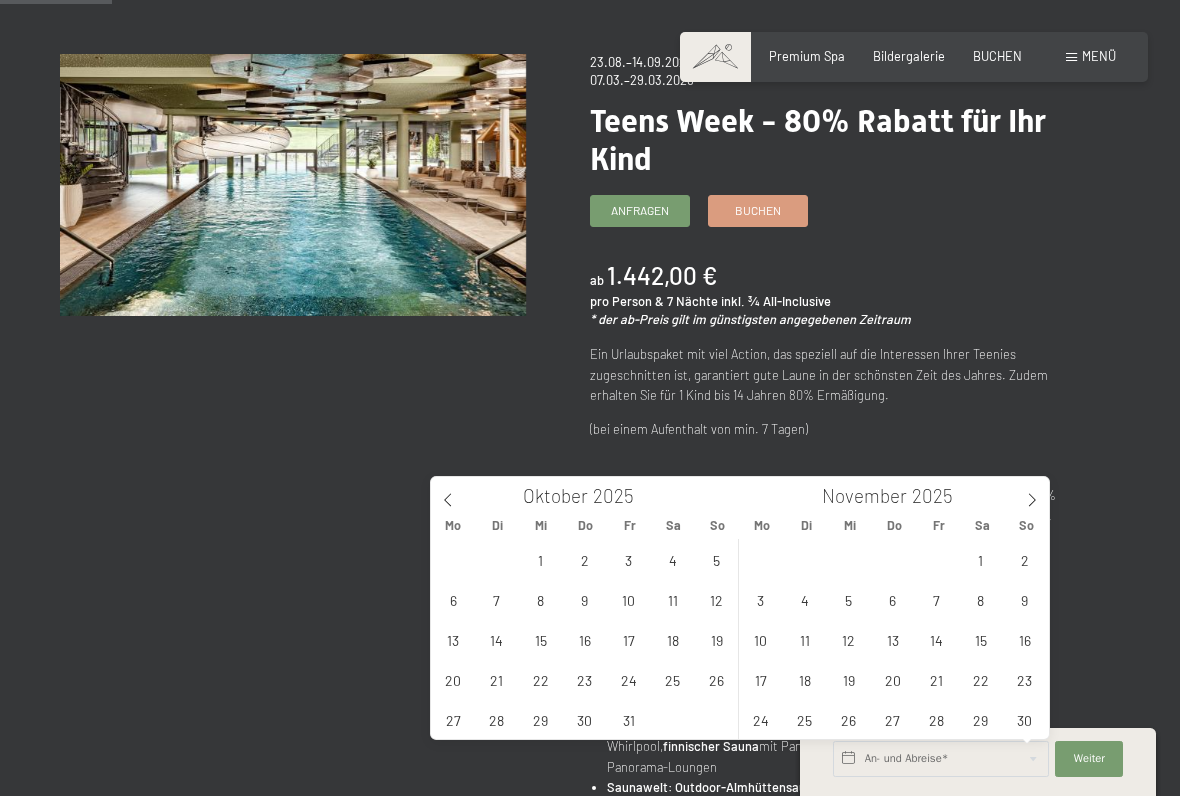 click 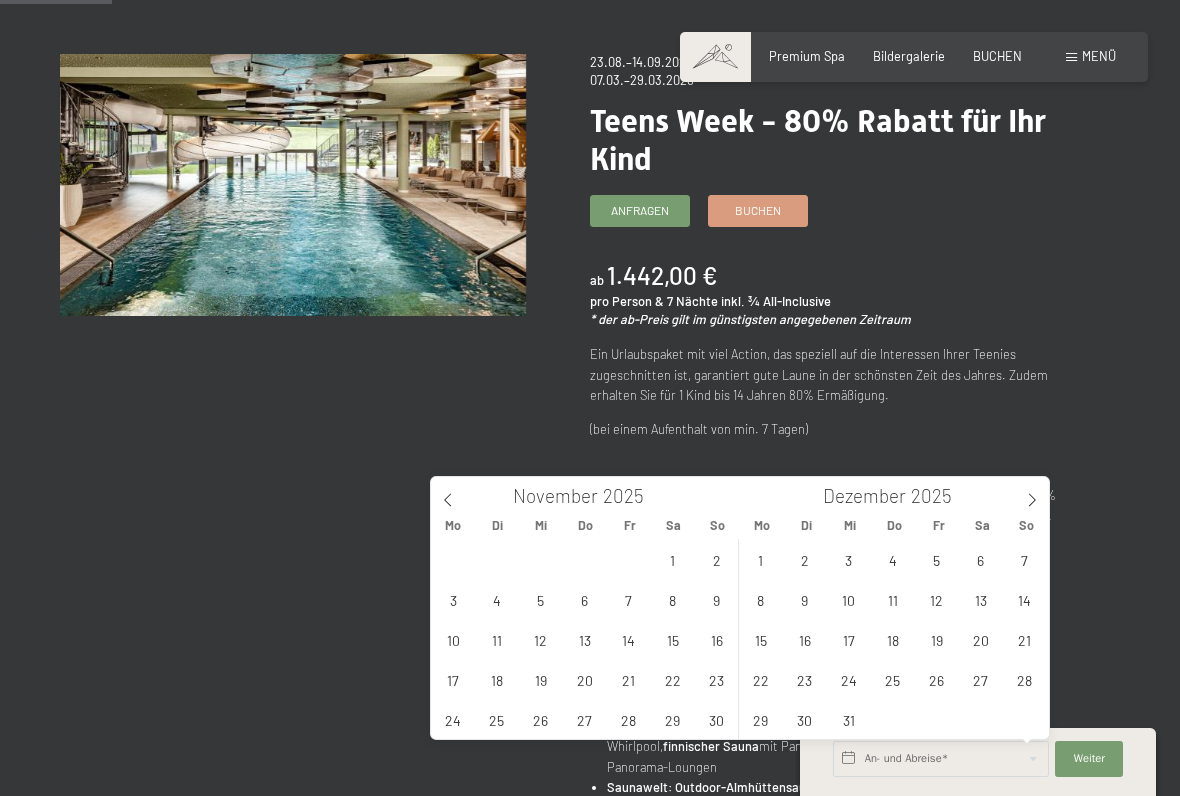 click 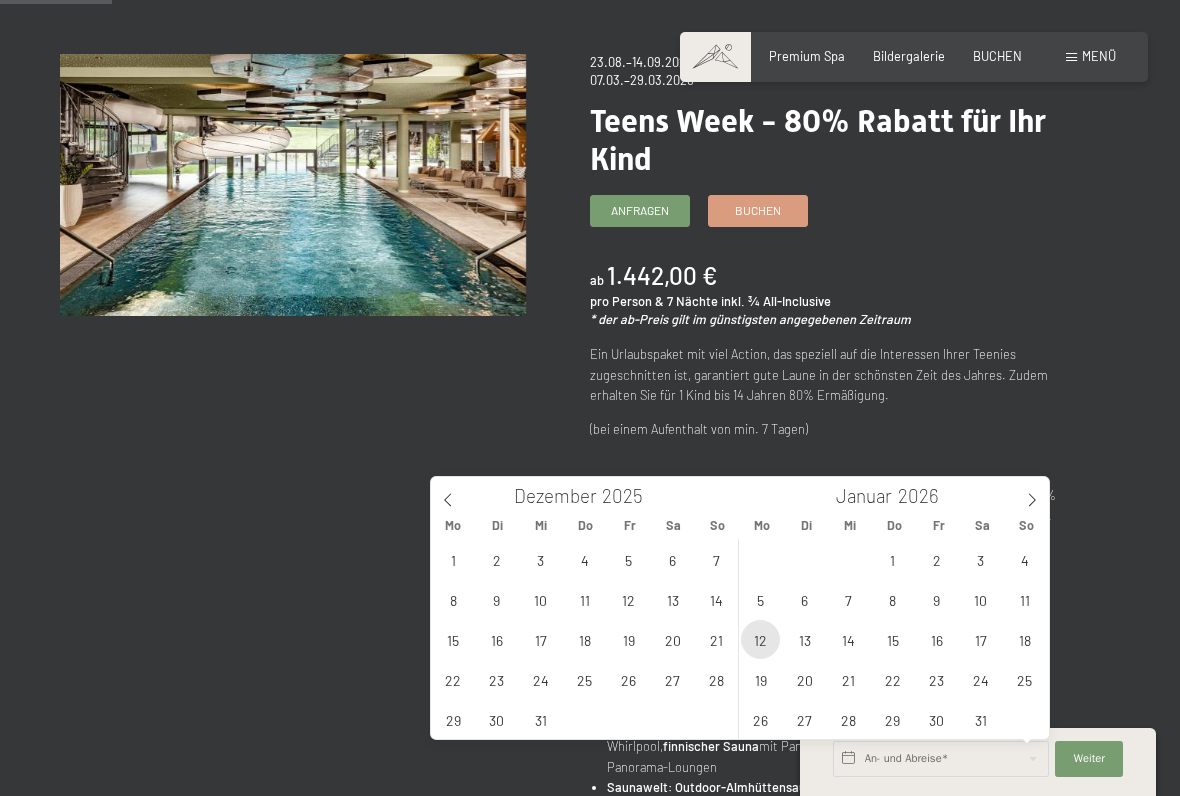click on "12" at bounding box center [760, 639] 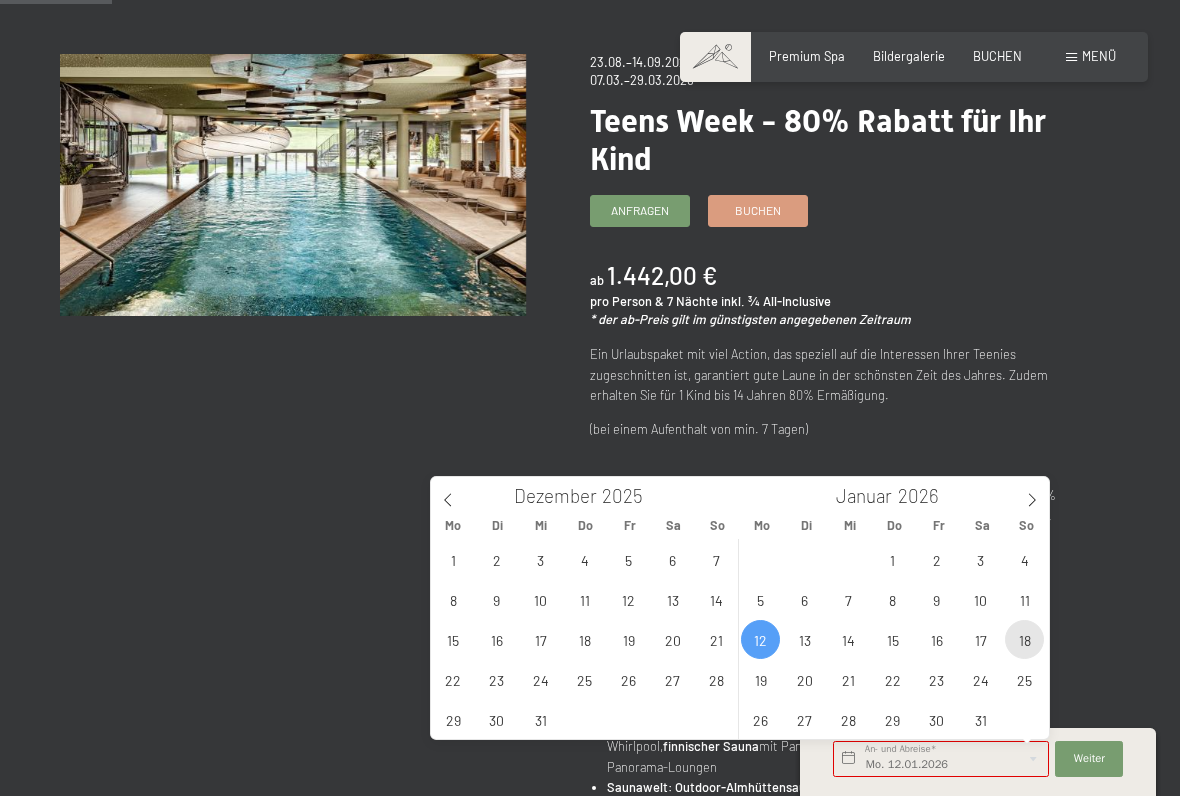 click on "18" at bounding box center (1024, 639) 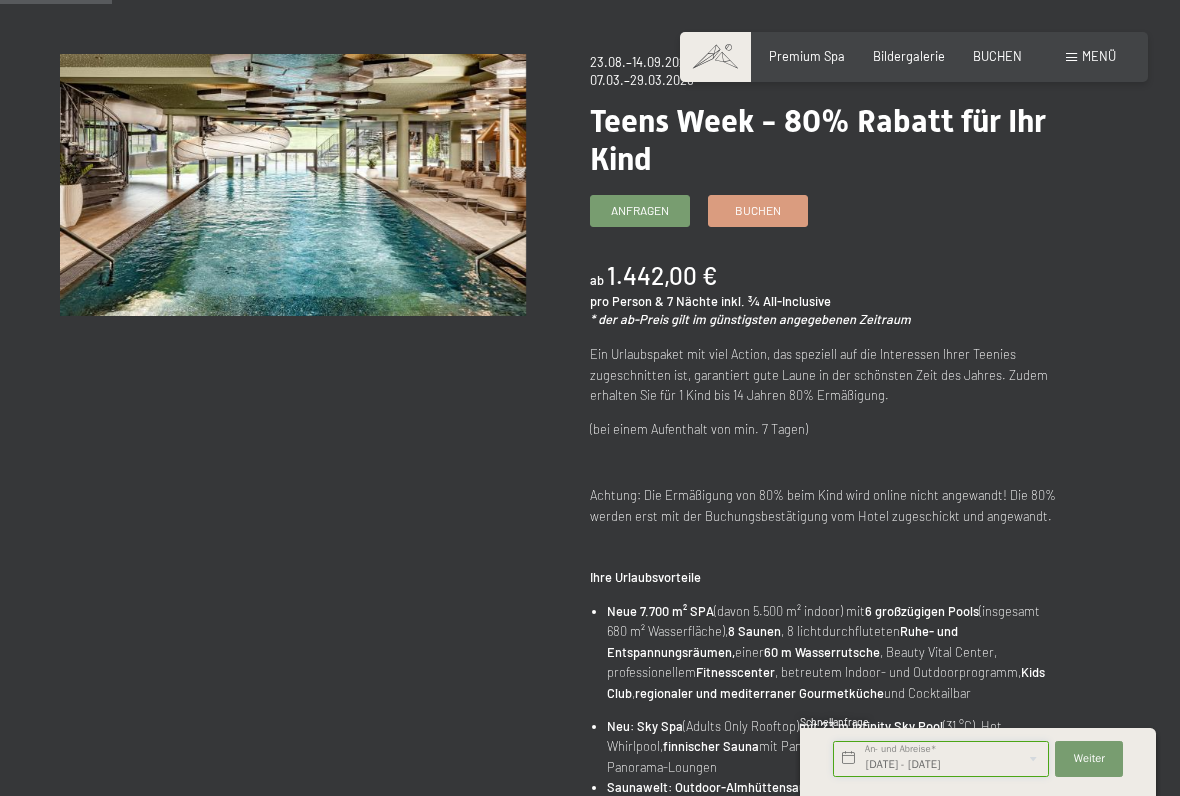 click on "Mo. 12.01.2026 - So. 18.01.2026" at bounding box center [941, 759] 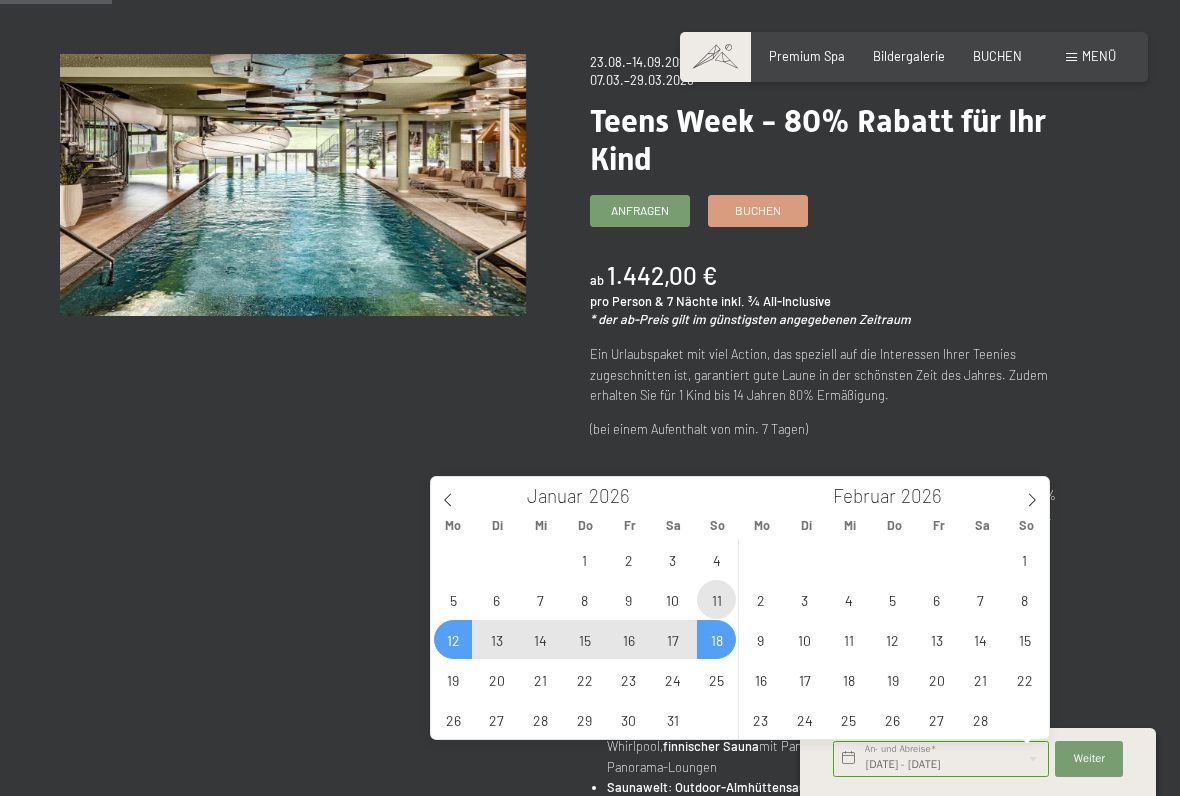 click on "11" at bounding box center (716, 599) 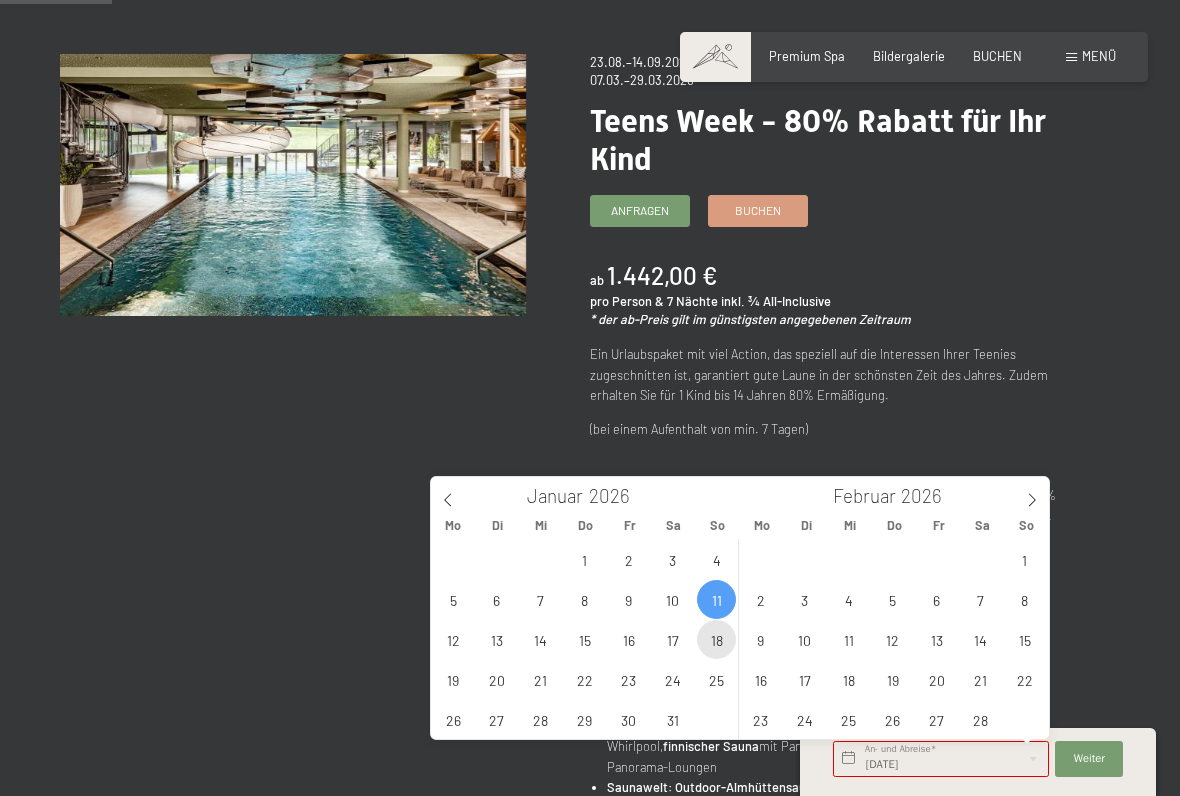 click on "18" at bounding box center [716, 639] 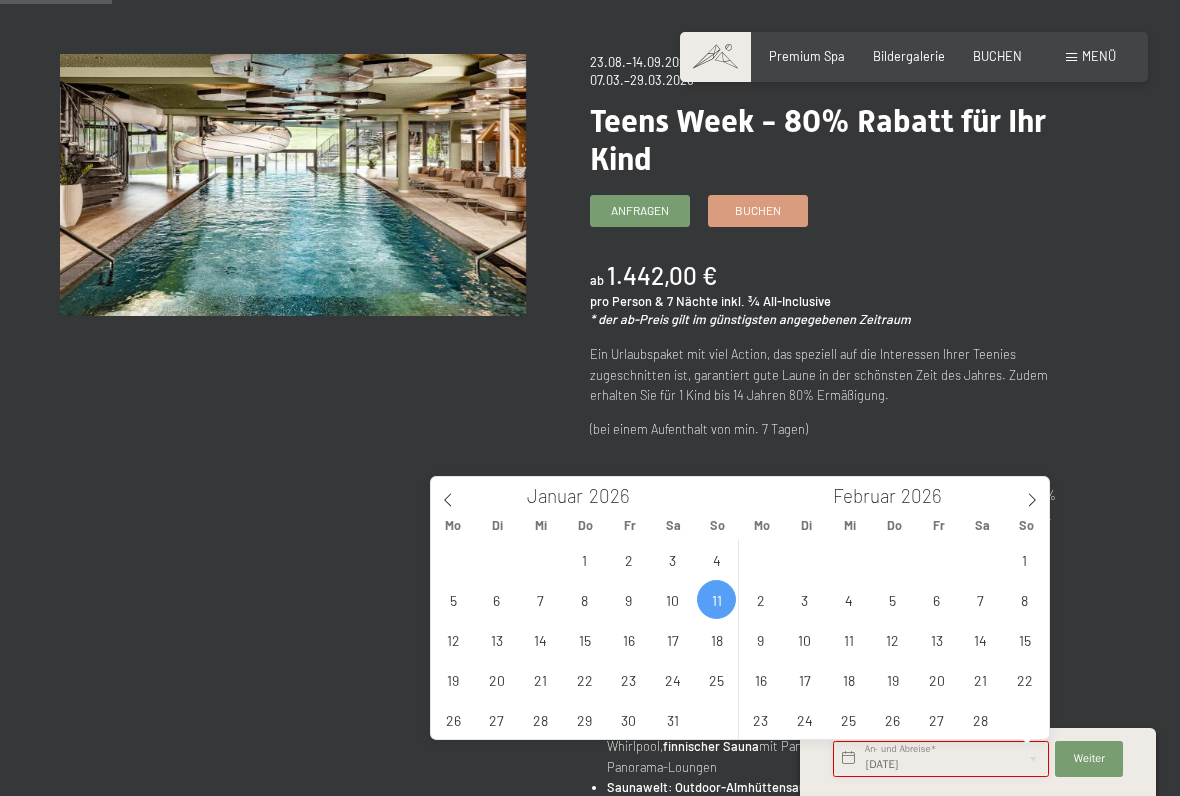 type on "So. 11.01.2026 - So. 18.01.2026" 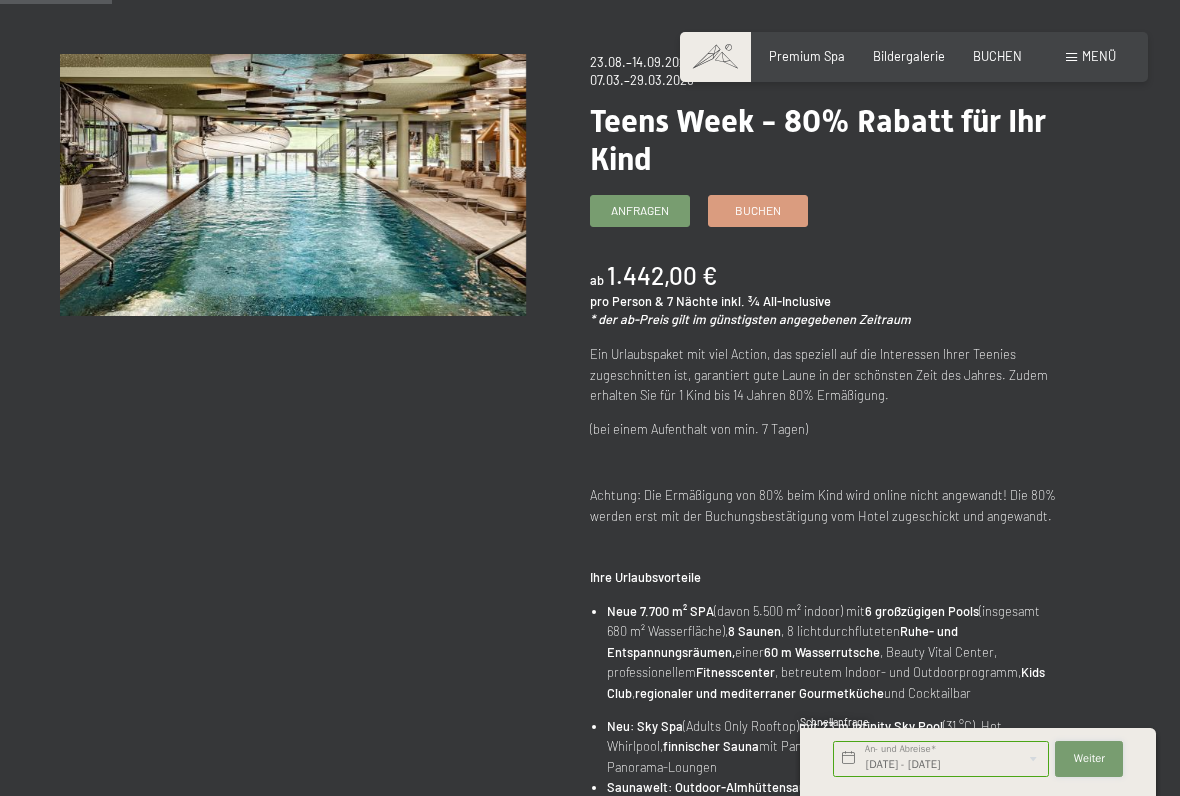 click on "Weiter" at bounding box center [1089, 759] 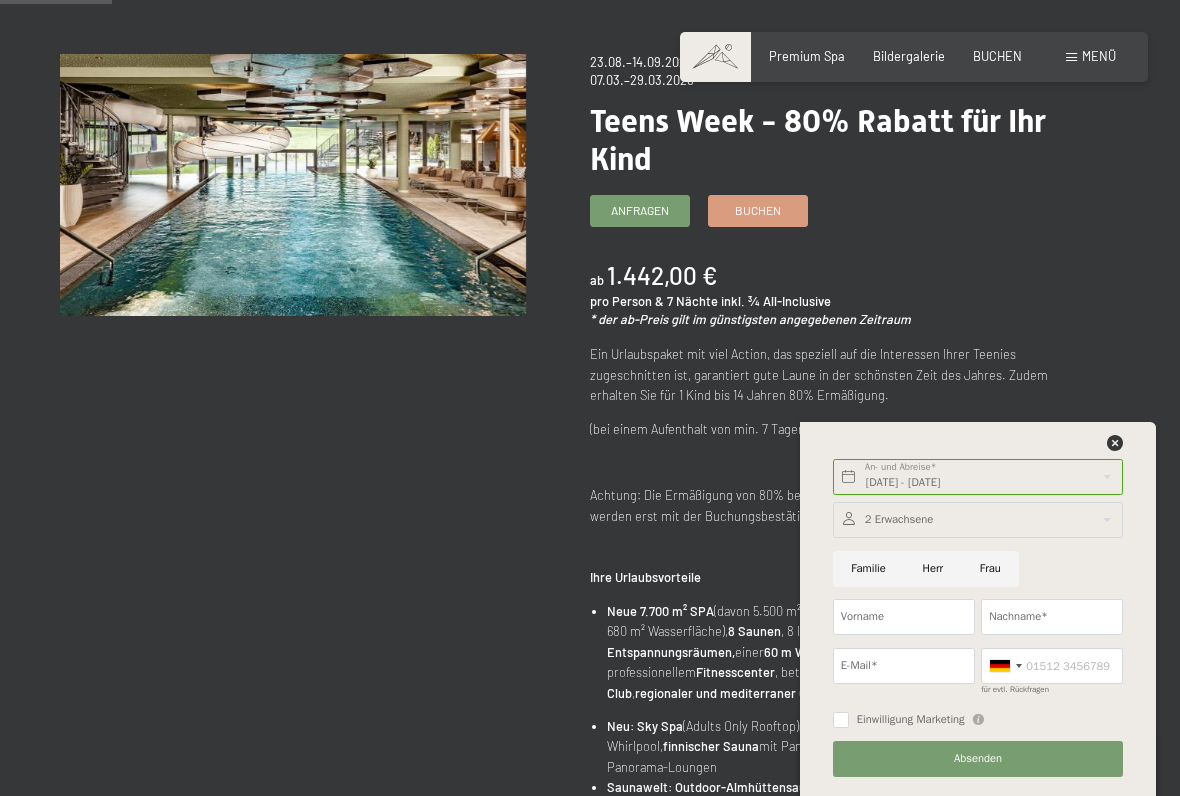click on "Absenden" at bounding box center [978, 759] 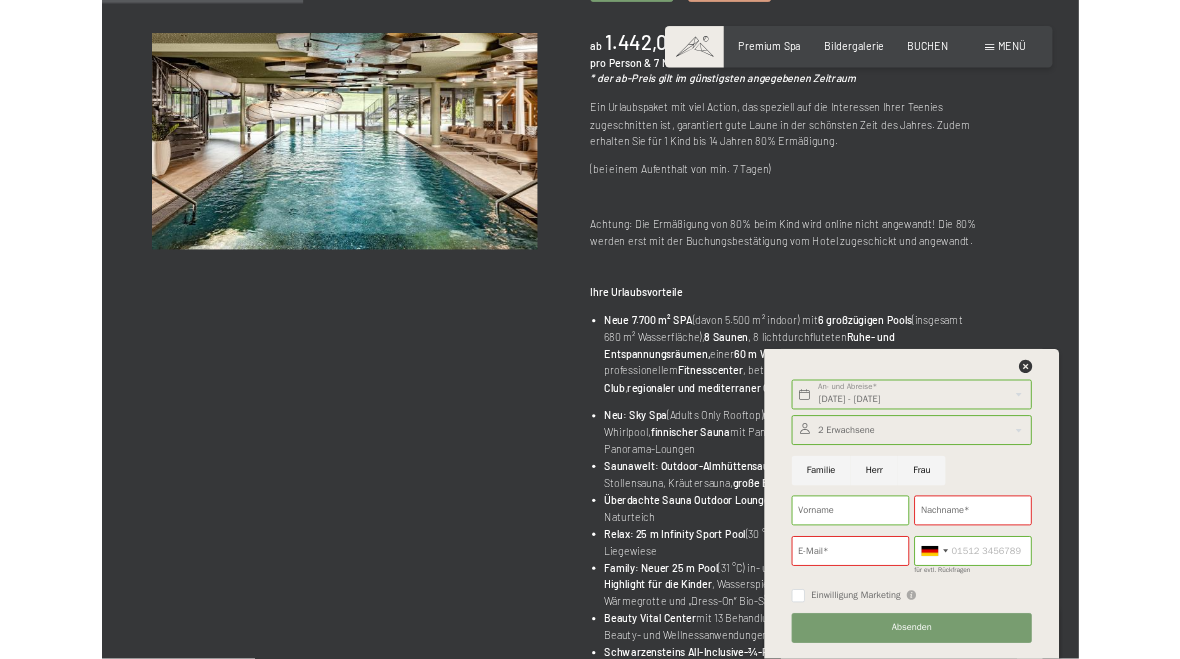 scroll, scrollTop: 399, scrollLeft: 0, axis: vertical 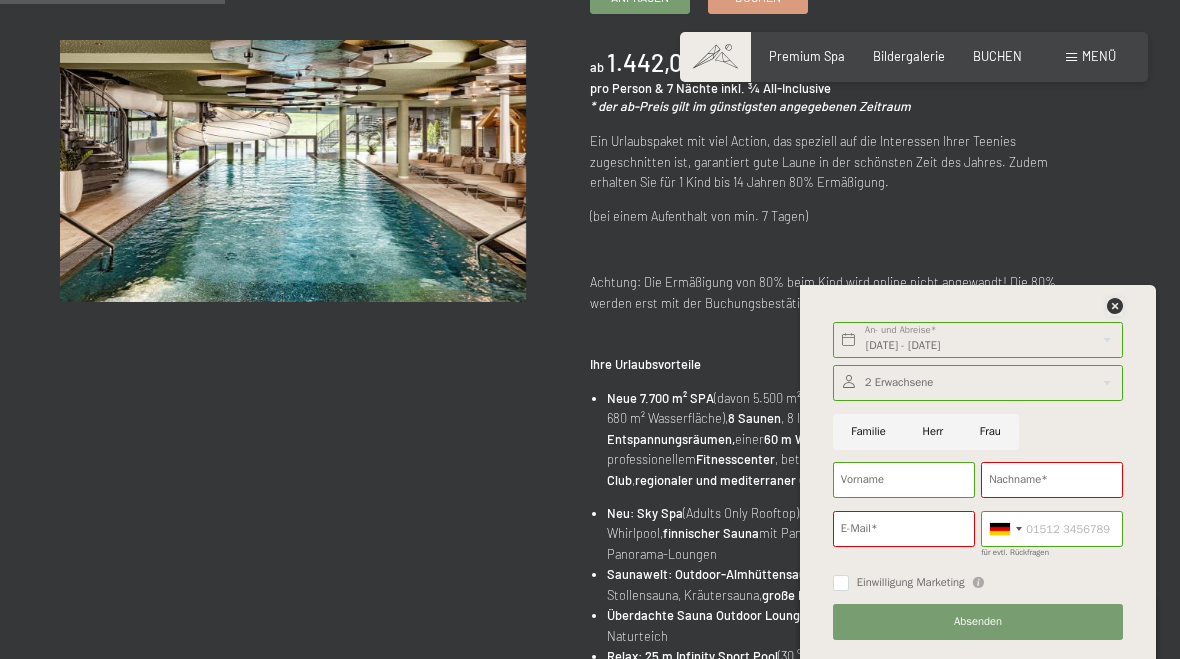 click at bounding box center (1115, 306) 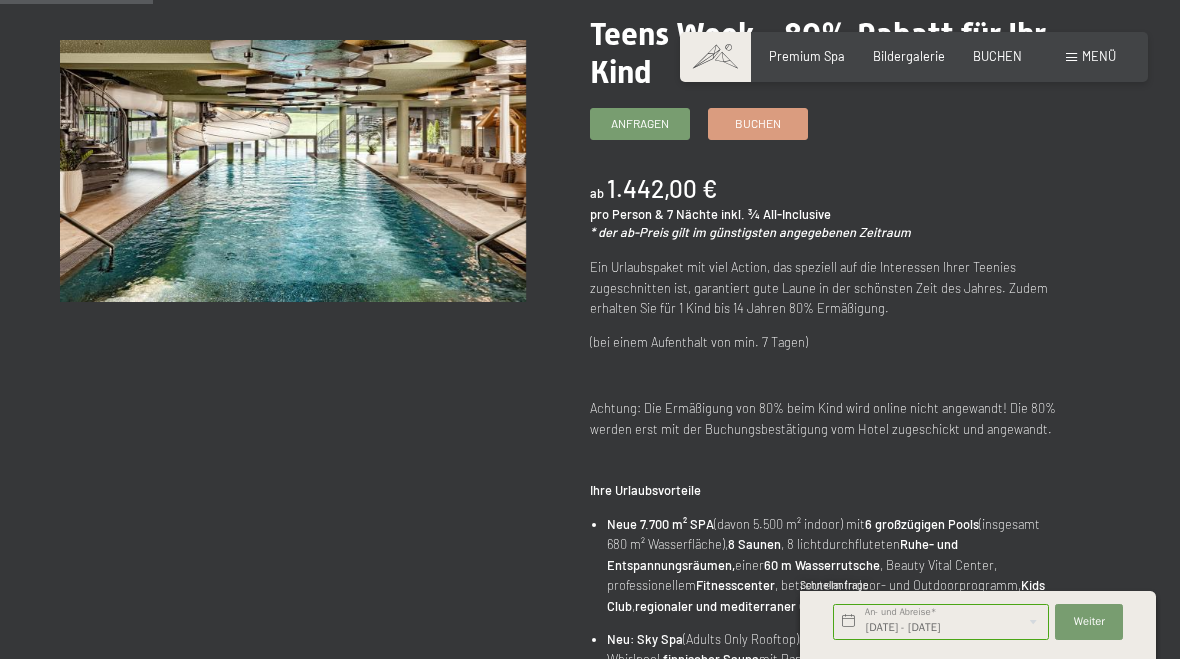 scroll, scrollTop: 270, scrollLeft: 0, axis: vertical 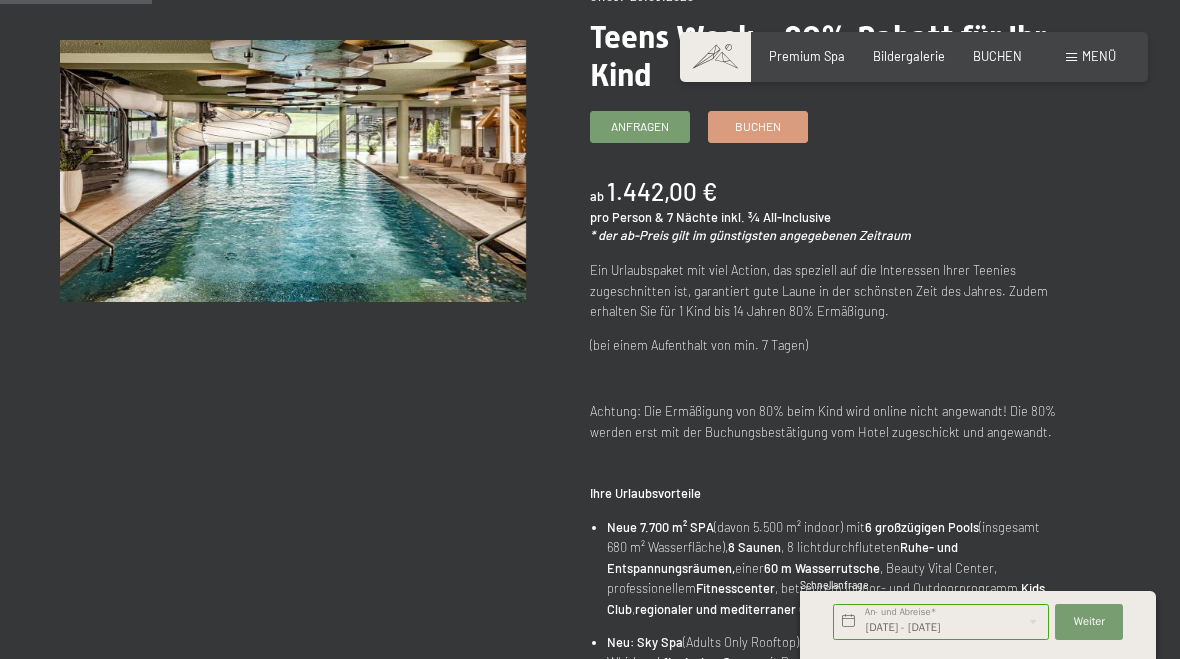 click on "Anfragen" at bounding box center [640, 126] 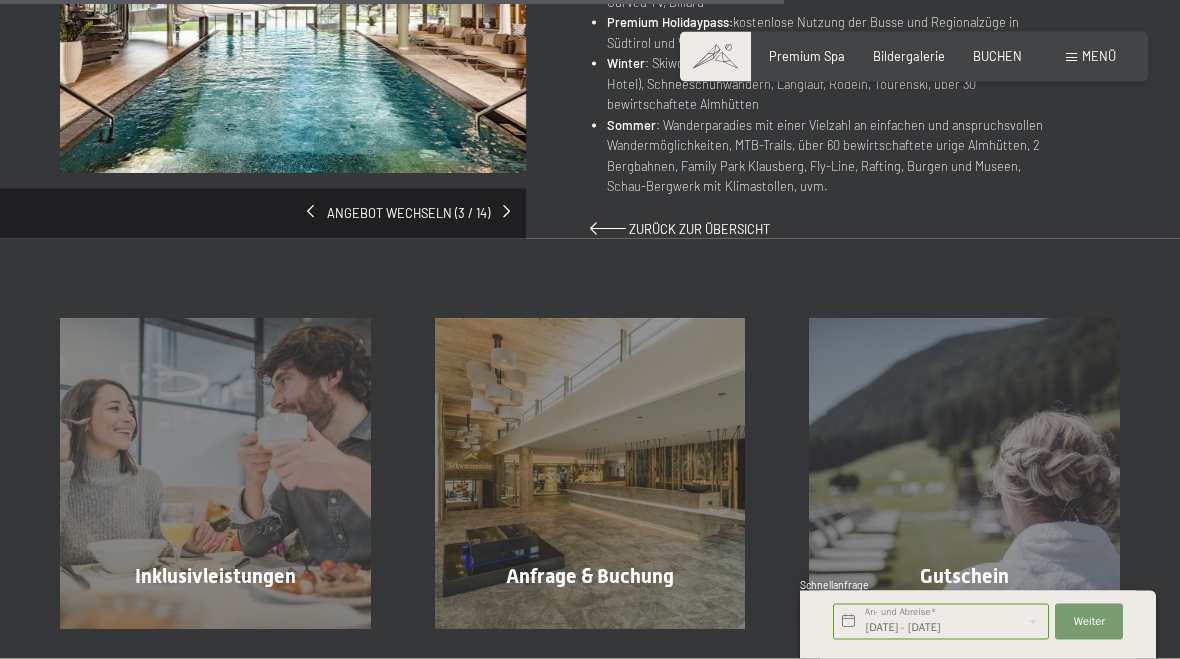 scroll, scrollTop: 1436, scrollLeft: 0, axis: vertical 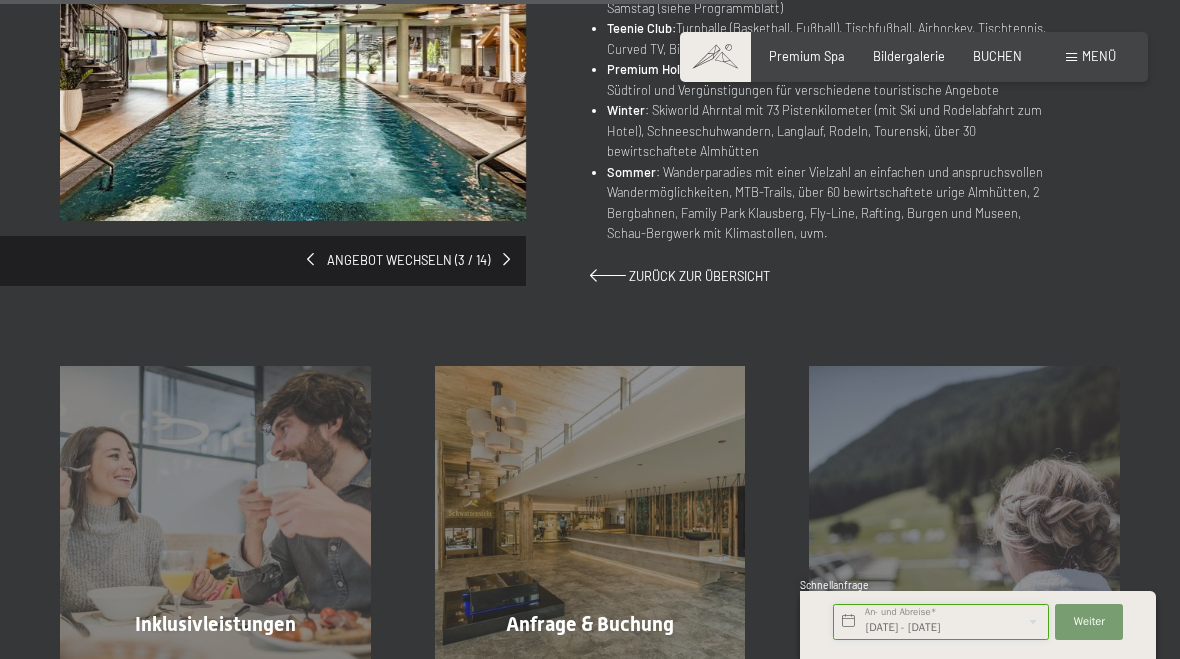 click on "So. 11.01.2026 - So. 18.01.2026" at bounding box center [941, 622] 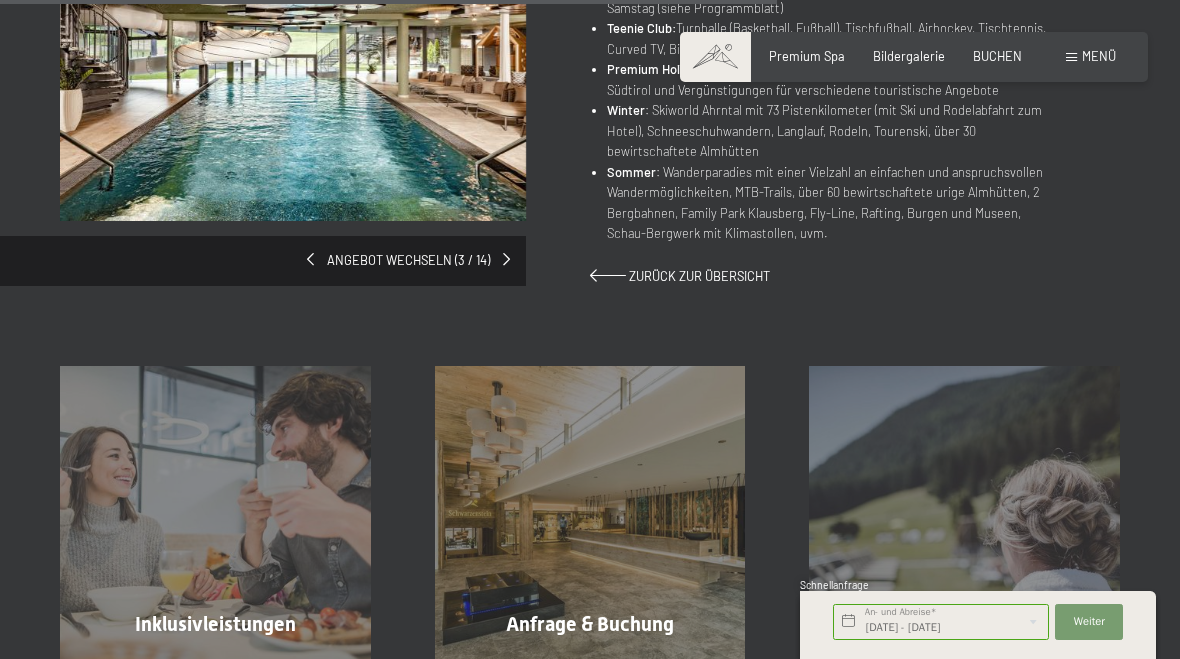 click on "Gutschein           Mehr erfahren" at bounding box center (964, 521) 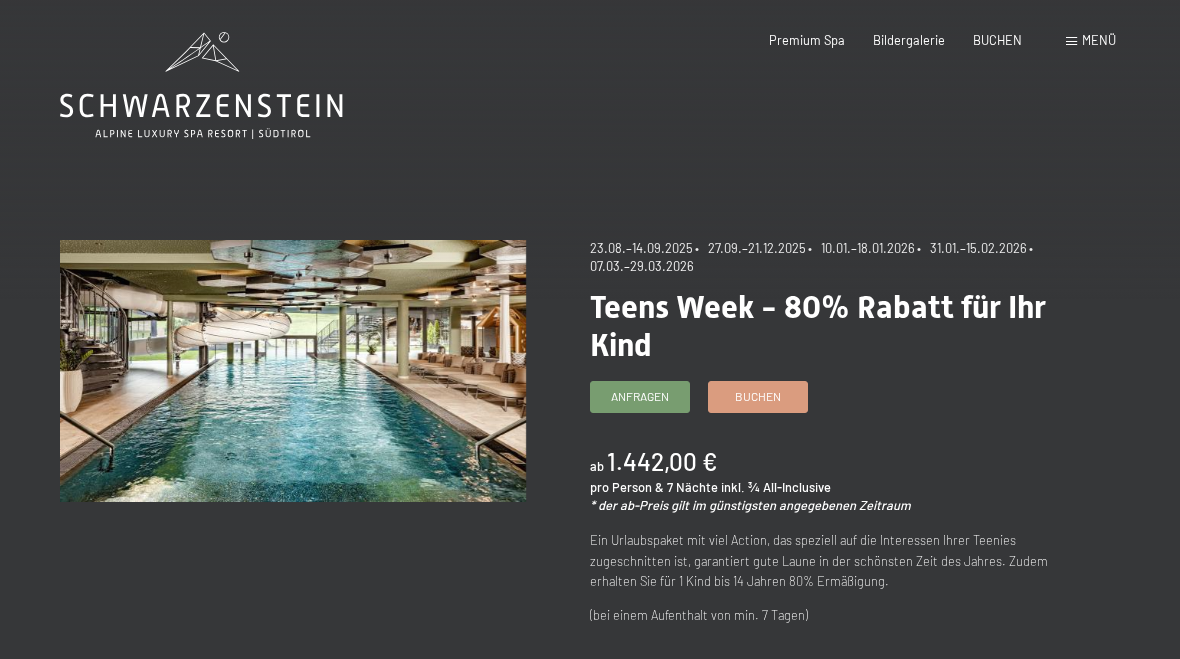 click on "Premium Spa           Bildergalerie           BUCHEN" at bounding box center (881, 41) 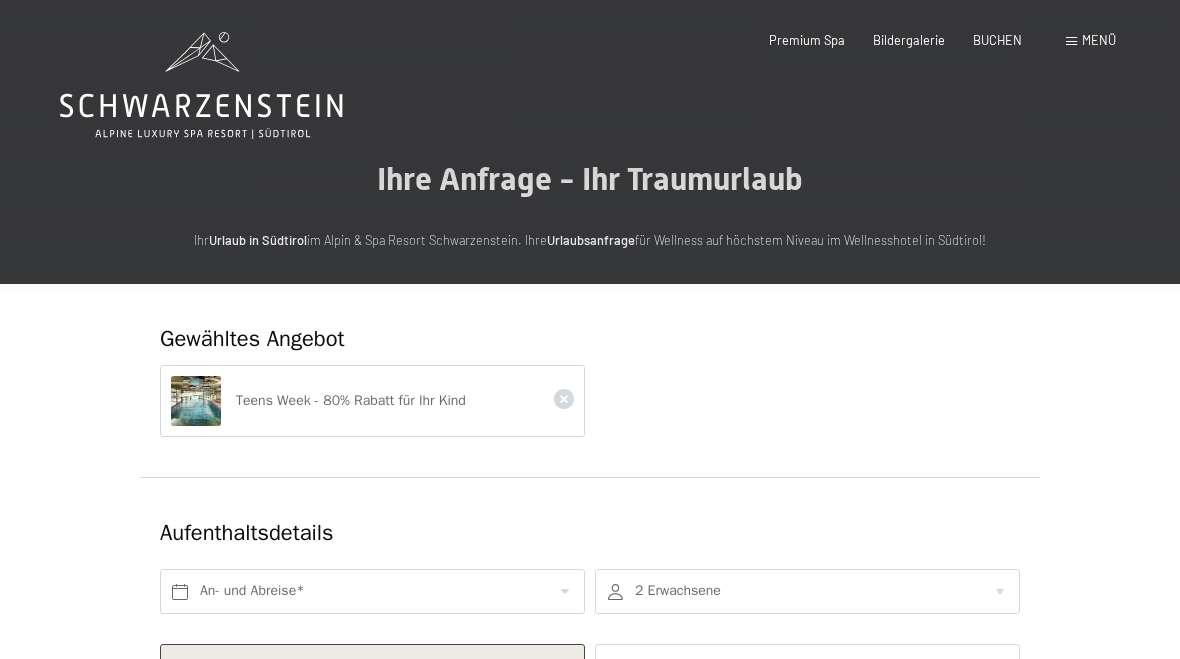 scroll, scrollTop: 0, scrollLeft: 0, axis: both 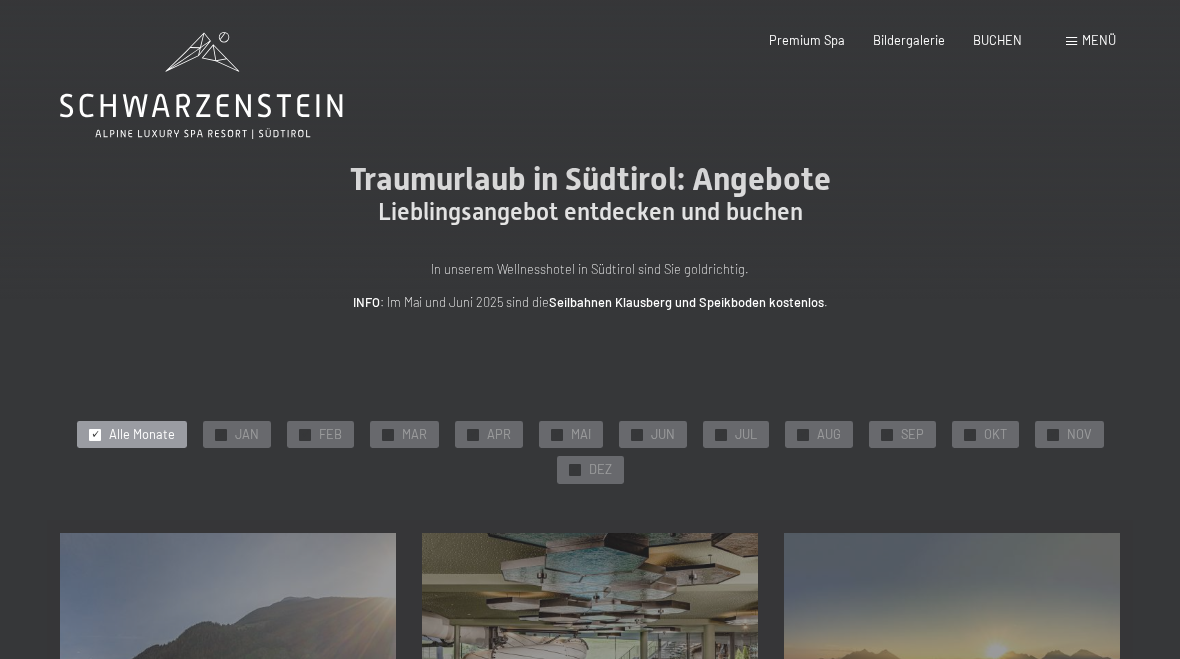 click on "JAN" at bounding box center [247, 435] 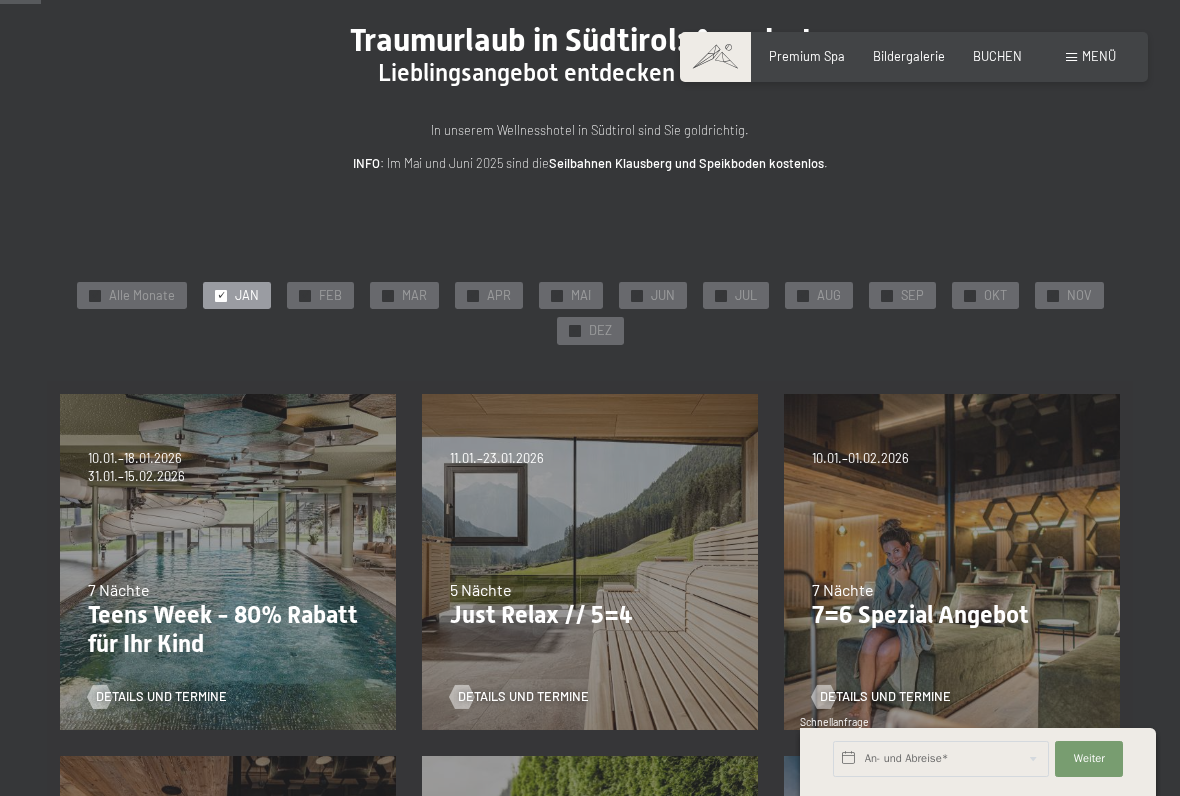 scroll, scrollTop: 140, scrollLeft: 0, axis: vertical 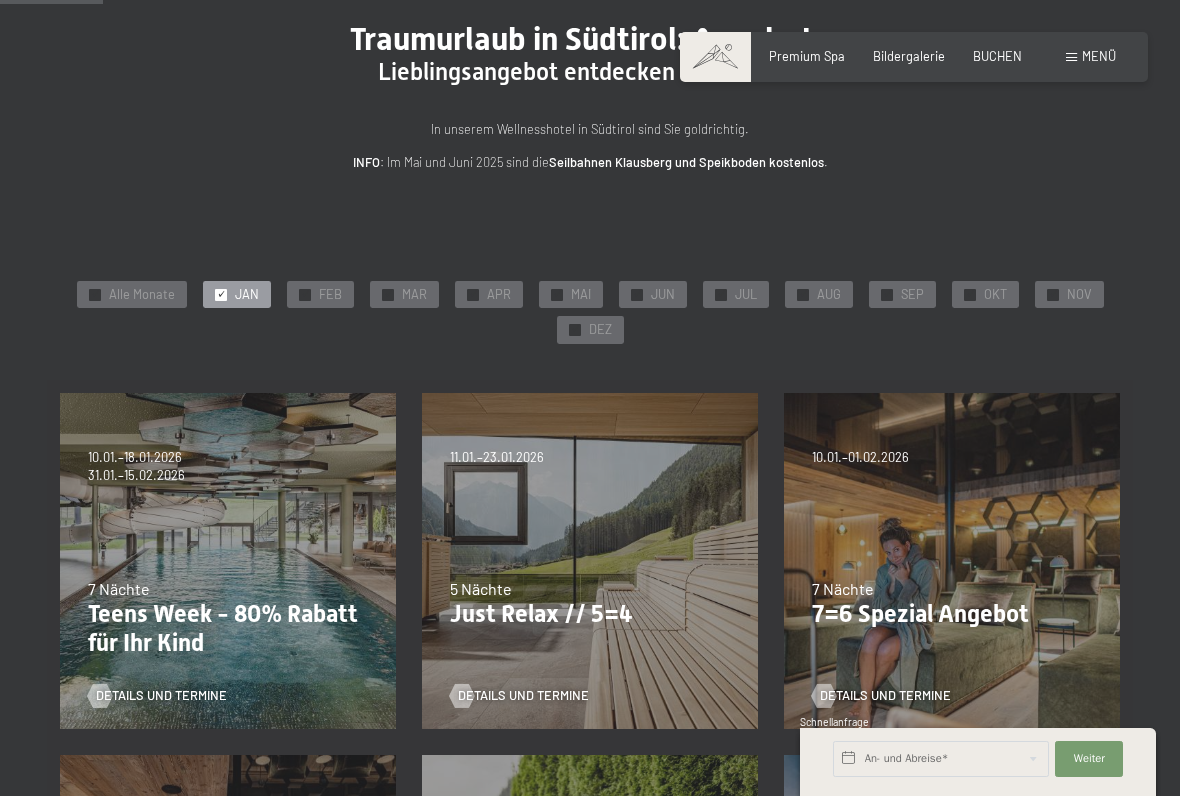 click on "Just Relax // 5=4" at bounding box center [590, 614] 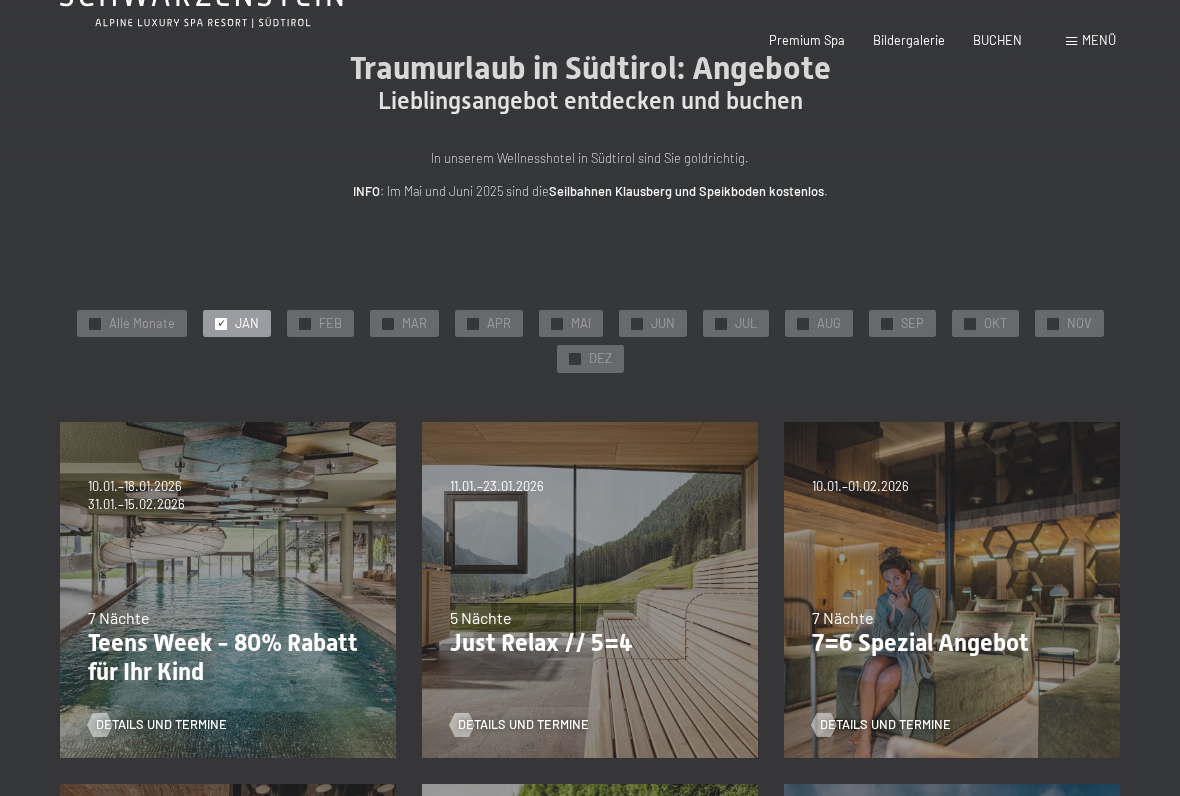 scroll, scrollTop: 123, scrollLeft: 0, axis: vertical 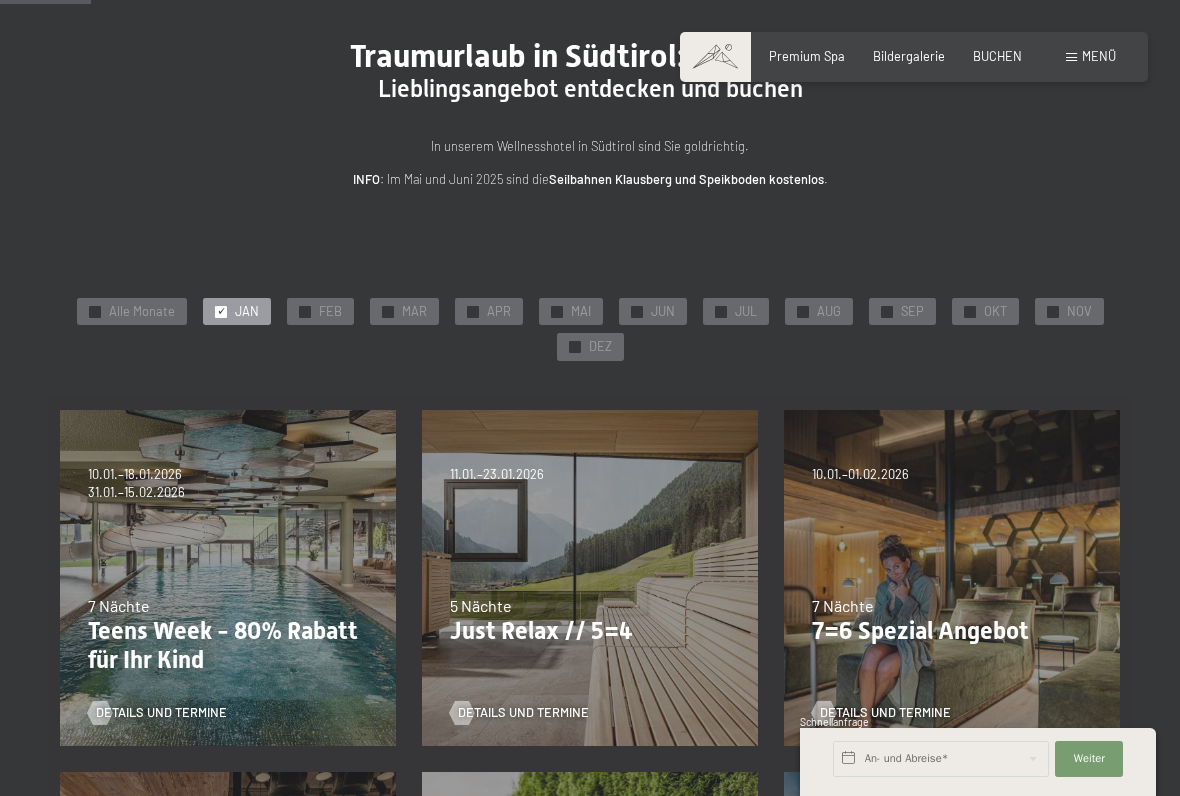 click on "Just Relax // 5=4" at bounding box center [590, 631] 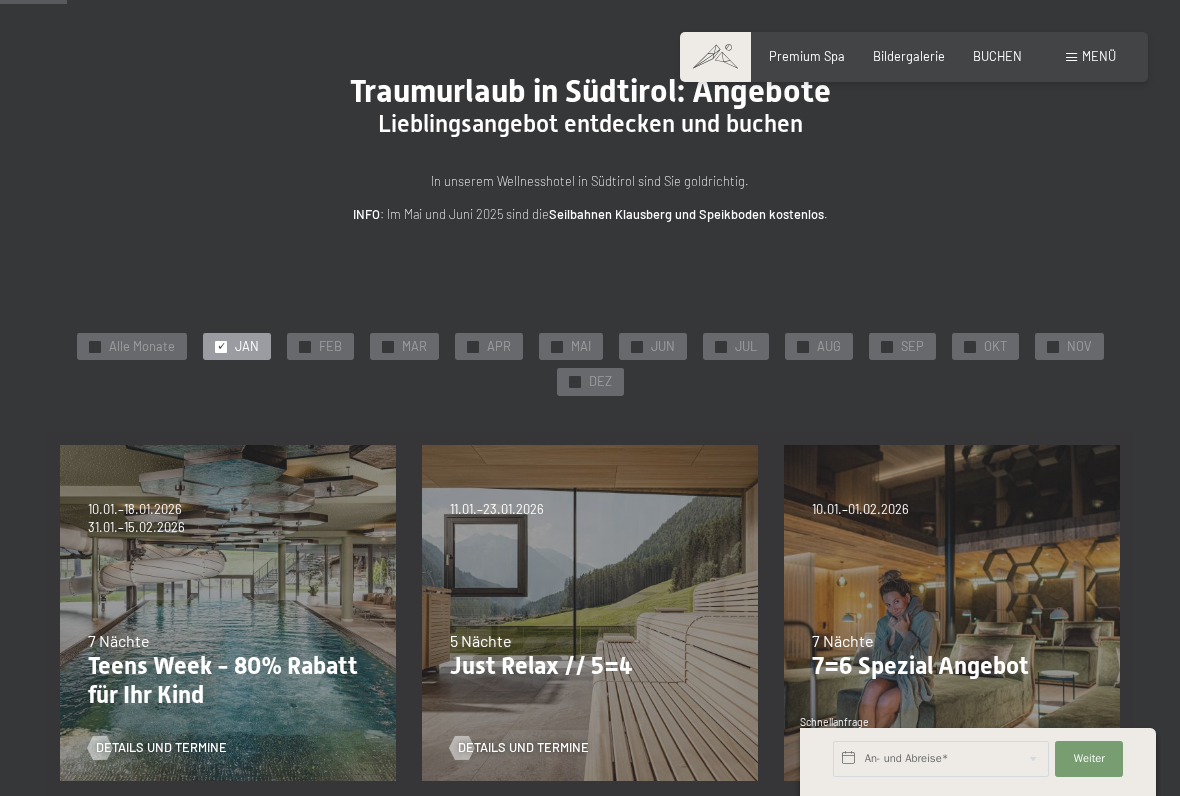scroll, scrollTop: 90, scrollLeft: 0, axis: vertical 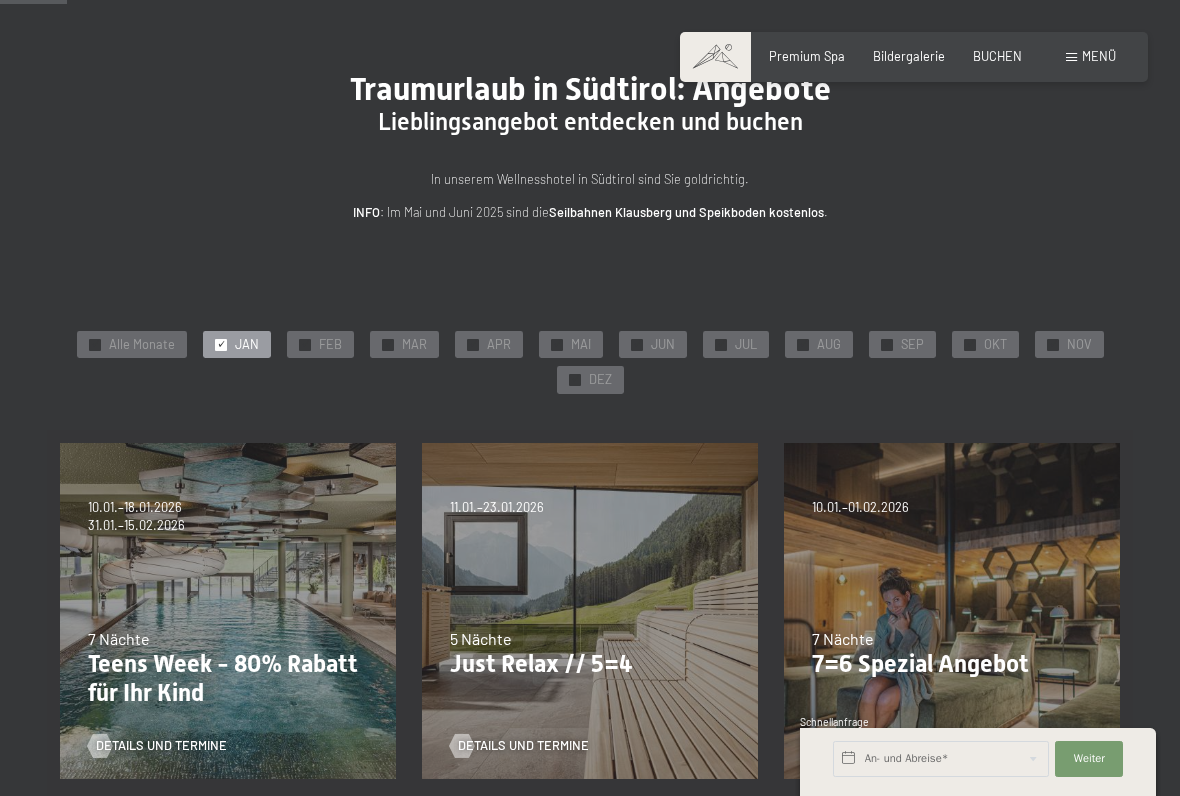 click on "Details und Termine" at bounding box center [523, 746] 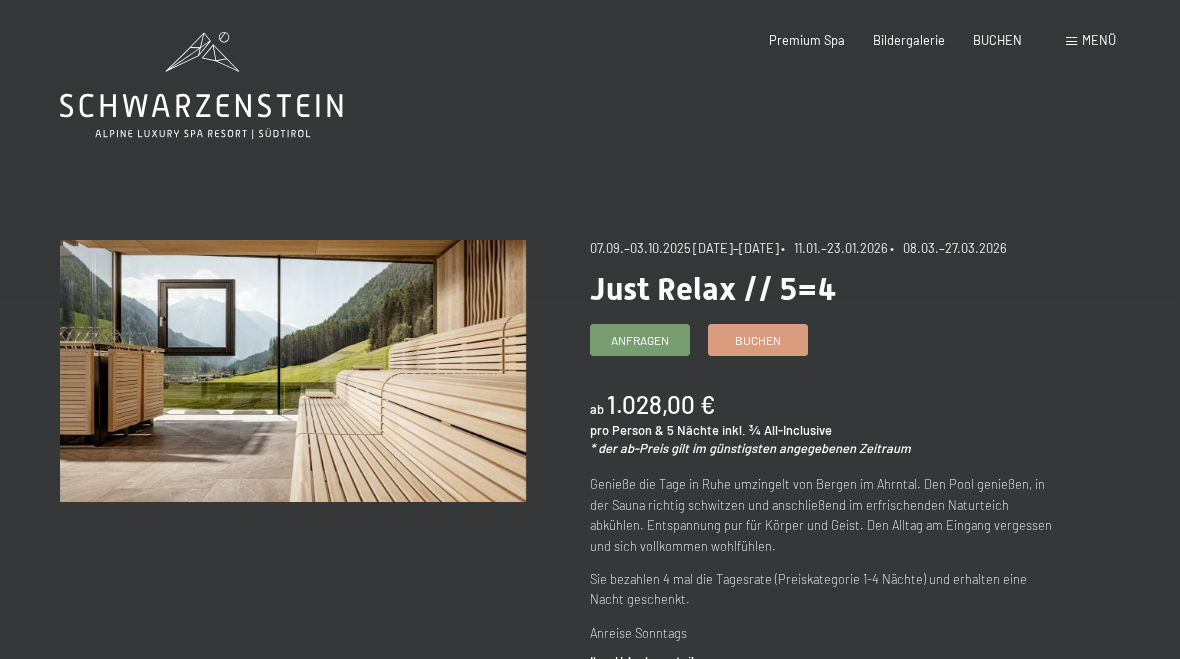 scroll, scrollTop: 0, scrollLeft: 0, axis: both 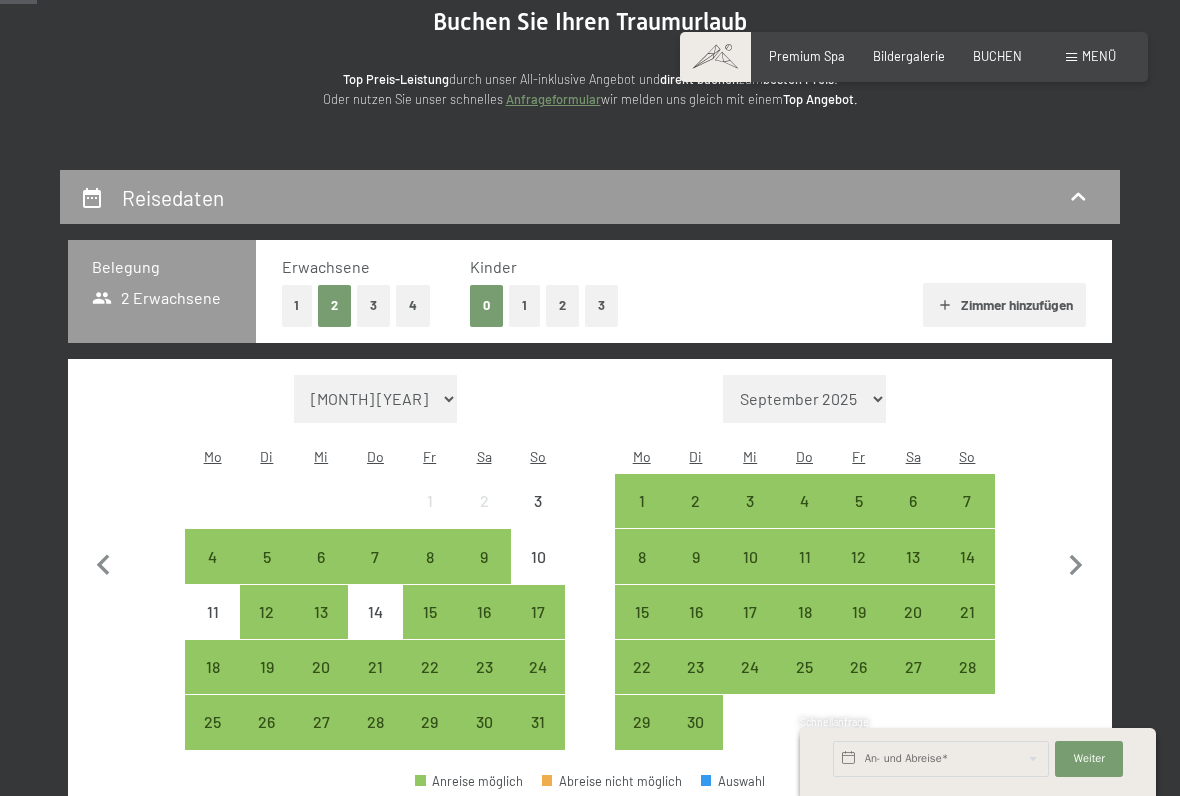 click 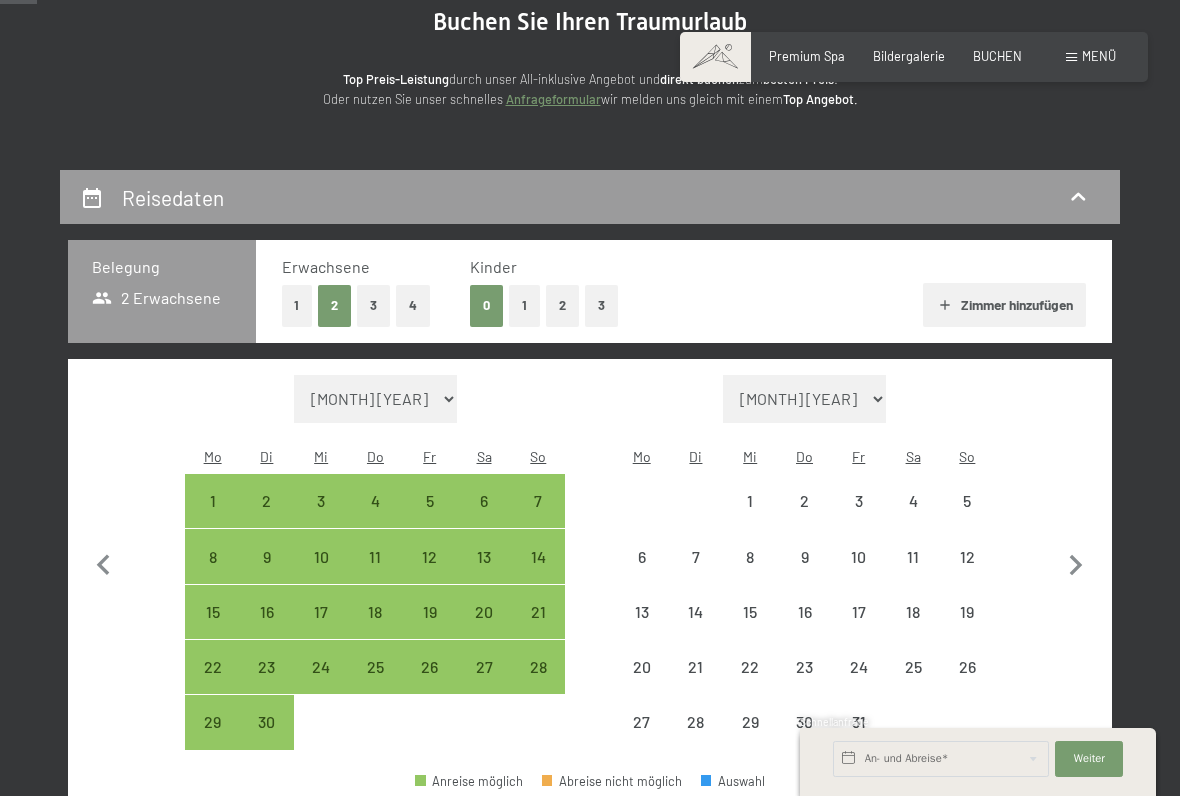 click 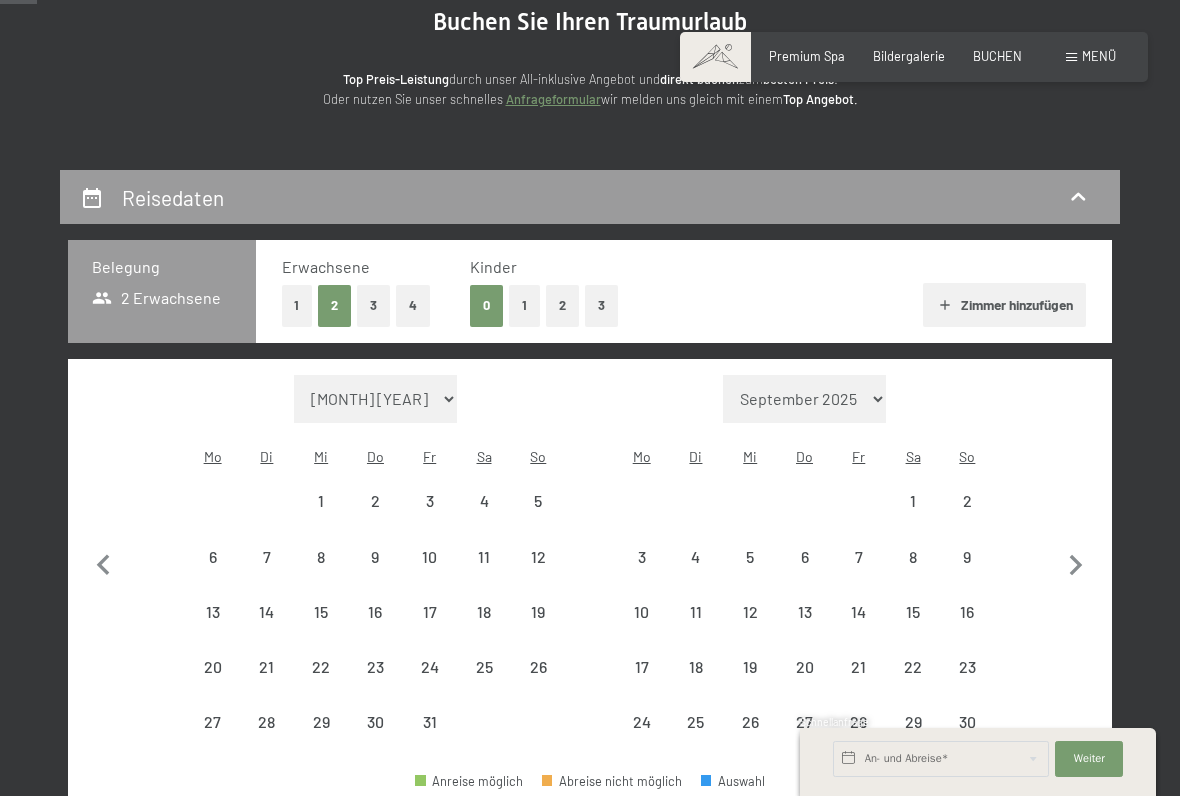 select on "2025-10-01" 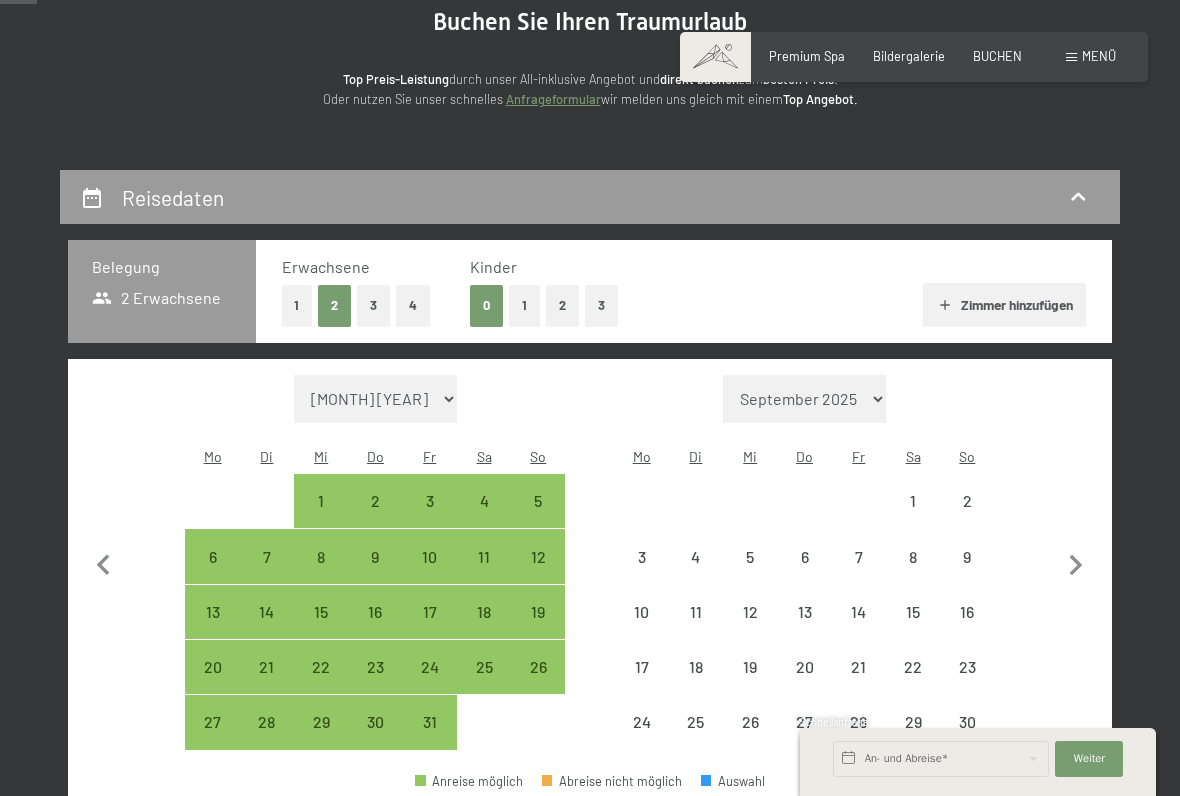 click 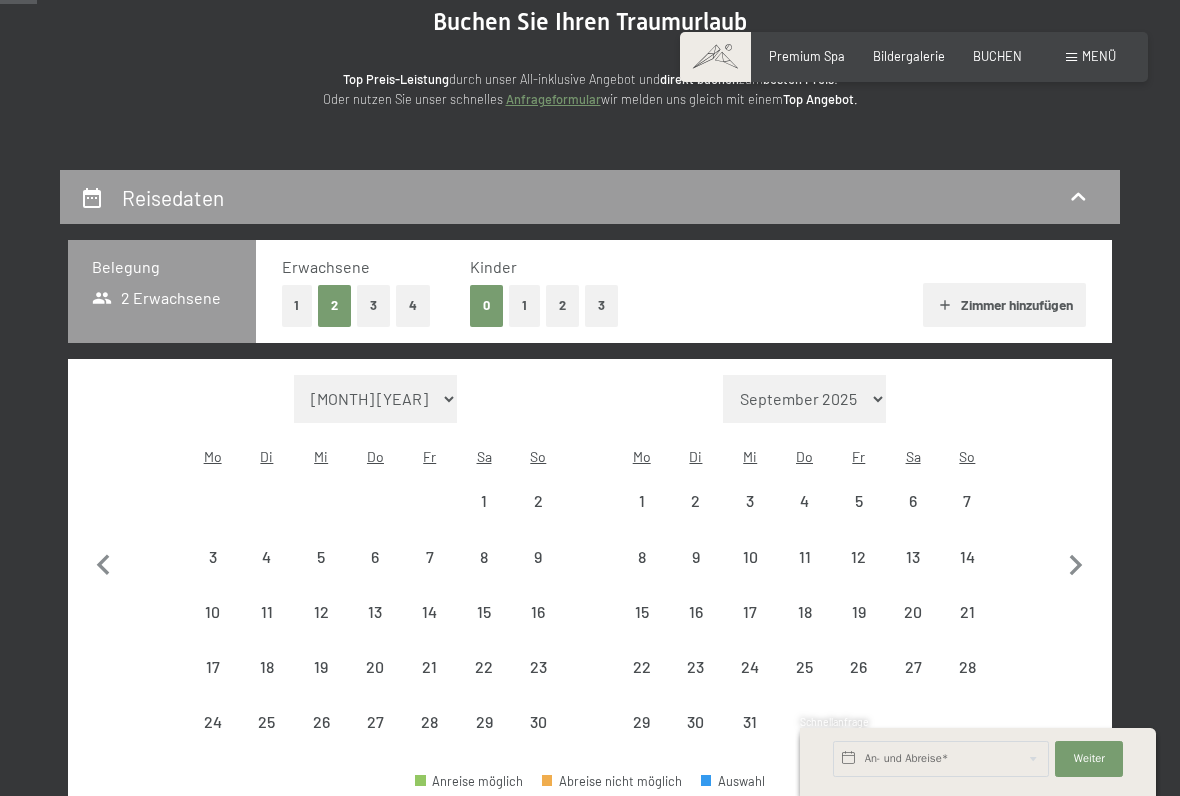 select on "[YEAR]-[MONTH]-[DAY]" 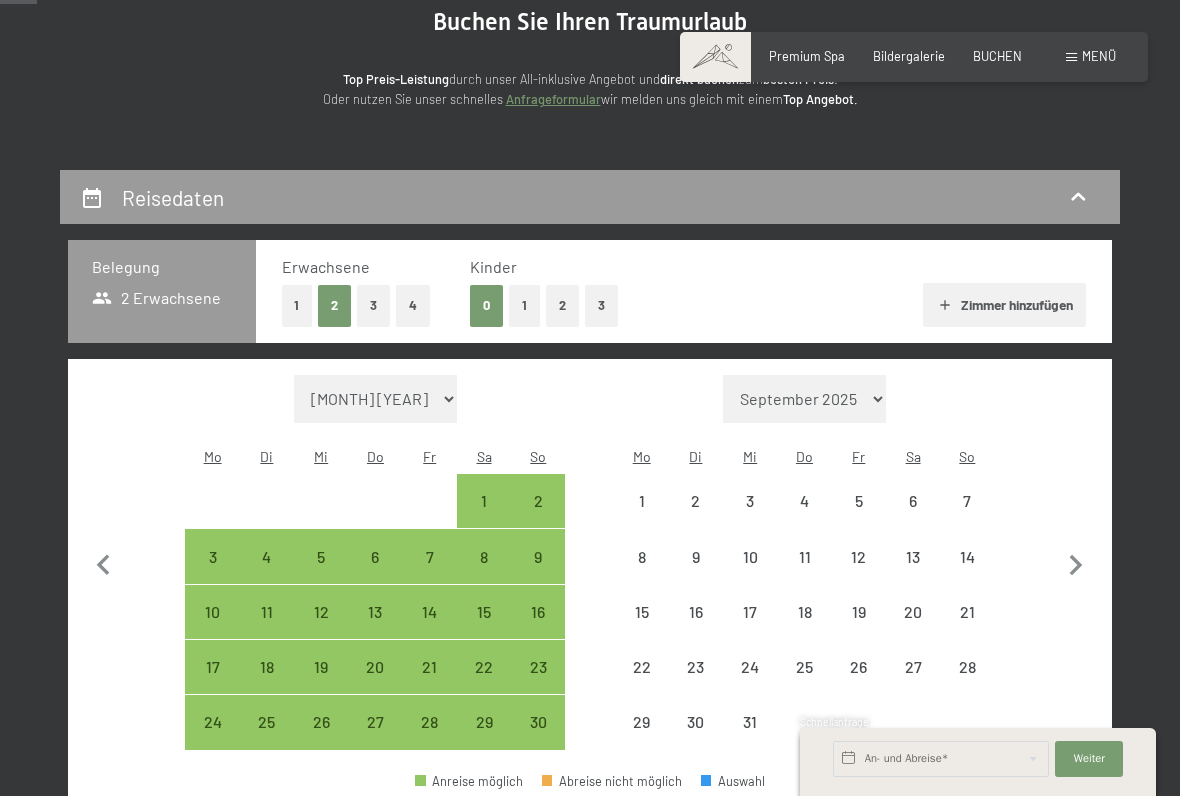 select on "[YEAR]-[MONTH]-[DAY]" 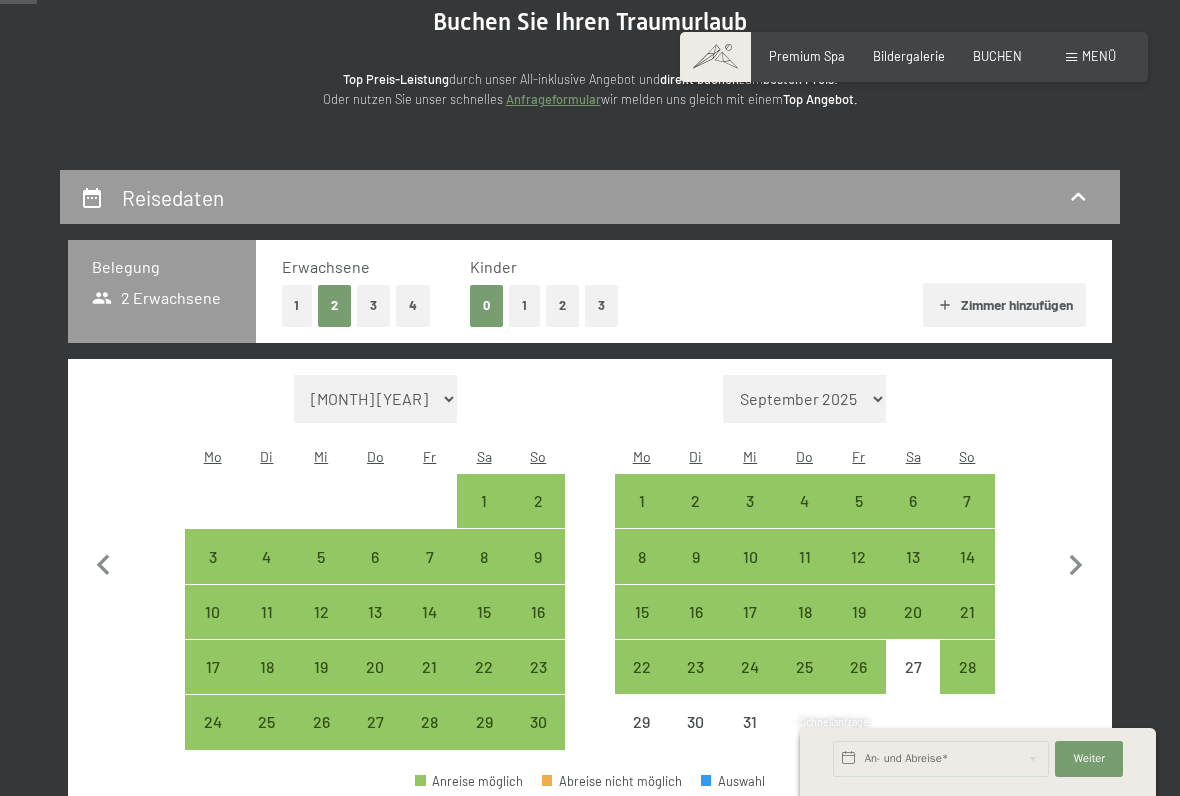 click 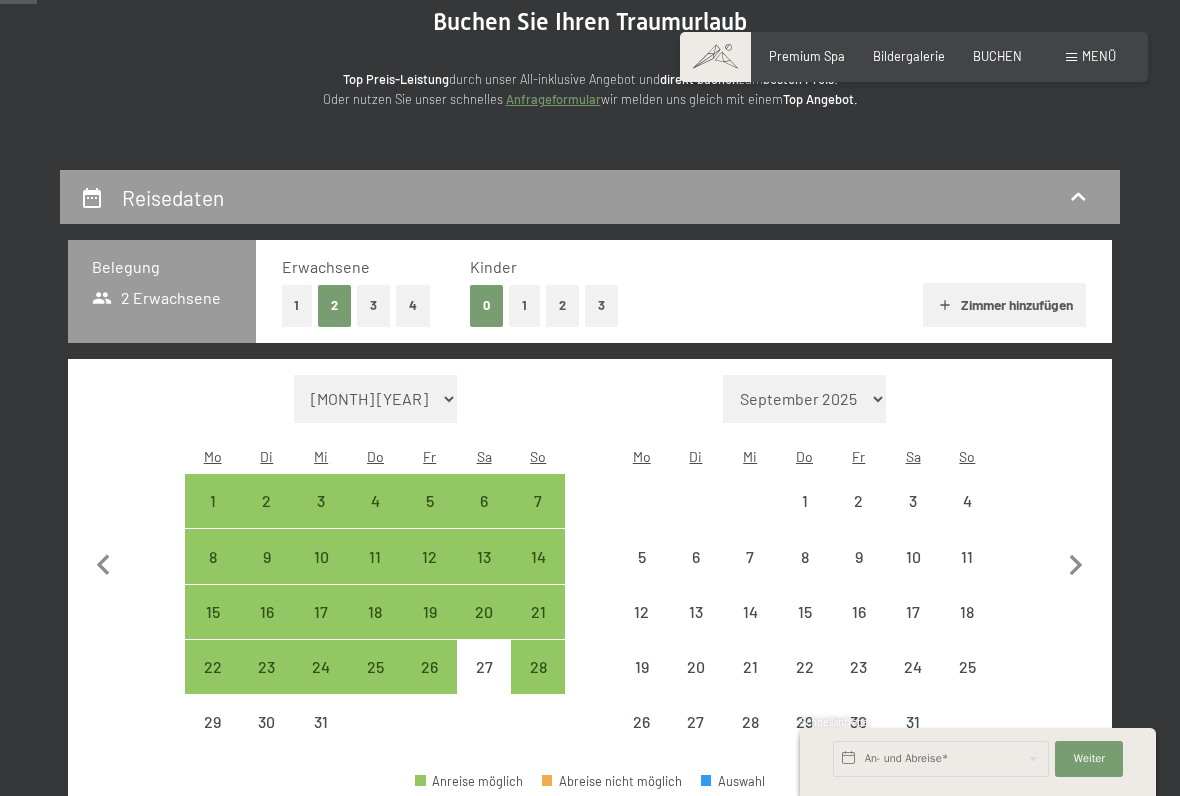 select on "[YEAR]-[MONTH]-[DAY]" 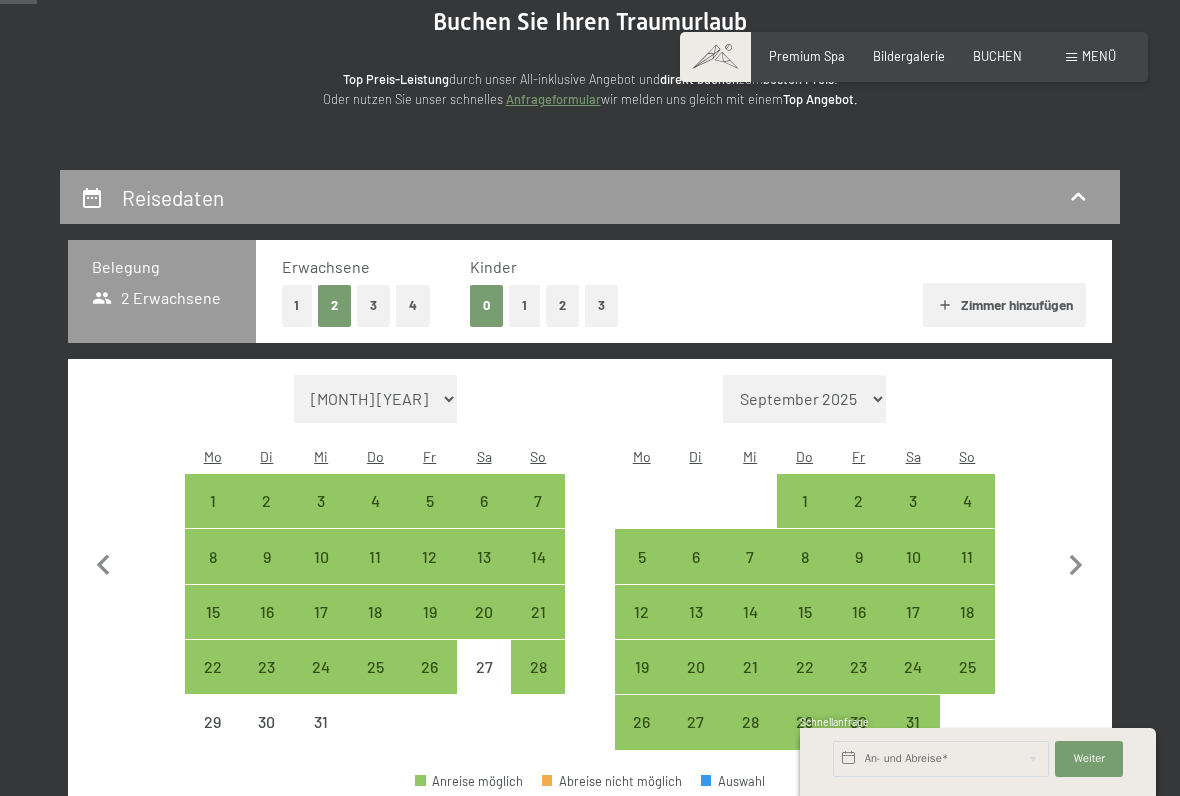 click on "18" at bounding box center [967, 629] 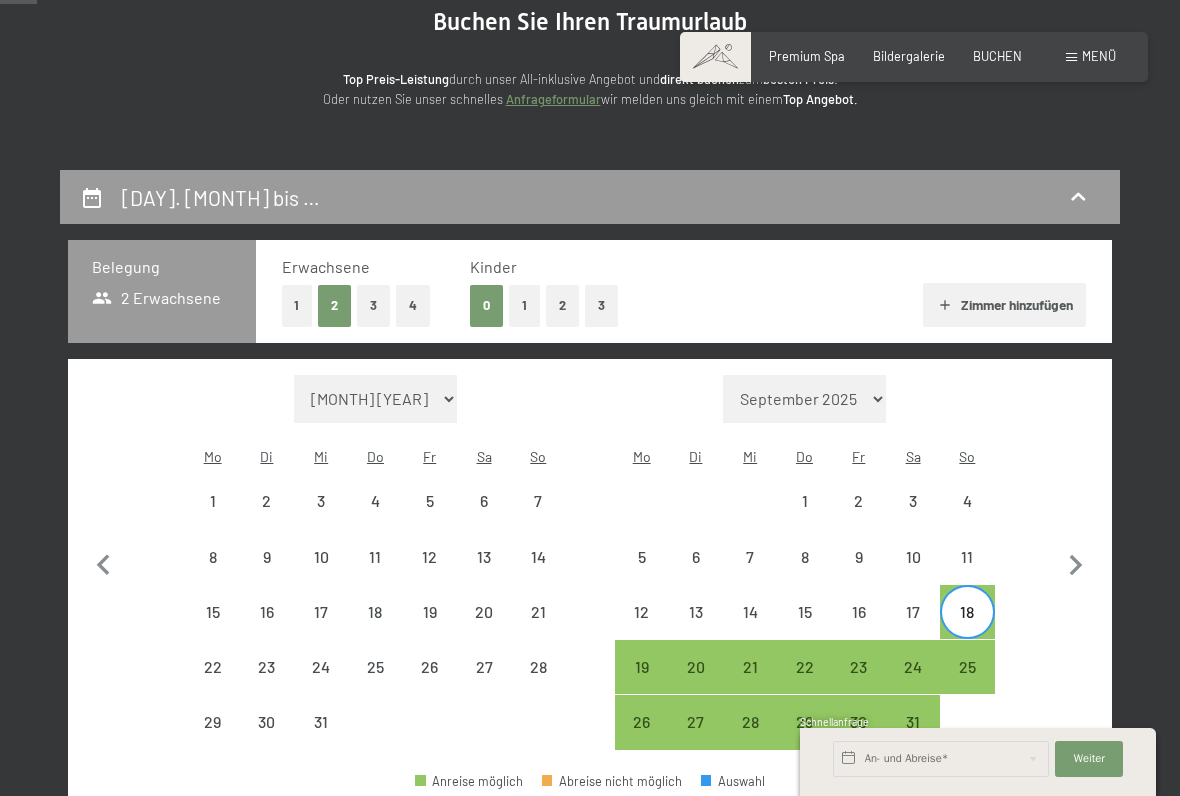 click on "25" at bounding box center (967, 684) 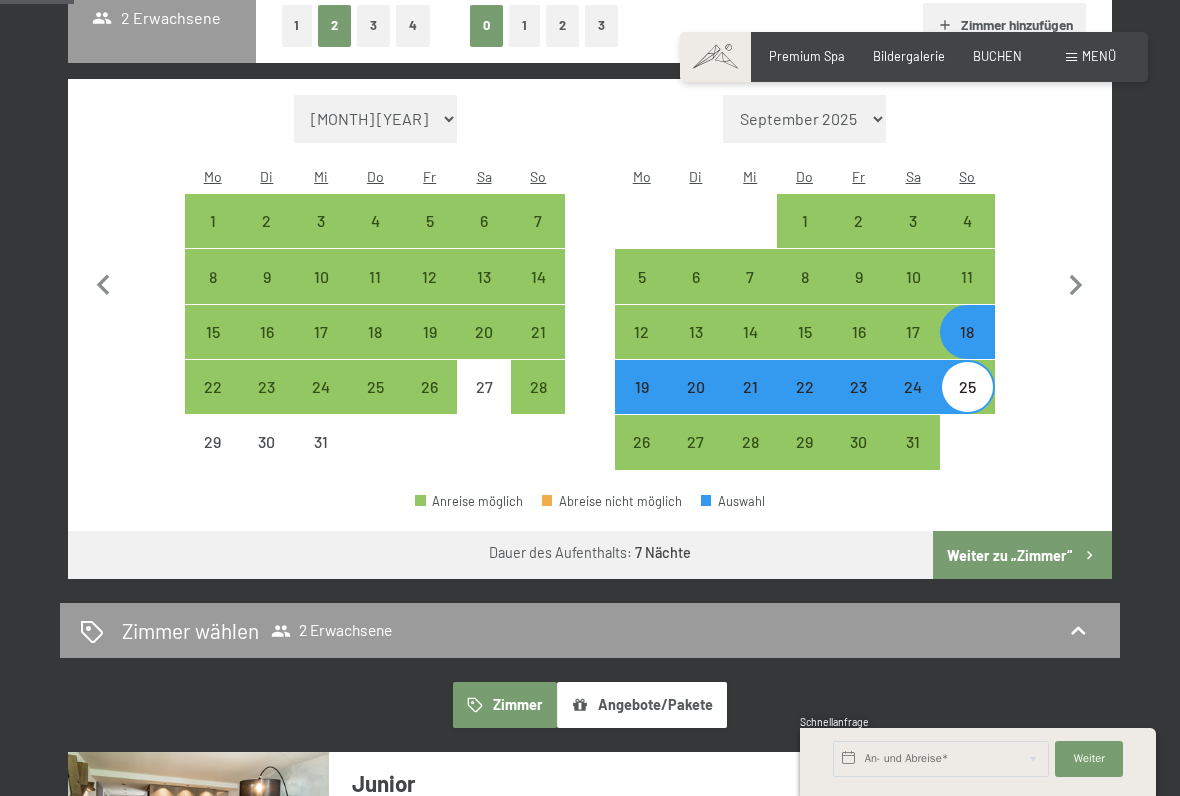 scroll, scrollTop: 471, scrollLeft: 0, axis: vertical 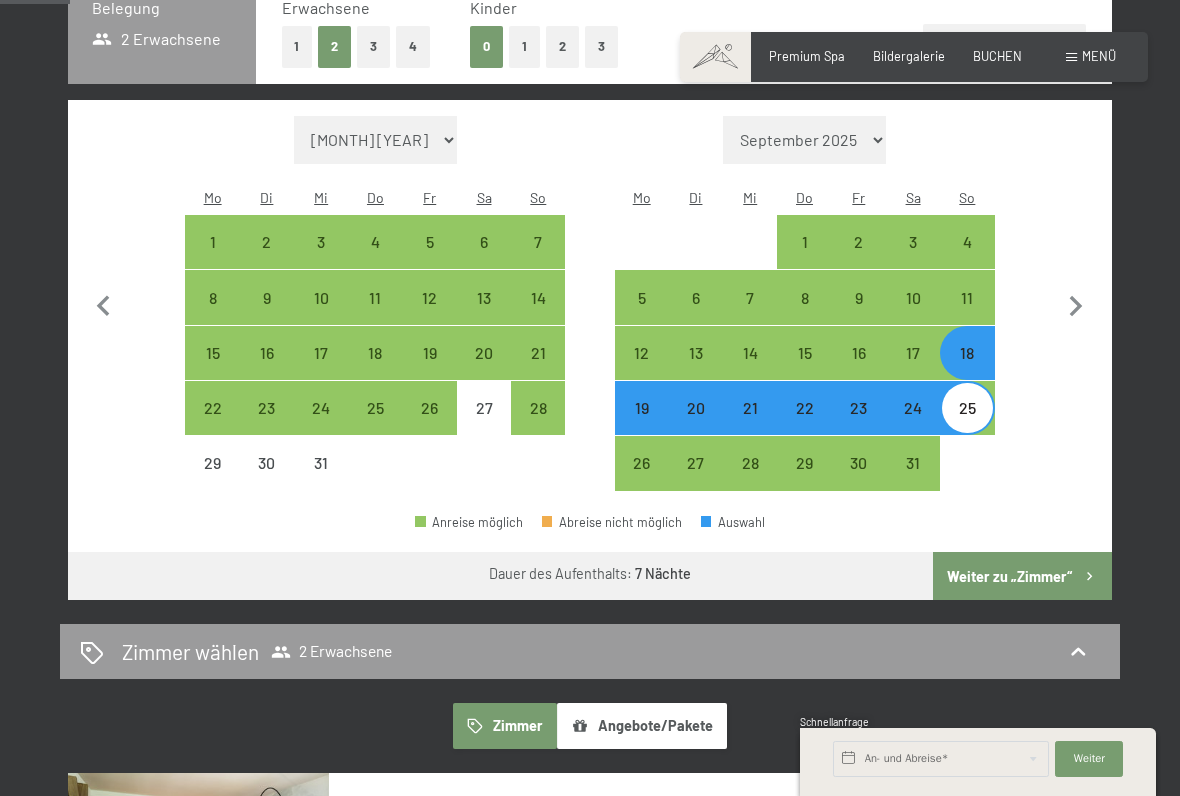 click on "Weiter zu „Zimmer“" at bounding box center [1022, 576] 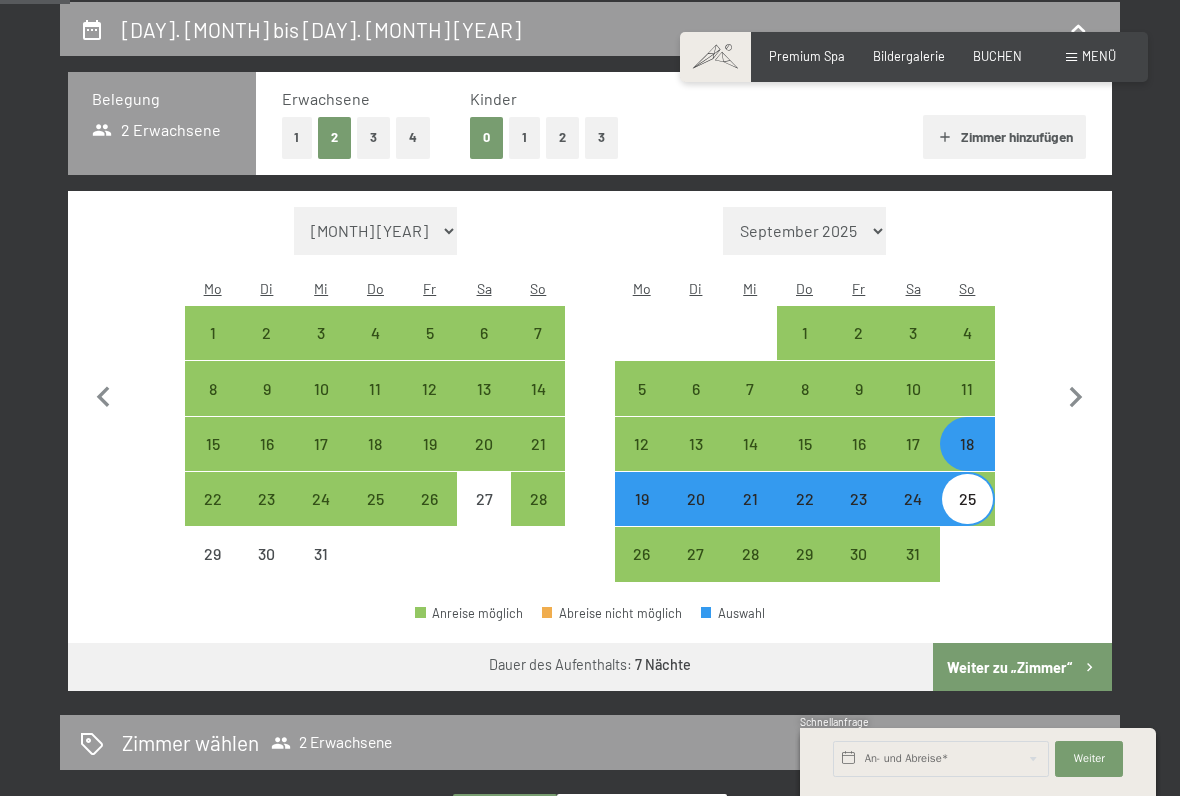 select on "[YEAR]-[MONTH]-[DAY]" 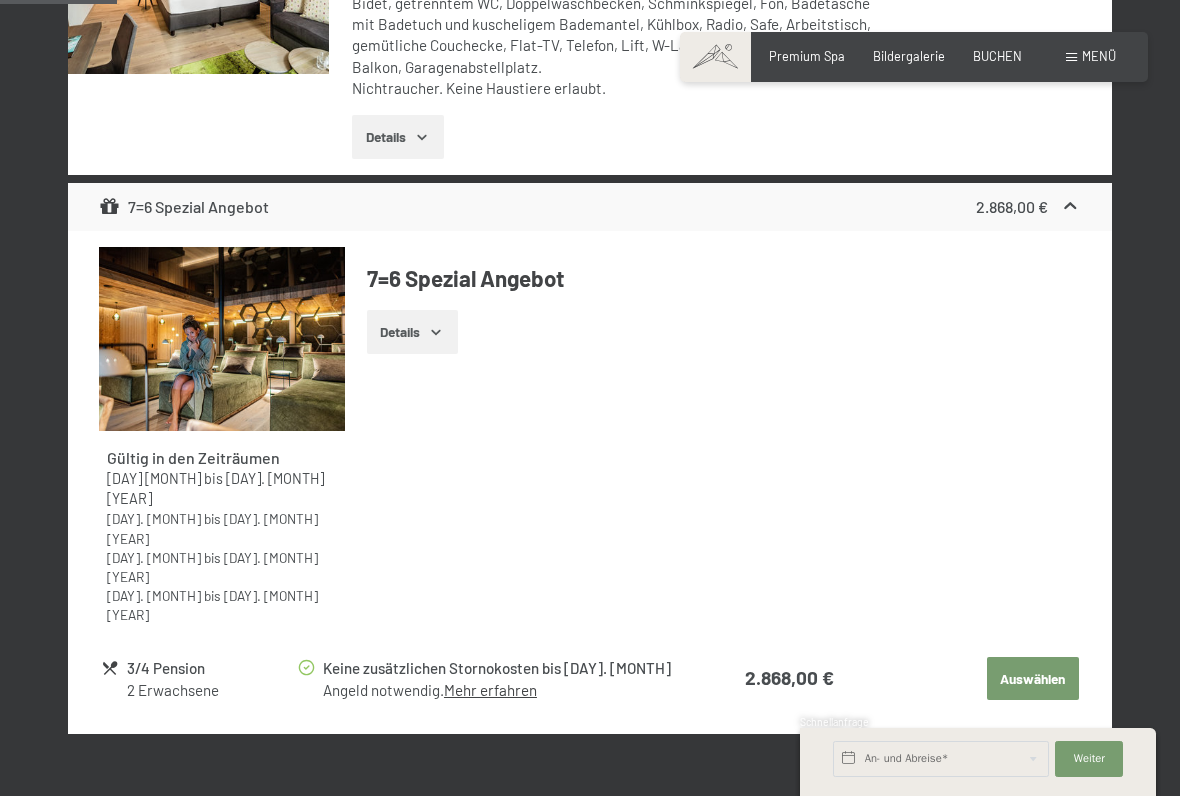 scroll, scrollTop: 732, scrollLeft: 0, axis: vertical 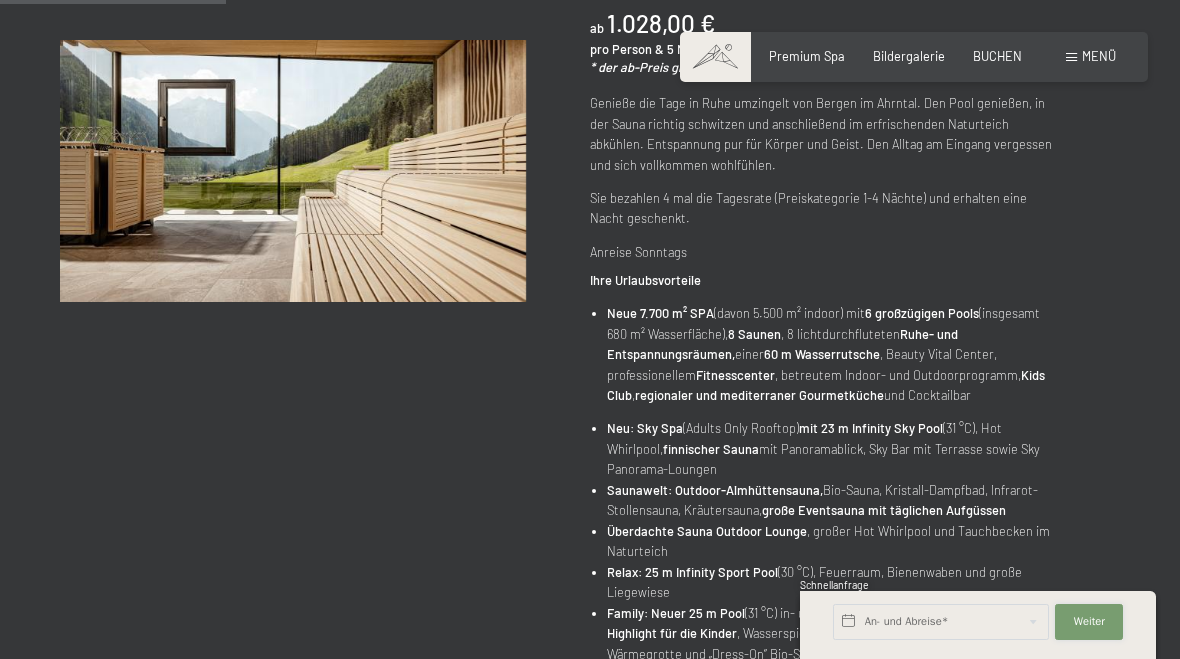 click on "Weiter" at bounding box center (1089, 622) 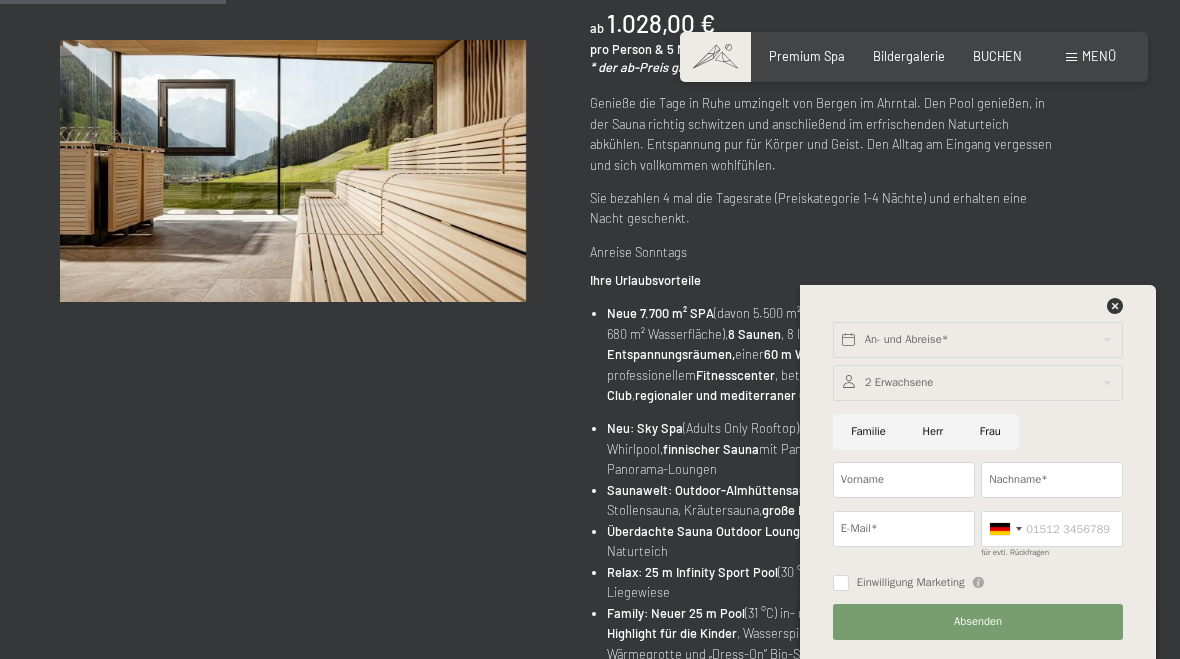 click on "Angebot wechseln (2 / 14)                             07.09.–03.10.2025      •   21.12.–26.12.2025      •   11.01.–23.01.2026      •   08.03.–27.03.2026          Just Relax // 5=4             Anfragen           Buchen             ab    1.028,00 €        pro Person &   5 Nächte   inkl. ¾ All-Inclusive       * der ab-Preis gilt im günstigsten angegebenen Zeitraum         Genieße die Tage in Ruhe umzingelt von Bergen im Ahrntal. Den Pool genießen, in der Sauna richtig schwitzen und anschließend im erfrischenden Naturteich abkühlen. Entspannung pur für Körper und Geist. Den Alltag am Eingang vergessen und sich vollkommen wohlfühlen.   Sie bezahlen 4 mal die Tagesrate (Preiskategorie 1-4 Nächte) und erhalten eine Nacht geschenkt.   Anreise Sonntags         Ihre Urlaubsvorteile   Neue 7.700 m² SPA  (davon 5.500 m² indoor) mit  6 großzügigen Pools  (insgesamt 680 m² Wasserfläche),  8 Saunen , 8 lichtdurchfluteten  Ruhe- und Entspannungsräumen,  einer ," at bounding box center [590, 548] 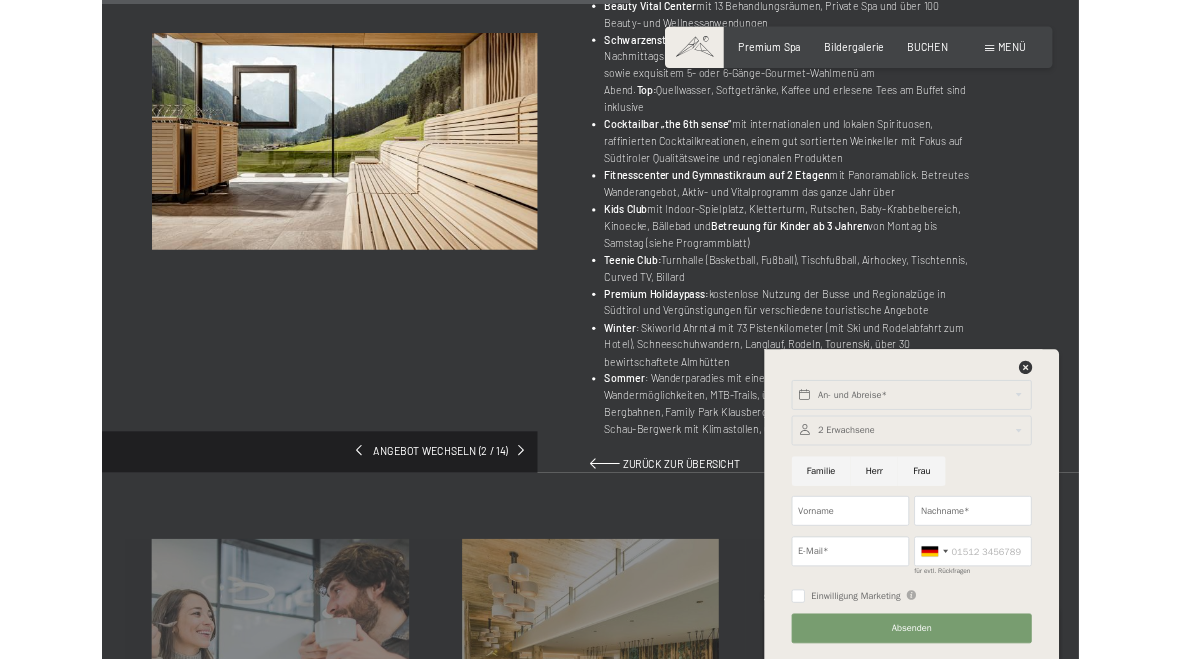 scroll, scrollTop: 1050, scrollLeft: 0, axis: vertical 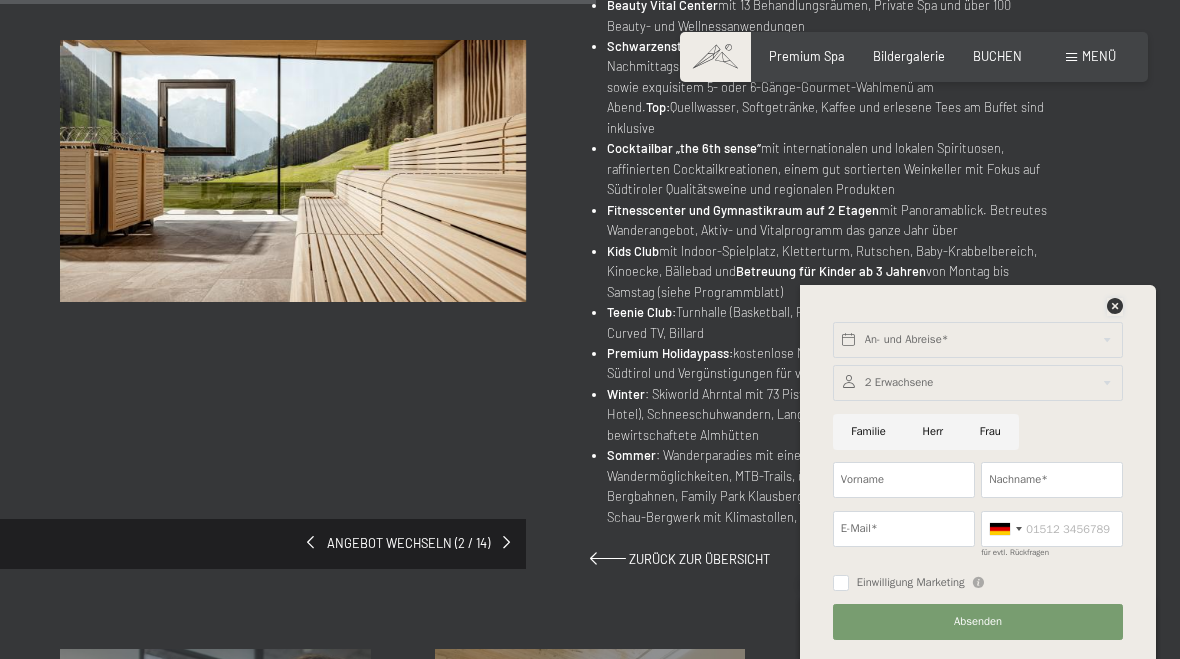 click at bounding box center [1115, 306] 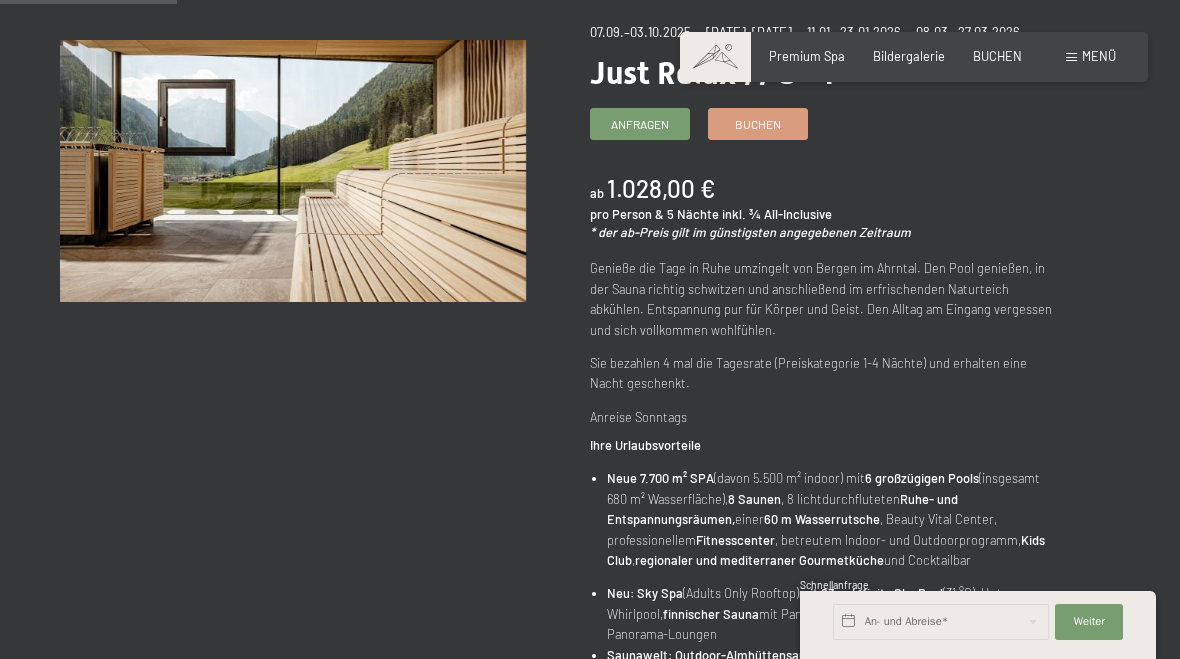 scroll, scrollTop: 0, scrollLeft: 0, axis: both 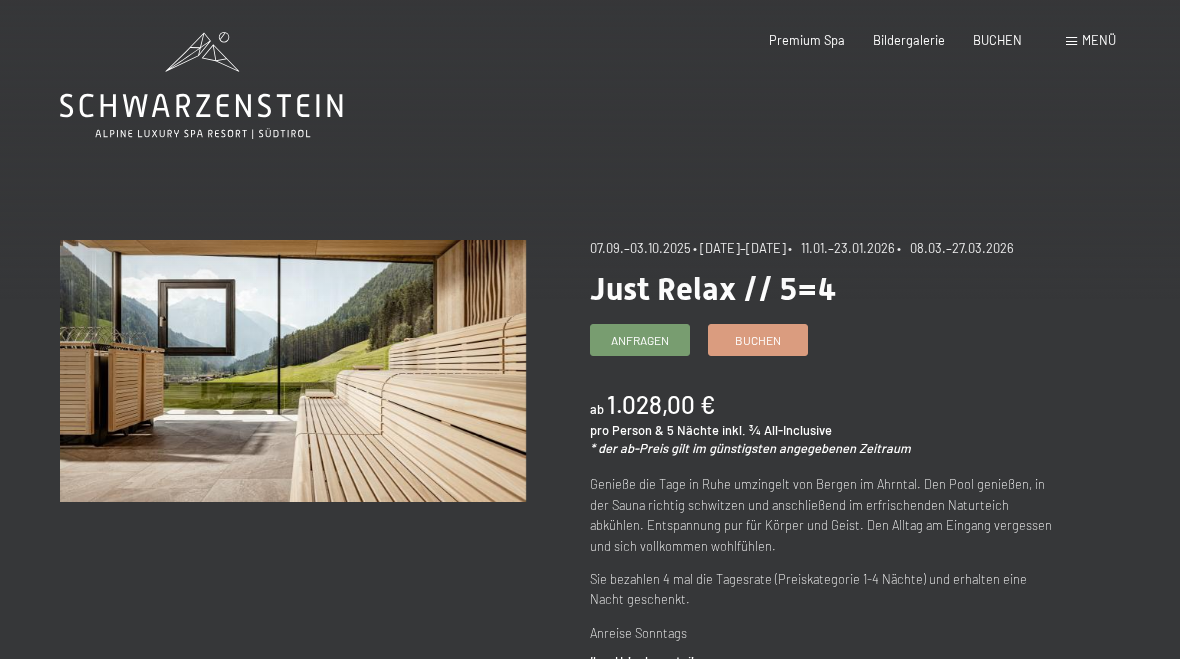 click on "BUCHEN" at bounding box center (997, 40) 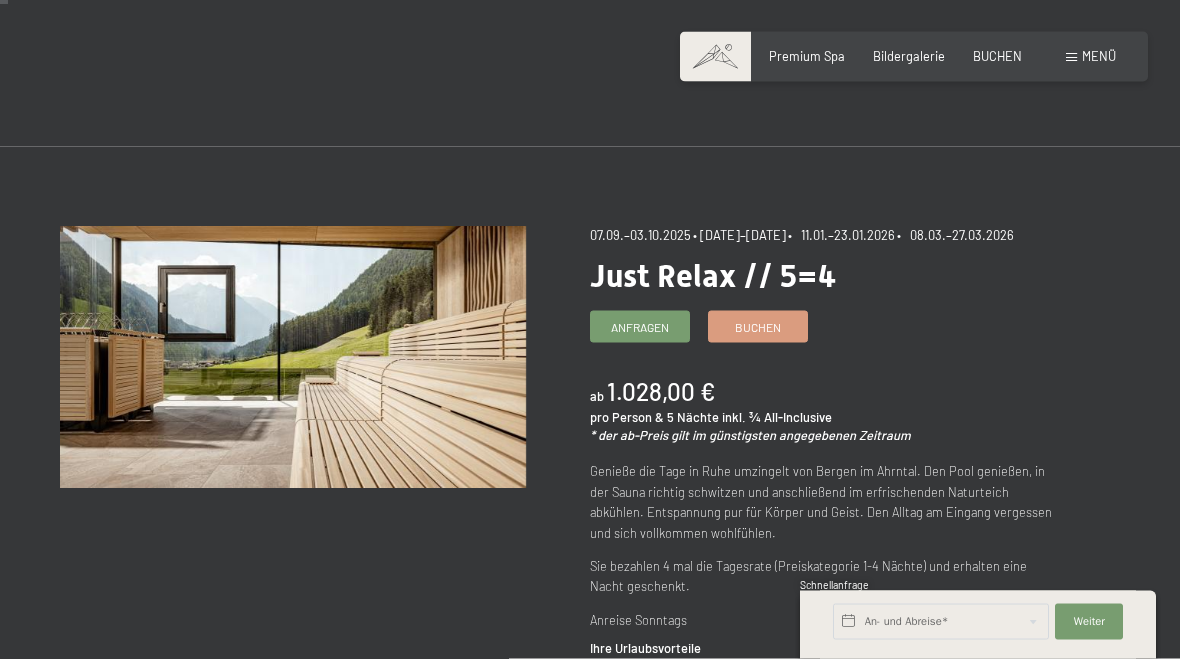 scroll, scrollTop: 14, scrollLeft: 0, axis: vertical 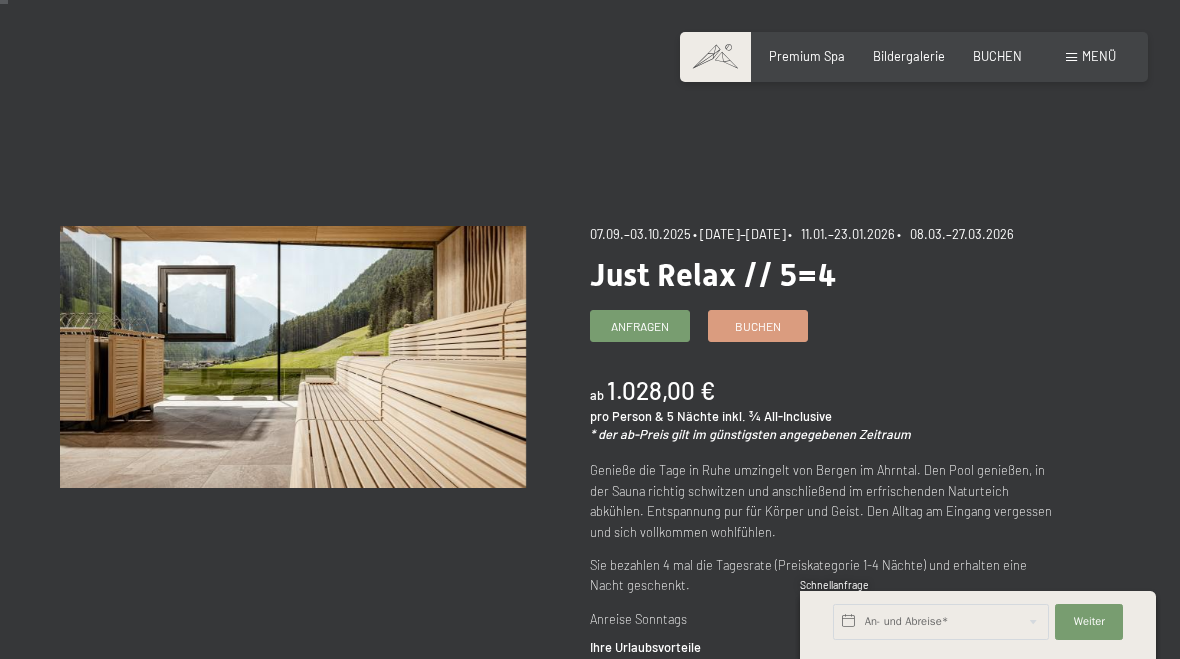 click on "Premium Spa           Bildergalerie           BUCHEN" at bounding box center (881, 57) 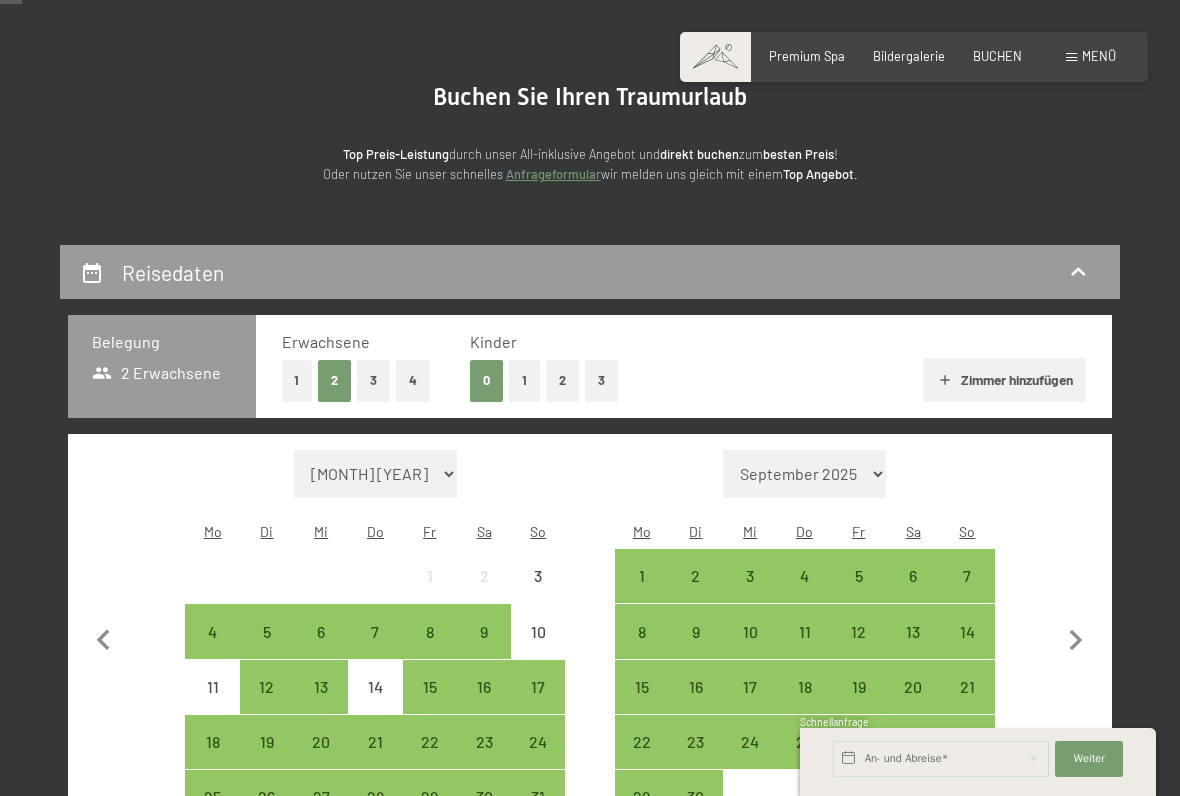 scroll, scrollTop: 128, scrollLeft: 0, axis: vertical 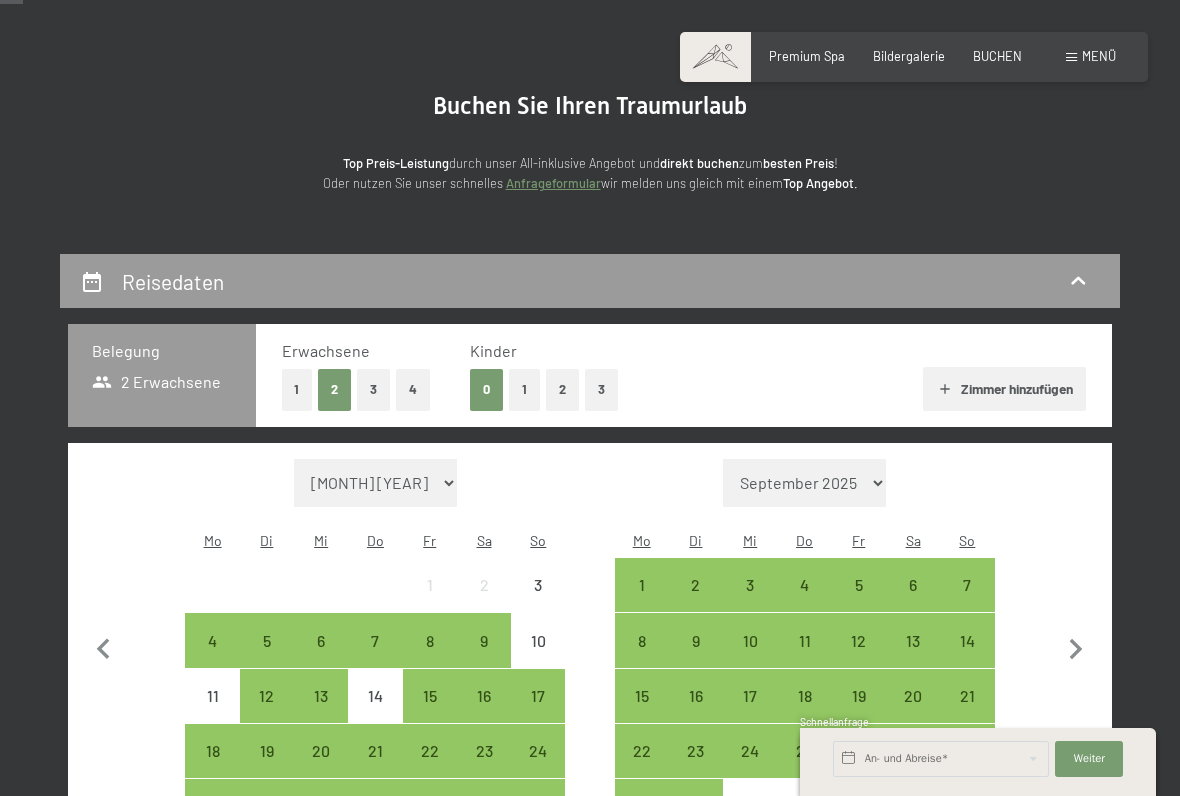 click 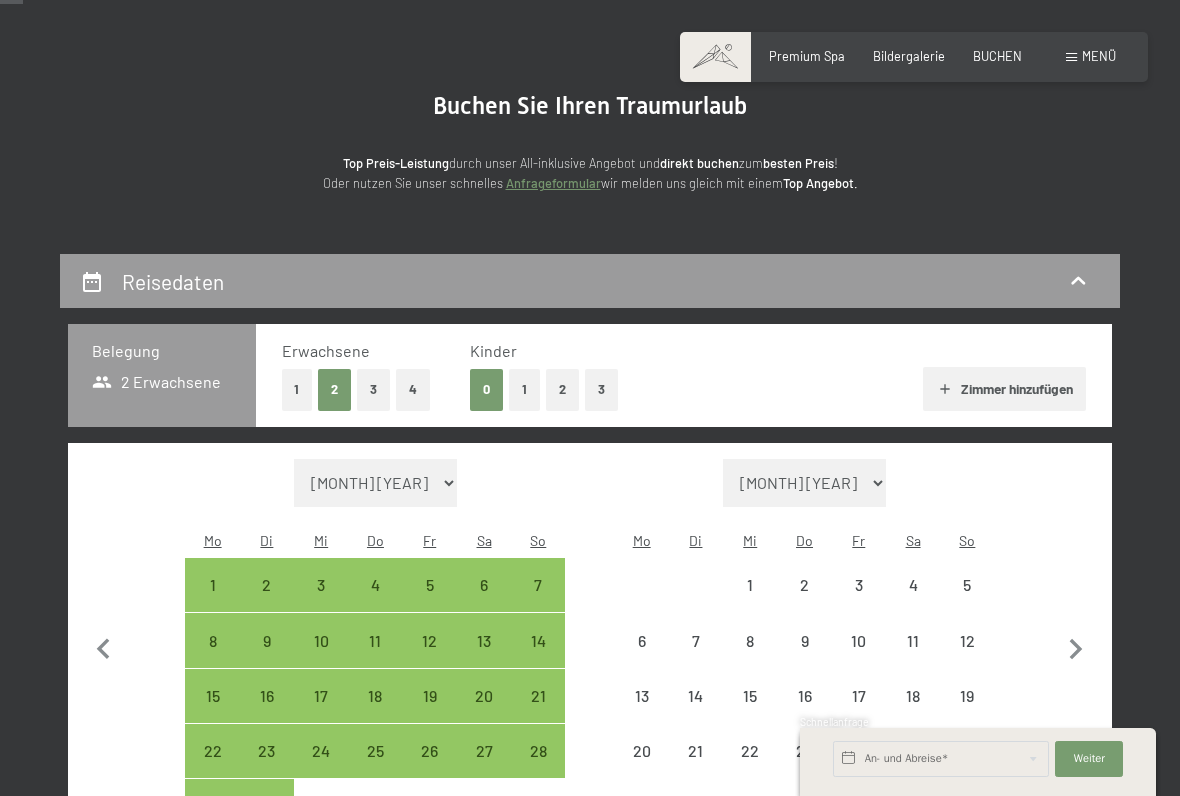 click 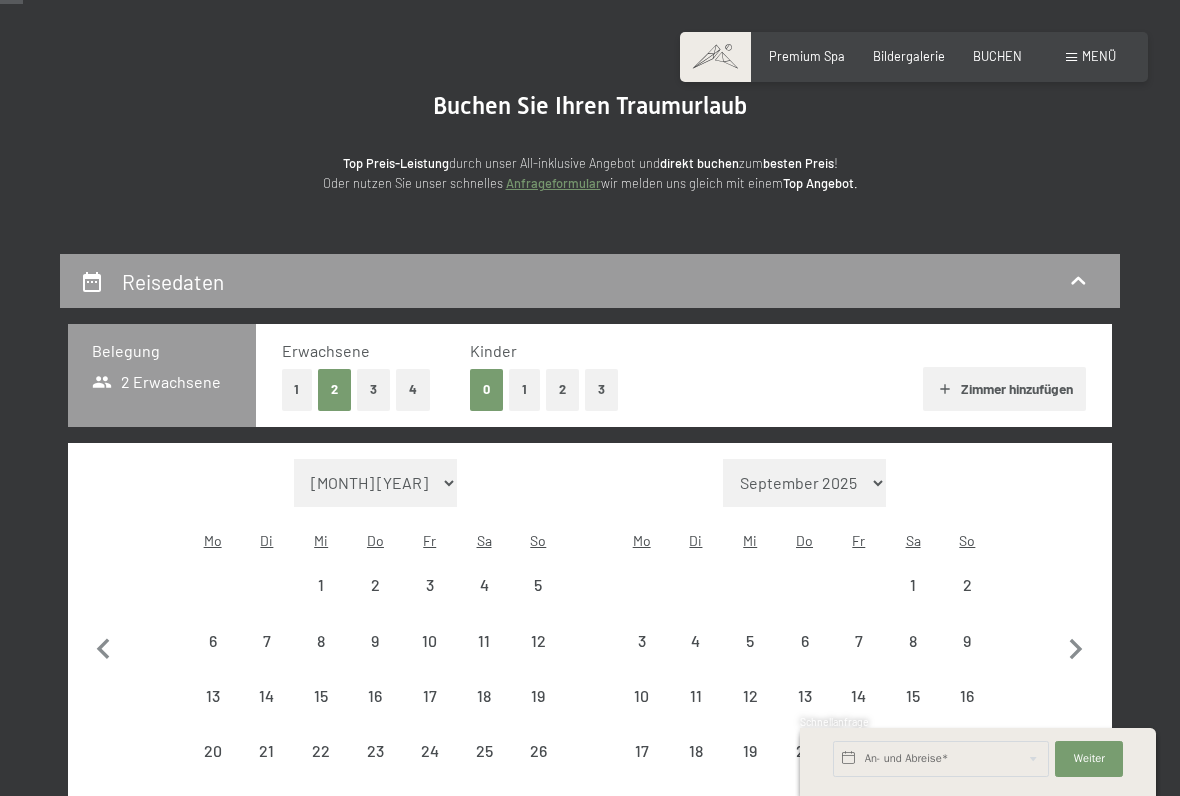 click 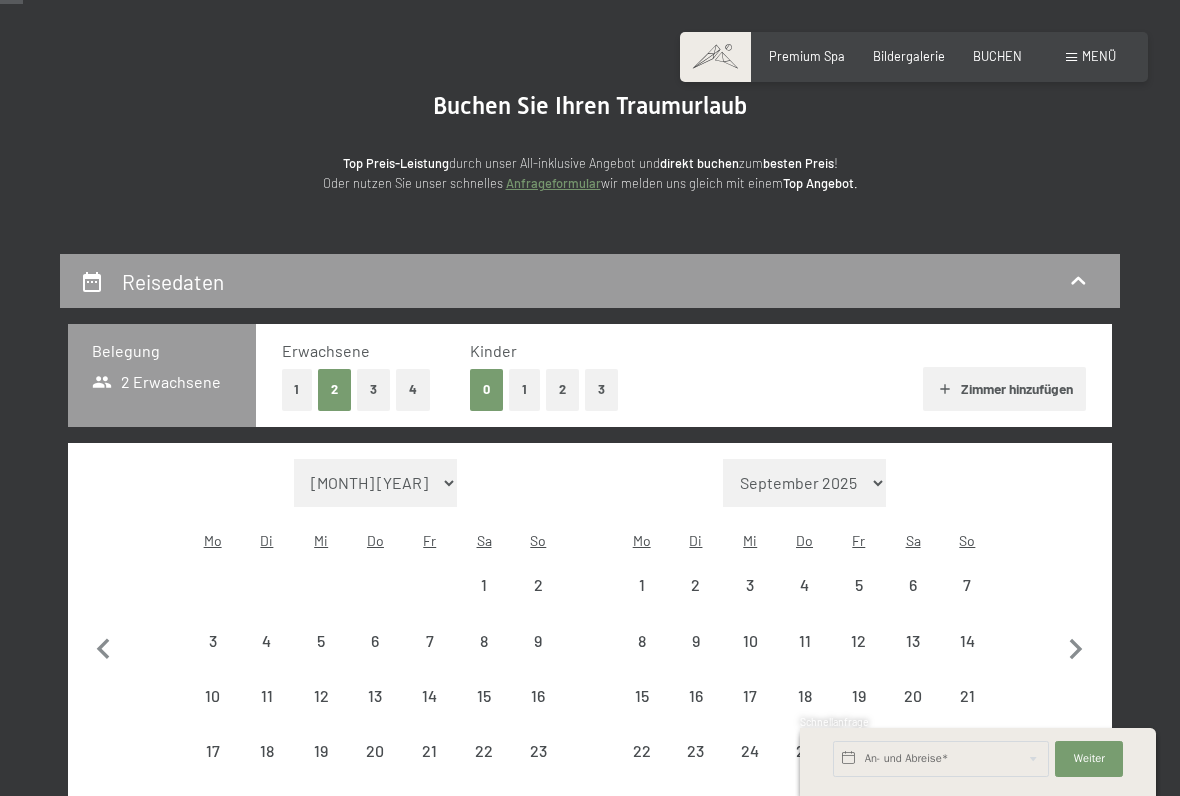 select on "[DATE]" 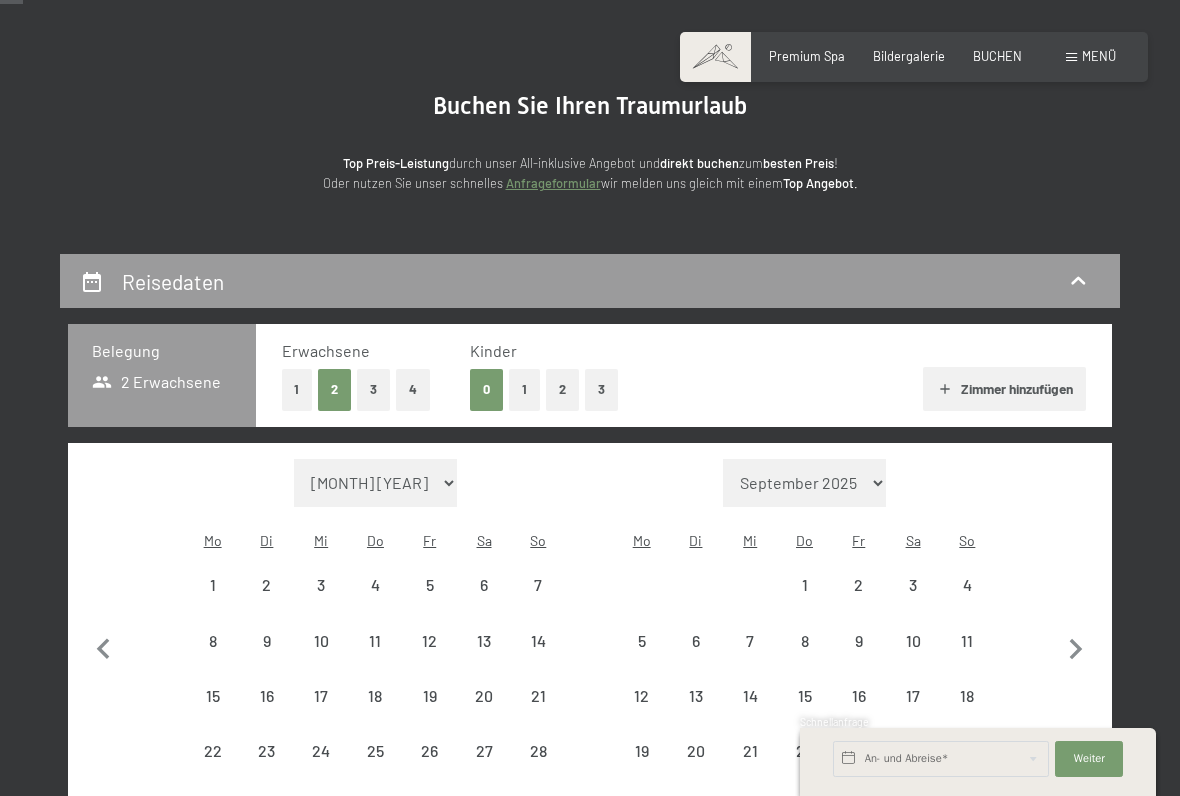 select on "[DATE]" 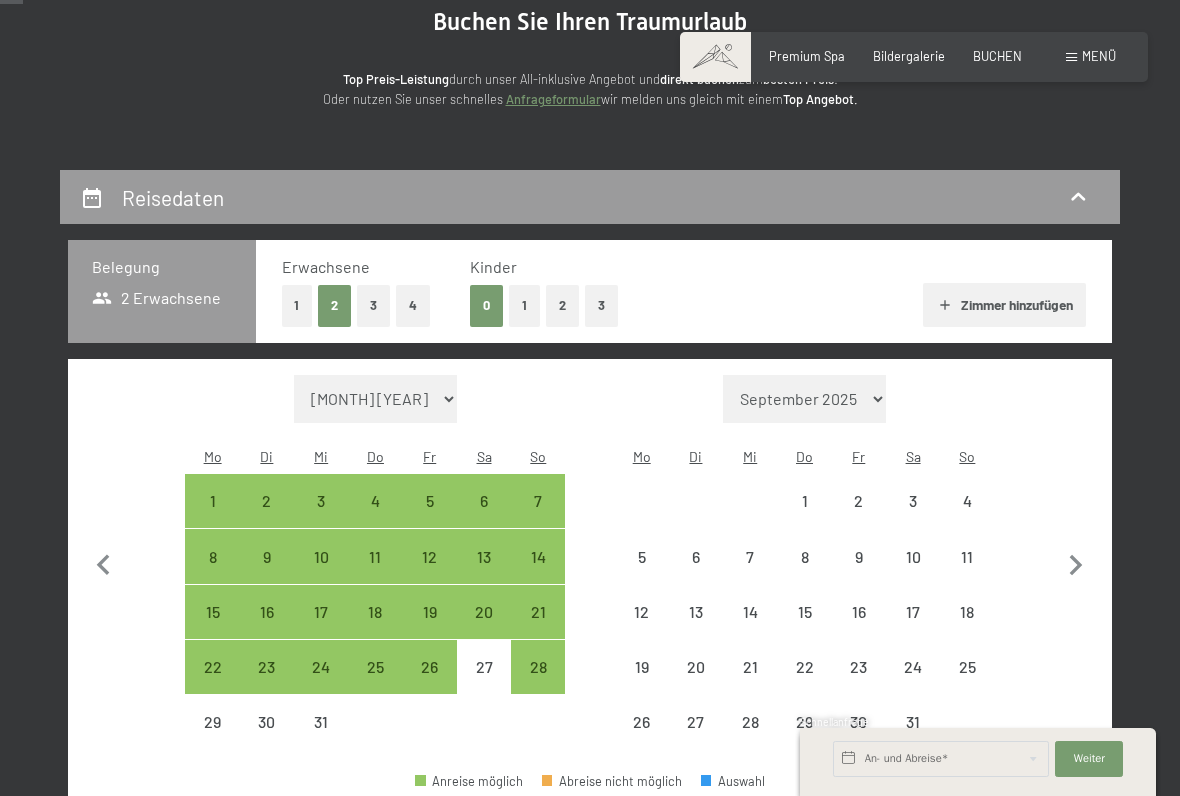 select on "[DATE]" 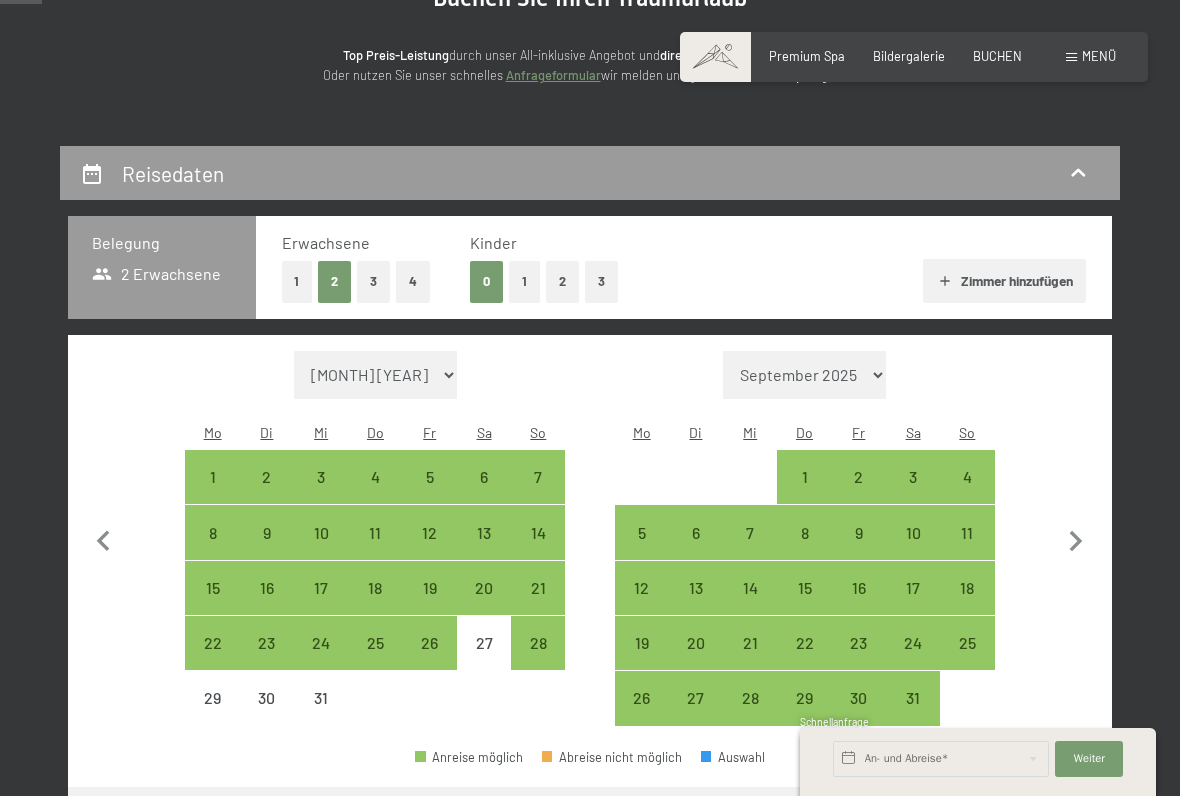 scroll, scrollTop: 238, scrollLeft: 0, axis: vertical 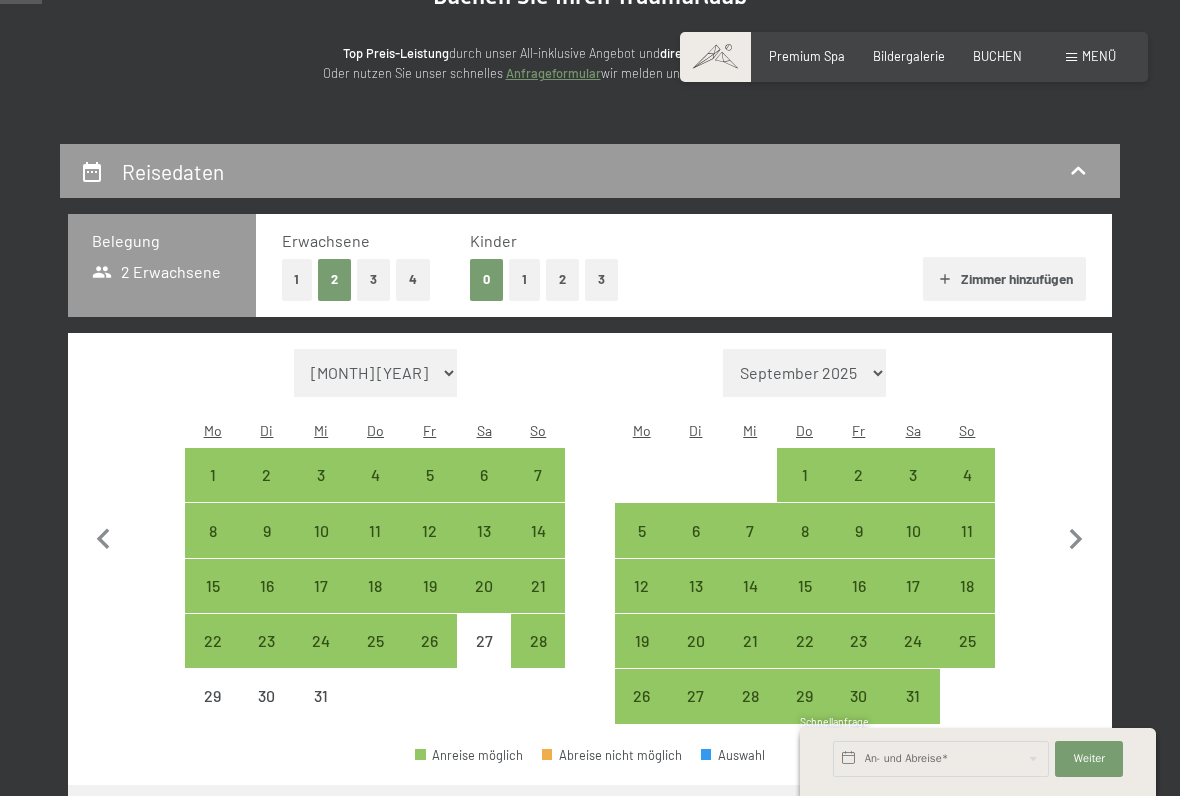 click on "12" at bounding box center (642, 603) 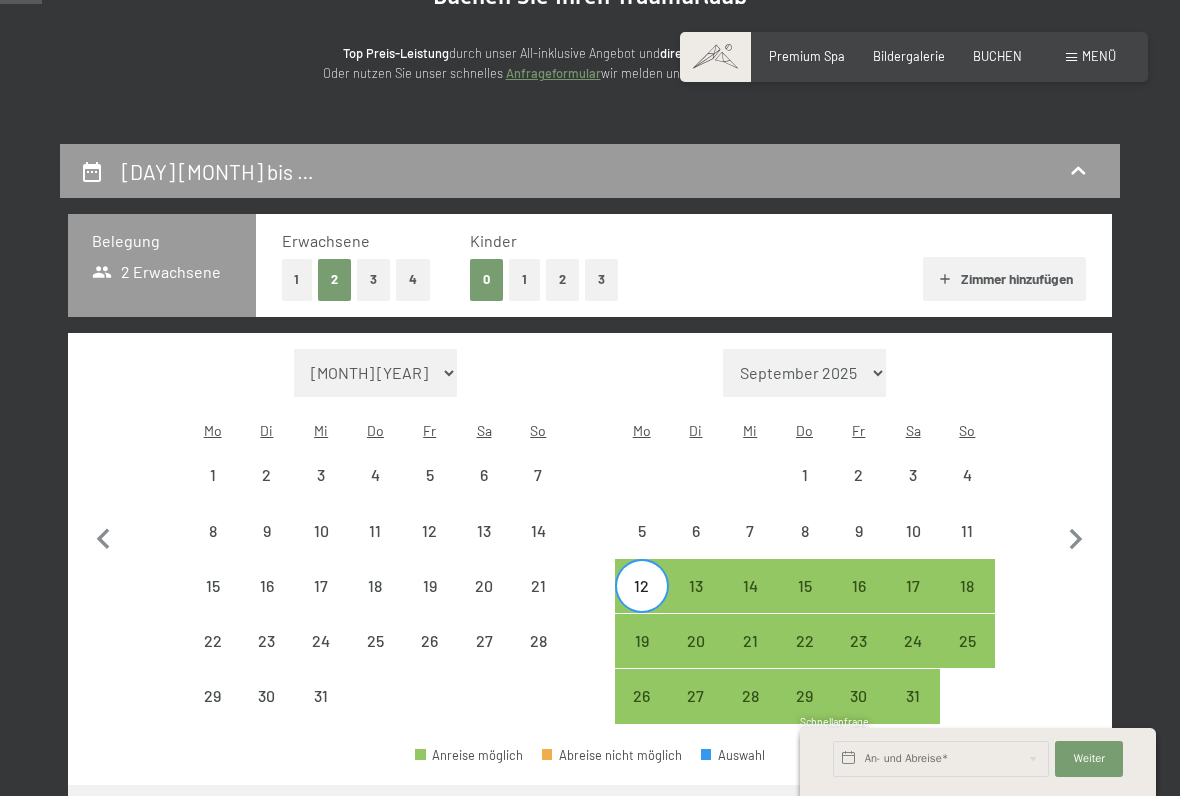 click on "17" at bounding box center (913, 603) 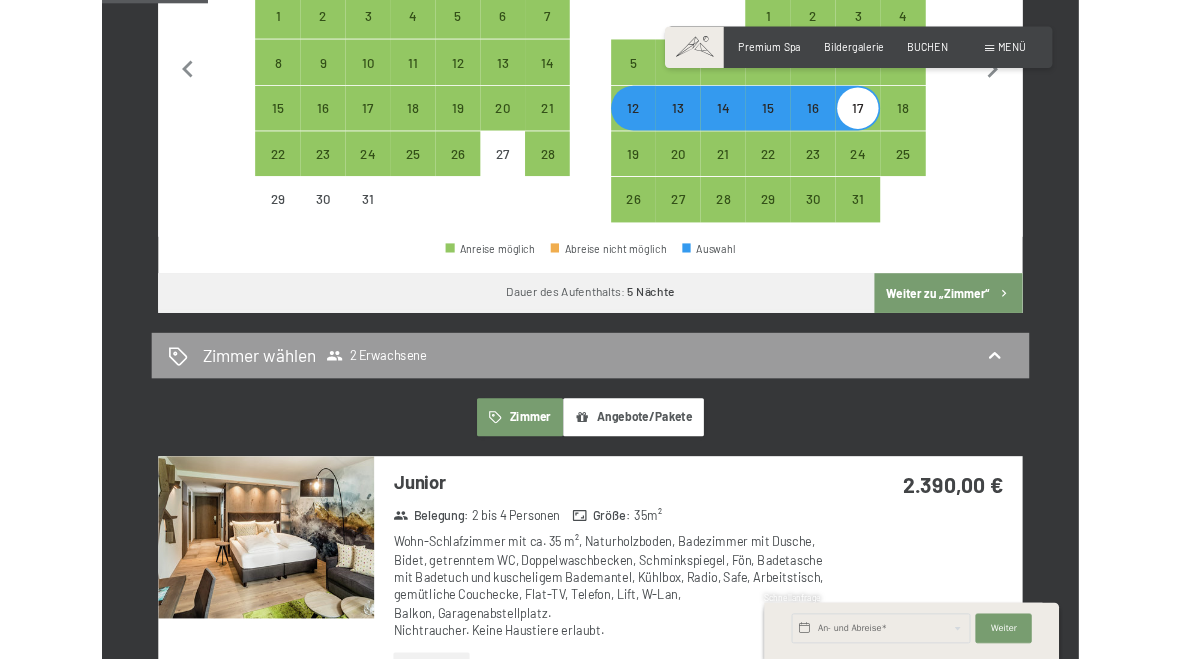 scroll, scrollTop: 691, scrollLeft: 0, axis: vertical 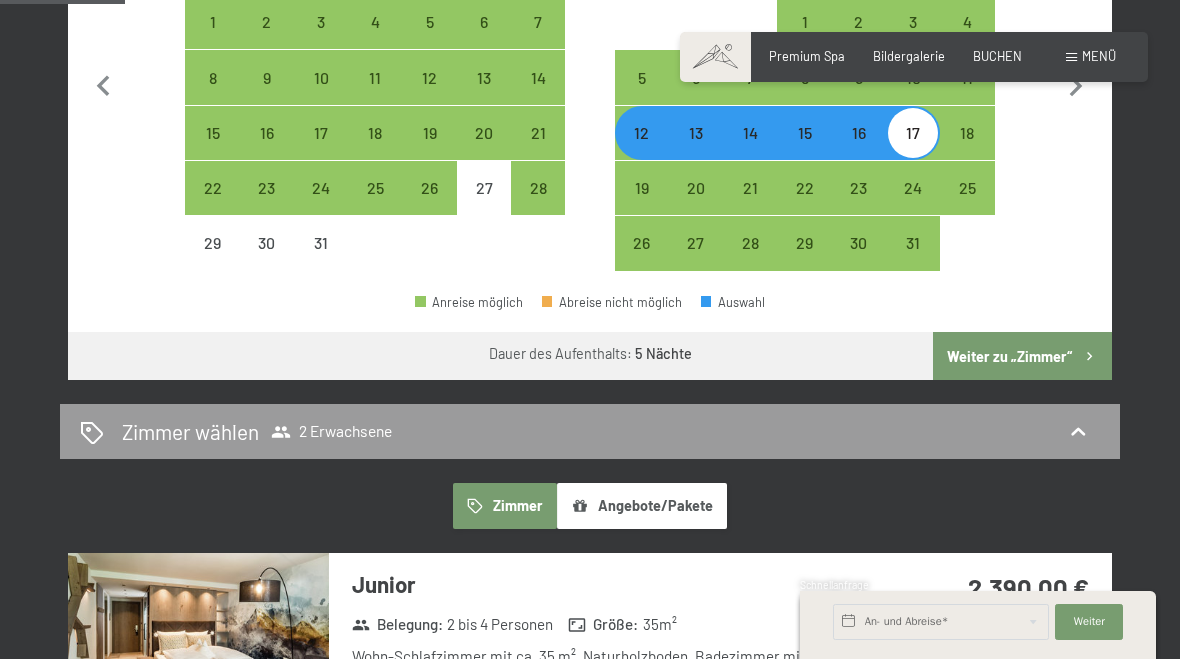 click on "Weiter zu „Zimmer“" at bounding box center [1022, 356] 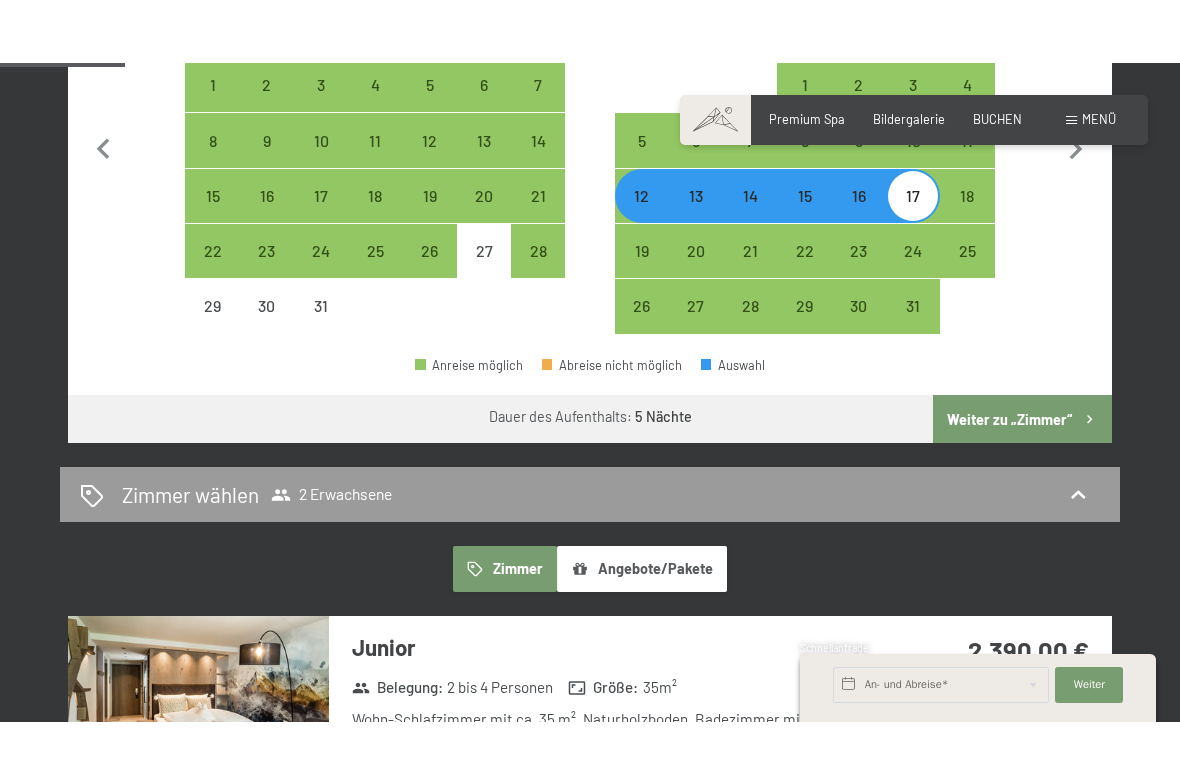 scroll, scrollTop: 380, scrollLeft: 0, axis: vertical 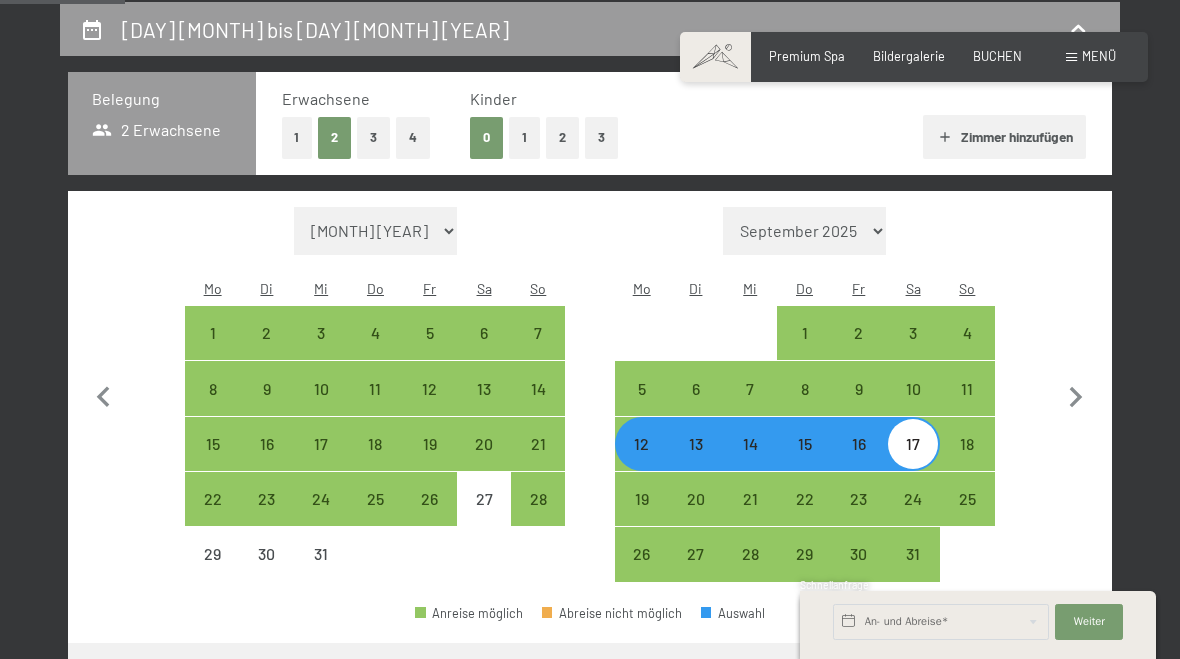 select on "[DATE]" 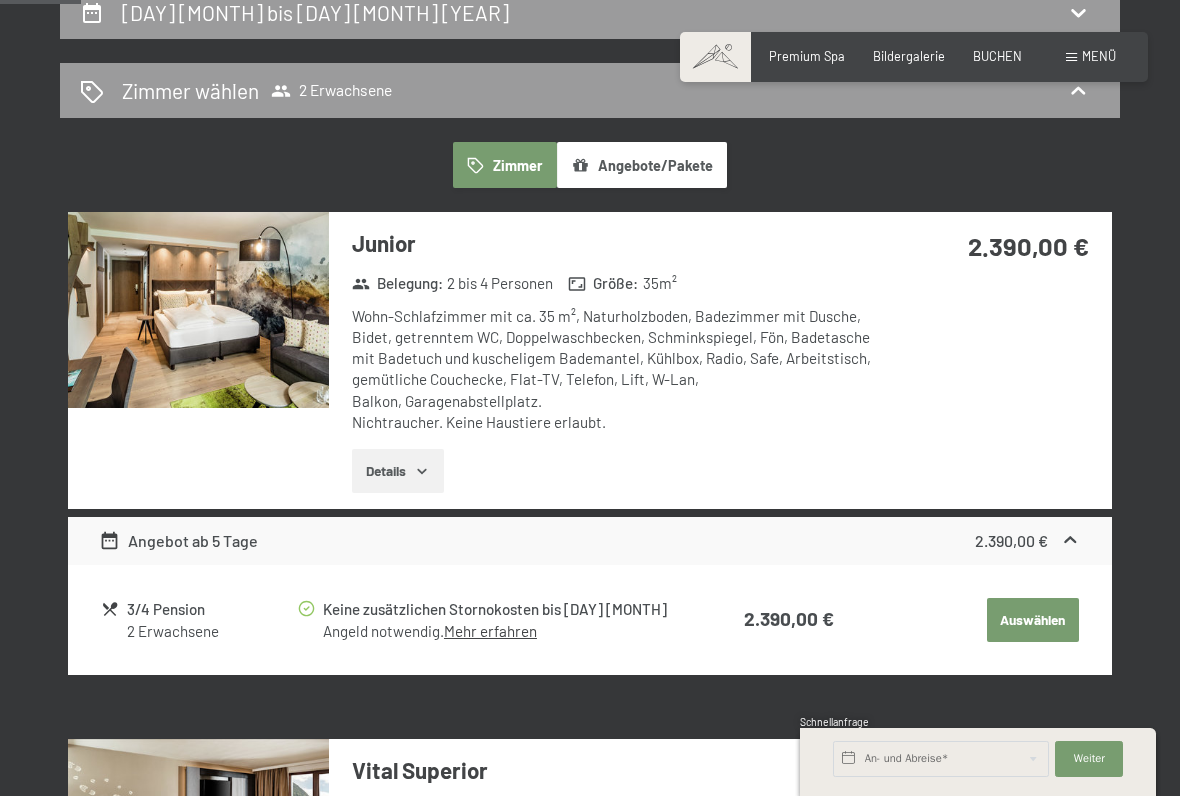 scroll, scrollTop: 398, scrollLeft: 0, axis: vertical 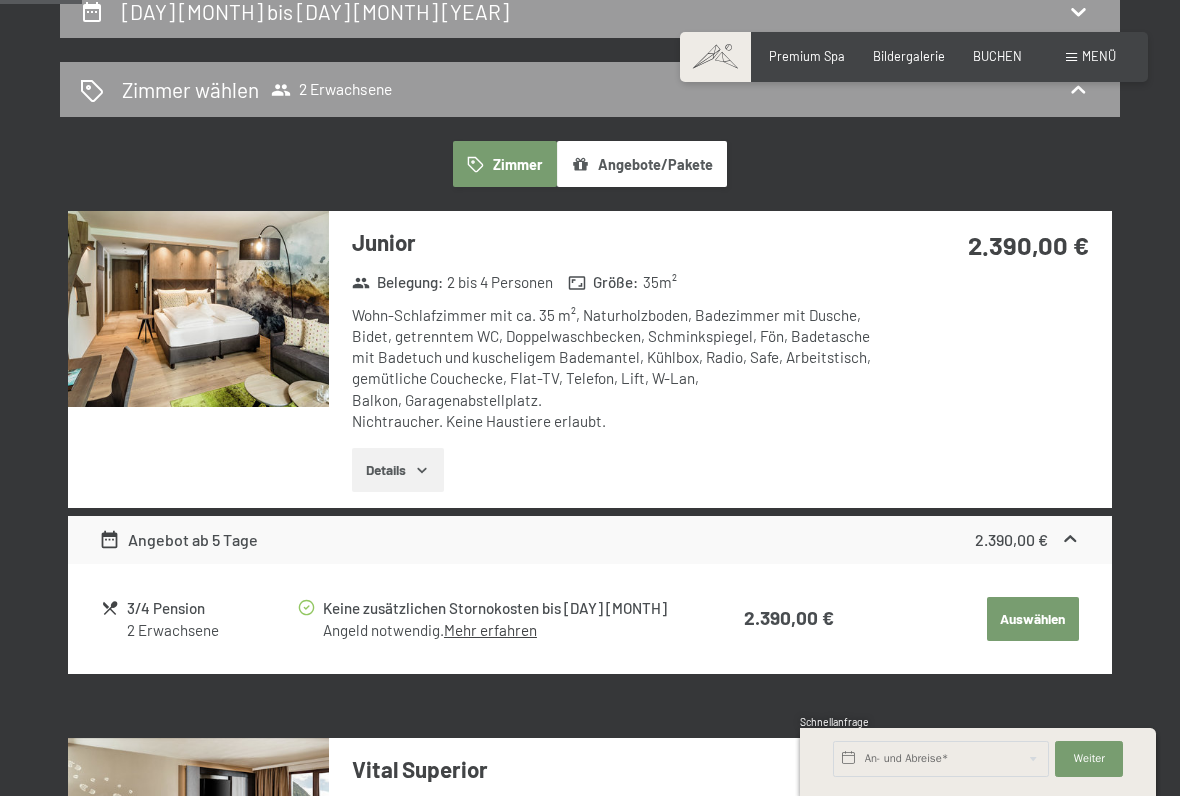click on "Auswählen" at bounding box center [1033, 619] 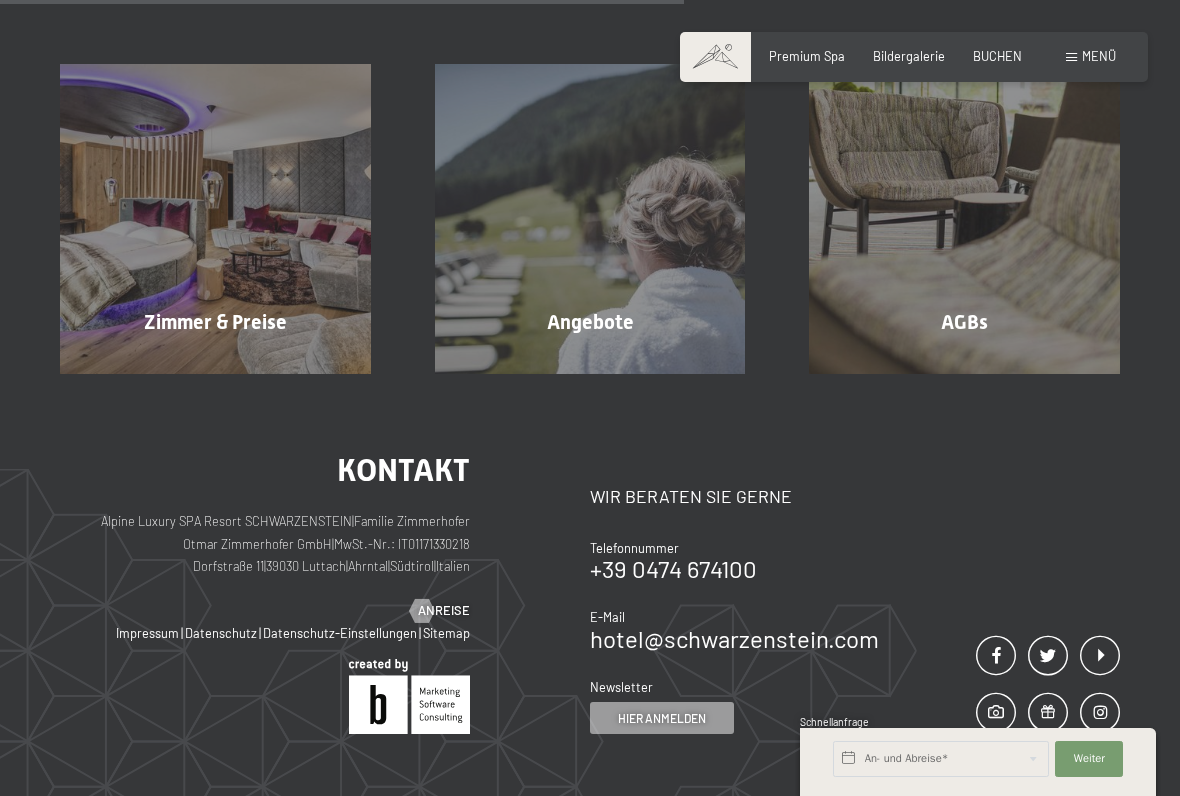 scroll, scrollTop: 380, scrollLeft: 0, axis: vertical 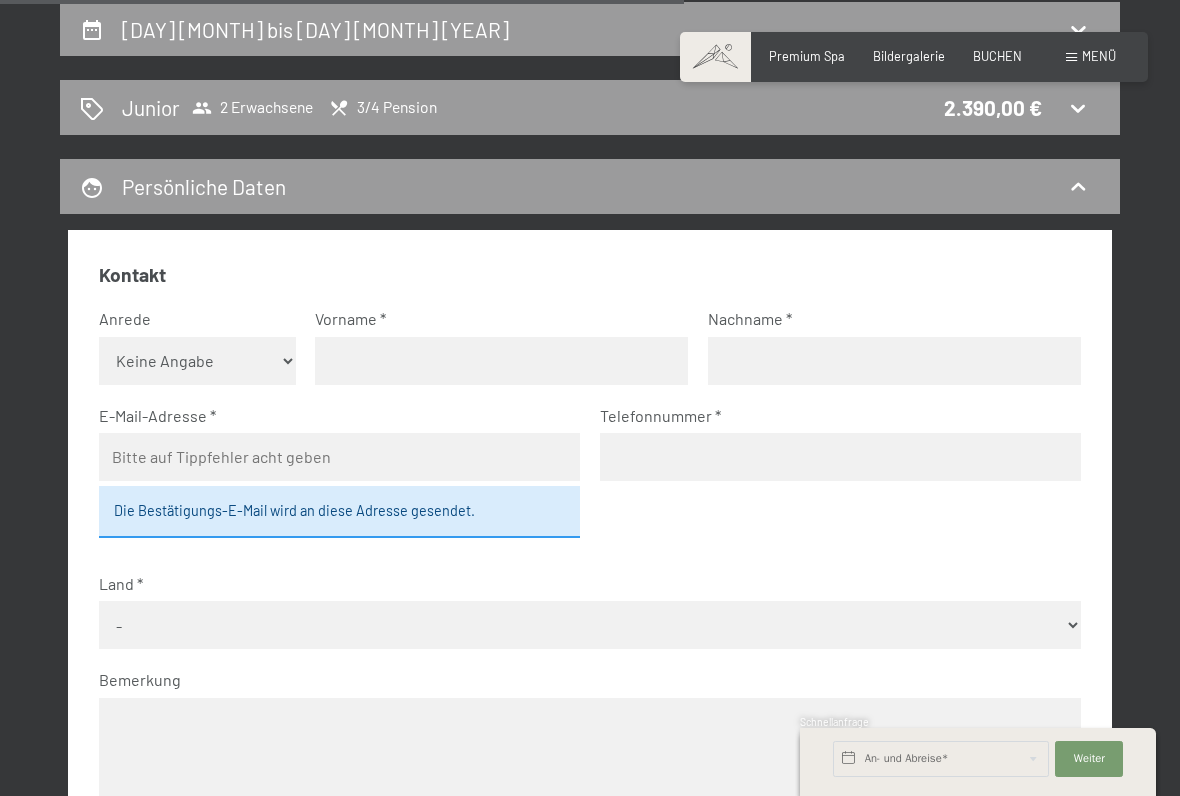 click on "[DAY] [MONTH] bis …  [TITLE] [NUMBER] [PERSON_COUNT] [MEAL_TYPE] [PRICE]   Persönliche Daten Kontakt Anrede Keine Angabe Frau Herr Vorname Nachname E-Mail-Adresse Die Bestätigungs-E-Mail wird an diese Adresse gesendet. Telefonnummer Land - [COUNTRY] [COUNTRY] [COUNTRY] [COUNTRY] [COUNTRY] [COUNTRY] [COUNTRY] [COUNTRY] [COUNTRY] [COUNTRY] [COUNTRY] [COUNTRY] [COUNTRY] [COUNTRY] [COUNTRY] [COUNTRY] [COUNTRY] [COUNTRY] [COUNTRY] [COUNTRY] [COUNTRY] [COUNTRY] [COUNTRY] [COUNTRY] [COUNTRY] [COUNTRY] [COUNTRY] [COUNTRY] [COUNTRY] [COUNTRY] [COUNTRY] [COUNTRY] [COUNTRY] [COUNTRY] [COUNTRY] [COUNTRY] [COUNTRY] [COUNTRY] [COUNTRY] [COUNTRY] [COUNTRY] [COUNTRY] [COUNTRY] [COUNTRY] [COUNTRY] [COUNTRY] [COUNTRY] [COUNTRY] [COUNTRY] [COUNTRY] [COUNTRY] [COUNTRY] [COUNTRY] [COUNTRY] [COUNTRY] [COUNTRY] [COUNTRY] [COUNTRY] [COUNTRY] [COUNTRY] [COUNTRY] [COUNTRY] [COUNTRY] [COUNTRY] [COUNTRY] [COUNTRY] [COUNTRY] [COUNTRY] [COUNTRY] [COUNTRY] [COUNTRY] [COUNTRY] [COUNTRY] [COUNTRY] [COUNTRY] [COUNTRY] [COUNTRY] [COUNTRY] [COUNTRY] [COUNTRY] [COUNTRY] [COUNTRY] [COUNTRY] [COUNTRY] [COUNTRY] [COUNTRY] [COUNTRY] [COUNTRY] [COUNTRY] [COUNTRY] [COUNTRY] [COUNTRY] [COUNTRY] [COUNTRY] [COUNTRY] [COUNTRY] [COUNTRY] [COUNTRY] [COUNTRY] [COUNTRY] [COUNTRY] [COUNTRY] [COUNTRY] [COUNTRY] [COUNTRY] [COUNTRY] [COUNTRY] [COUNTRY] [COUNTRY] [COUNTRY] [COUNTRY] [COUNTRY] [COUNTRY] [COUNTRY] [COUNTRY] [COUNTRY] [COUNTRY] [COUNTRY] [COUNTRY] [COUNTRY] [COUNTRY] [COUNTRY] [COUNTRY] [COUNTRY] [COUNTRY] [COUNTRY] [COUNTRY] [COUNTRY] [COUNTRY] [COUNTRY] [COUNTRY] [COUNTRY] [COUNTRY] [COUNTRY] [COUNTRY] [COUNTRY] [COUNTRY] [COUNTRY] [COUNTRY] [COUNTRY] [COUNTRY] [COUNTRY] [COUNTRY] [COUNTRY] [COUNTRY] [COUNTRY] [COUNTRY] [COUNTRY] [COUNTRY] [COUNTRY] [COUNTRY] [COUNTRY] [COUNTRY] [COUNTRY] [COUNTRY] [COUNTRY] [COUNTRY] [COUNTRY] [COUNTRY] [COUNTRY] [COUNTRY] [COUNTRY] [COUNTRY] [COUNTRY] [COUNTRY] [COUNTRY] [COUNTRY] [COUNTRY] [COUNTRY] [COUNTRY] [COUNTRY] [COUNTRY] [COUNTRY] [COUNTRY] [COUNTRY] [COUNTRY] [COUNTRY] [COUNTRY] [COUNTRY] [COUNTRY] [COUNTRY] [COUNTRY] [COUNTRY] [COUNTRY] [COUNTRY] [COUNTRY] [COUNTRY] [COUNTRY] [COUNTRY] [COUNTRY] [COUNTRY] [COUNTRY] [COUNTRY] [COUNTRY] [COUNTRY] [COUNTRY] [COUNTRY] [COUNTRY] [COUNTRY] [COUNTRY] [COUNTRY] [COUNTRY] [COUNTRY] [COUNTRY] [COUNTRY] [COUNTRY] [COUNTRY] [COUNTRY] [COUNTRY] [COUNTRY] [COUNTRY] [COUNTRY] [COUNTRY] [COUNTRY] [COUNTRY] [COUNTRY] [COUNTRY] [COUNTRY] [COUNTRY] [COUNTRY] [COUNTRY] [COUNTRY] [COUNTRY] [COUNTRY] [COUNTRY] [COUNTRY] [COUNTRY] [COUNTRY] [COUNTRY] [COUNTRY] [COUNTRY] [COUNTRY] [COUNTRY] [COUNTRY] [COUNTRY] [COUNTRY] [COUNTRY] [COUNTRY] [COUNTRY] [COUNTRY] [COUNTRY] [COUNTRY] [COUNTRY] [COUNTRY] [COUNTRY] [COUNTRY] [COUNTRY] [COUNTRY] [COUNTRY] [COUNTRY] [COUNTRY] [COUNTRY] [COUNTRY] [COUNTRY] [COUNTRY] [COUNTRY] [COUNTRY] [COUNTRY] [COUNTRY] [COUNTRY] [COUNTRY] [COUNTRY] [COUNTRY] [COUNTRY] [COUNTRY] [COUNTRY] [COUNTRY] [COUNTRY] [COUNTRY] [COUNTRY] [COUNTRY] [COUNTRY] [COUNTRY] [COUNTRY] [COUNTRY] [COUNTRY] [COUNTRY] [COUNTRY] [COUNTRY] [COUNTRY] [COUNTRY] [COUNTRY] [COUNTRY] [COUNTRY] [COUNTRY] [COUNTRY] [COUNTRY] [COUNTRY] [COUNTRY] [COUNTRY] [COUNTRY] [COUNTRY] [COUNTRY] [COUNTRY] [COUNTRY] [COUNTRY] [COUNTRY] [COUNTRY] [COUNTRY] [COUNTRY] [COUNTRY] [COUNTRY] [COUNTRY] [COUNTRY] [COUNTRY] [COUNTRY] [COUNTRY] [COUNTRY] [COUNTRY] [COUNTRY] [COUNTRY] [COUNTRY] [COUNTRY] [COUNTRY] [COUNTRY] [COUNTRY] [COUNTRY] [COUNTRY] [COUNTRY] [COUNTRY] [COUNTRY] [COUNTRY] [COUNTRY] [COUNTRY] [COUNTRY] [COUNTRY] [COUNTRY] [COUNTRY] [COUNTRY] [COUNTRY] [COUNTRY] [COUNTRY] [COUNTRY] [COUNTRY] [COUNTRY] [COUNTRY] [COUNTRY] [COUNTRY] [COUNTRY] [COUNTRY] [COUNTRY] [COUNTRY] [COUNTRY] [COUNTRY] [COUNTRY] [COUNTRY] [COUNTRY] [COUNTRY] [COUNTRY] [COUNTRY] [COUNTRY] [COUNTRY] [COUNTRY] [COUNTRY] [COUNTRY] [COUNTRY] [COUNTRY] [COUNTRY] [COUNTRY] [COUNTRY] [COUNTRY] [COUNTRY] [COUNTRY] [COUNTRY] [COUNTRY] [COUNTRY] [COUNTRY] [COUNTRY] [COUNTRY] [COUNTRY] [COUNTRY] [COUNTRY] [COUNTRY] [COUNTRY] [COUNTRY] [COUNTRY] [COUNTRY] [COUNTRY] [COUNTRY] [COUNTRY] [COUNTRY] [COUNTRY] [COUNTRY] [COUNTRY] [COUNTRY] [COUNTRY] [COUNTRY] [COUNTRY] [COUNTRY] [COUNTRY] [COUNTRY] [COUNTRY] [COUNTRY] [COUNTRY] [COUNTRY] [COUNTRY] [COUNTRY] [COUNTRY] [COUNTRY] [COUNTRY] [COUNTRY] [COUNTRY] [COUNTRY] [COUNTRY] [COUNTRY] [COUNTRY] [COUNTRY] [COUNTRY] [COUNTRY] [COUNTRY] [COUNTRY] [COUNTRY] [COUNTRY] [COUNTRY] [COUNTRY] [COUNTRY] [COUNTRY] [COUNTRY] [COUNTRY] [COUNTRY] [COUNTRY] [COUNTRY] [COUNTRY] [COUNTRY] [COUNTRY] [COUNTRY] [COUNTRY] [COUNTRY] [COUNTRY] [COUNTRY] [COUNTRY] [COUNTRY] [COUNTRY] [COUNTRY] [COUNTRY] [COUNTRY] [COUNTRY] [COUNTRY] [COUNTRY] [COUNTRY] [COUNTRY] [COUNTRY] [COUNTRY] [COUNTRY] [COUNTRY] [COUNTRY] [COUNTRY] [COUNTRY] [COUNTRY] [COUNTRY] [COUNTRY] [COUNTRY] [COUNTRY] [COUNTRY] [COUNTRY] [COUNTRY] [COUNTRY] [COUNTRY] [COUNTRY] [COUNTRY] [COUNTRY] [COUNTRY] [COUNTRY] [COUNTRY] [COUNTRY] [COUNTRY] [COUNTRY] [COUNTRY] [COUNTRY] [COUNTRY] [COUNTRY] [COUNTRY] [COUNTRY] [COUNTRY] [COUNTRY] [COUNTRY] [COUNTRY] [COUNTRY] [COUNTRY] [COUNTRY] [COUNTRY] [COUNTRY] [COUNTRY] [COUNTRY] [COUNTRY] [COUNTRY] [COUNTRY] [COUNTRY] [COUNTRY] [COUNTRY] [COUNTRY] [COUNTRY] [COUNTRY] [COUNTRY] [COUNTRY] [COUNTRY] [COUNTRY] [COUNTRY] [COUNTRY] [COUNTRY] [COUNTRY] [COUNTRY] [COUNTRY] [COUNTRY] [COUNTRY] [COUNTRY] [COUNTRY] [COUNTRY] [COUNTRY] [COUNTRY] [COUNTRY] [COUNTRY] [COUNTRY] [COUNTRY] [COUNTRY] [COUNTRY] [COUNTRY] [COUNTRY] [COUNTRY] [COUNTRY] [COUNTRY] [COUNTRY] [COUNTRY] [COUNTRY] [COUNTRY] [COUNTRY] [COUNTRY] [COUNTRY] [COUNTRY] [COUNTRY] [COUNTRY] [COUNTRY] [COUNTRY] [COUNTRY] [COUNTRY] [COUNTRY] [COUNTRY] [COUNTRY] [COUNTRY] [COUNTRY] [COUNTRY] [COUNTRY] [COUNTRY] [COUNTRY] [COUNTRY] [COUNTRY] [COUNTRY] [COUNTRY] [COUNTRY] [COUNTRY] [COUNTRY] [COUNTRY] [COUNTRY] [COUNTRY] [COUNTRY] [COUNTRY] [COUNTRY] [COUNTRY] [COUNTRY] [COUNTRY] [COUNTRY] [COUNTRY] [COUNTRY] [COUNTRY] [COUNTRY] [COUNTRY] [COUNTRY] [COUNTRY] [COUNTRY] [COUNTRY] [COUNTRY] [COUNTRY] [COUNTRY] [COUNTRY] [COUNTRY] [COUNTRY] [COUNTRY] [COUNTRY] [COUNTRY] [COUNTRY] [COUNTRY] [COUNTRY] [COUNTRY] [COUNTRY] [COUNTRY] [COUNTRY] [COUNTRY] [COUNTRY] [COUNTRY] [COUNTRY] [COUNTRY] [COUNTRY] [COUNTRY] [COUNTRY] [COUNTRY] [COUNTRY] [COUNTRY] [COUNTRY] [COUNTRY] [COUNTRY] [COUNTRY] [COUNTRY] [COUNTRY] [COUNTRY] [COUNTRY] [COUNTRY] [COUNTRY] [COUNTRY] [COUNTRY] [COUNTRY] [COUNTRY] [COUNTRY] [COUNTRY] [COUNTRY] [COUNTRY] [COUNTRY] [COUNTRY] [COUNTRY] [COUNTRY] [COUNTRY] [COUNTRY] [COUNTRY] [COUNTRY] [COUNTRY] [COUNTRY] [COUNTRY] [COUNTRY] [COUNTRY] [COUNTRY] [COUNTRY] [COUNTRY] [COUNTRY] [COUNTRY] [COUNTRY] [COUNTRY] [COUNTRY] [COUNTRY] [COUNTRY] [COUNTRY] [COUNTRY] [COUNTRY] [COUNTRY] [COUNTRY] [COUNTRY] [COUNTRY] [COUNTRY] [COUNTRY] [COUNTRY] [COUNTRY] [COUNTRY] [COUNTRY] [COUNTRY] [COUNTRY] [COUNTRY] [COUNTRY] [COUNTRY] [COUNTRY] [COUNTRY] [COUNTRY] [COUNTRY] [COUNTRY] [COUNTRY] [COUNTRY] [COUNTRY] [COUNTRY] [COUNTRY] [COUNTRY] [COUNTRY] [COUNTRY] [COUNTRY] [COUNTRY] [COUNTRY] [COUNTRY] [COUNTRY] [COUNTRY] [COUNTRY] [COUNTRY] [COUNTRY] [COUNTRY] [COUNTRY] [COUNTRY] [COUNTRY] [COUNTRY] [COUNTRY] [COUNTRY] [COUNTRY] [COUNTRY] [COUNTRY] [COUNTRY] [COUNTRY] [COUNTRY] [COUNTRY] [COUNTRY] [COUNTRY] [COUNTRY] [COUNTRY] [COUNTRY] [COUNTRY] [COUNTRY] [COUNTRY] [COUNTRY] [COUNTRY] [COUNTRY] [COUNTRY] [COUNTRY] [COUNTRY] [COUNTRY] [COUNTRY] [COUNTRY] [COUNTRY] [COUNTRY] [COUNTRY] [COUNTRY] [COUNTRY] [COUNTRY] [COUNTRY] [COUNTRY] [COUNTRY] [COUNTRY] [COUNTRY] [COUNTRY] [COUNTRY] [COUNTRY] [COUNTRY] [COUNTRY] [COUNTRY] [COUNTRY] [COUNTRY] [COUNTRY] [COUNTRY] [COUNTRY] [COUNTRY] [COUNTRY] [COUNTRY] [COUNTRY] [COUNTRY] [COUNTRY] [COUNTRY] [COUNTRY] [COUNTRY] [COUNTRY] [COUNTRY] [COUNTRY] [COUNTRY] [COUNTRY] [COUNTRY] [COUNTRY] [COUNTRY] [COUNTRY] [COUNTRY] [COUNTRY] [COUNTRY] [COUNTRY] [COUNTRY] [COUNTRY] [COUNTRY] [COUNTRY] [COUNTRY] [COUNTRY] [COUNTRY] [COUNTRY] [COUNTRY] [COUNTRY] [COUNTRY] [COUNTRY] [COUNTRY] [COUNTRY] [COUNTRY] [COUNTRY] [COUNTRY] [COUNTRY] [COUNTRY] [COUNTRY] [COUNTRY] [COUNTRY] [COUNTRY] [COUNTRY] [COUNTRY] [COUNTRY] [COUNTRY] [COUNTRY] [COUNTRY] [COUNTRY] [COUNTRY] [COUNTRY] [COUNTRY] [COUNTRY] [COUNTRY] [COUNTRY] [COUNTRY] [COUNTRY] [COUNTRY] [COUNTRY] [COUNTRY] [COUNTRY] [COUNTRY] [COUNTRY] [COUNTRY] [COUNTRY] [COUNTRY] [COUNTRY] [COUNTRY] [COUNTRY] [COUNTRY] [COUNTRY] [COUNTRY] [COUNTRY] [COUNTRY] [COUNTRY] [COUNTRY] [COUNTRY] [COUNTRY] [COUNTRY] [COUNTRY] [COUNTRY] [COUNTRY] [COUNTRY] [COUNTRY] [COUNTRY] [COUNTRY] [COUNTRY] [COUNTRY] [COUNTRY] [COUNTRY] [COUNTRY] [COUNTRY] [COUNTRY] [COUNTRY] [COUNTRY] [COUNTRY] [COUNTRY] [COUNTRY] [COUNTRY] [COUNTRY] [COUNTRY] [COUNTRY] [COUNTRY] [COUNTRY] [COUNTRY] [COUNTRY] [COUNTRY] [COUNTRY] [COUNTRY] [COUNTRY] [COUNTRY] [COUNTRY] [COUNTRY] [COUNTRY] [COUNTRY] [COUNTRY] [COUNTRY] [COUNTRY] [COUNTRY] [COUNTRY] [COUNTRY] [COUNTRY] [COUNTRY] [COUNTRY] [COUNTRY] [COUNTRY] [COUNTRY] [COUNTRY] [COUNTRY] [COUNTRY] [COUNTRY] [COUNTRY] [COUNTRY] [COUNTRY] [COUNTRY] [COUNTRY] [COUNTRY] [COUNTRY] [COUNTRY] [COUNTRY] [COUNTRY] [COUNTRY] [COUNTRY] [COUNTRY] [COUNTRY] [COUNTRY] [COUNTRY] [COUNTRY] [COUNTRY] [COUNTRY] [COUNTRY] [COUNTRY] [COUNTRY] [COUNTRY] [COUNTRY] [COUNTRY] [COUNTRY] [COUNTRY] [COUNTRY] [COUNTRY] [COUNTRY] [COUNTRY] [COUNTRY] [COUNTRY] [COUNTRY] [COUNTRY] [COUNTRY] [COUNTRY] [COUNTRY] [COUNTRY] [COUNTRY] [COUNTRY] [COUNTRY] [COUNTRY] [COUNTRY] [COUNTRY] [COUNTRY] [COUNTRY] [COUNTRY] [COUNTRY] [COUNTRY] [COUNTRY] [COUNTRY] [COUNTRY] [COUNTRY] [COUNTRY] [COUNTRY] [COUNTRY] [COUNTRY] [COUNTRY] [COUNTRY] [COUNTRY] [COUNTRY] [COUNTRY] [COUNTRY] [COUNTRY] [COUNTRY] [COUNTRY] [COUNTRY] [COUNTRY] [COUNTRY] [COUNTRY] [COUNTRY] [COUNTRY] [COUNTRY] [COUNTRY] [COUNTRY] [COUNTRY] [COUNTRY] [COUNTRY] [COUNTRY] [COUNTRY] [COUNTRY] [COUNTRY] [COUNTRY] [COUNTRY] [COUNTRY] [COUNTRY] [COUNTRY] [COUNTRY] [COUNTRY] [COUNTRY] [COUNTRY] [COUNTRY] [COUNTRY] [COUNTRY] [COUNTRY] [COUNTRY] [COUNTRY] [COUNTRY] [COUNTRY] [COUNTRY] [COUNTRY] [COUNTRY] [COUNTRY] [COUNTRY] [COUNTRY] [COUNTRY] [COUNTRY] [COUNTRY] [COUNTRY] [COUNTRY] [COUNTRY] [COUNTRY] [COUNTRY] [COUNTRY] [COUNTRY] [COUNTRY] [COUNTRY] [COUNTRY] [COUNTRY] [COUNTRY] [COUNTRY] [COUNTRY] [COUNTRY] [COUNTRY] [COUNTRY] [COUNTRY] [COUNTRY] [COUNTRY] [COUNTRY] [COUNTRY] [COUNTRY] [COUNTRY] [COUNTRY] [COUNTRY] [COUNTRY] [COUNTRY] [COUNTRY] [COUNTRY] [COUNTRY] [COUNTRY] [COUNTRY] [COUNTRY] [COUNTRY] [COUNTRY] [COUNTRY] [COUNTRY] [COUNTRY] [COUNTRY] [COUNTRY] [COUNTRY] [COUNTRY] [COUNTRY] [COUNTRY] [COUNTRY] [COUNTRY] [COUNTRY] [COUNTRY] [COUNTRY] [COUNTRY] [COUNTRY] [COUNTRY] [COUNTRY] [COUNTRY] [COUNTRY] [COUNTRY] [COUNTRY] [COUNTRY] [COUNTRY] [COUNTRY] [COUNTRY] [COUNTRY] [COUNTRY] [COUNTRY] [COUNTRY] [COUNTRY] [COUNTRY] [COUNTRY] [COUNTRY] [COUNTRY] [COUNTRY] [COUNTRY] [COUNTRY] [COUNTRY] [COUNTRY] [COUNTRY] [COUNTRY] [COUNTRY] [COUNTRY] [COUNTRY] [COUNTRY] [COUNTRY] [COUNTRY] [COUNTRY] [COUNTRY] [COUNTRY] [COUNTRY] [COUNTRY] [COUNTRY] [COUNTRY] [COUNTRY] [COUNTRY] [COUNTRY] [COUNTRY] [COUNTRY] [COUNTRY] [COUNTRY] [COUNTRY] [COUNTRY] [COUNTRY] [COUNTRY] [COUNTRY] [COUNTRY] [COUNTRY] [COUNTRY] [COUNTRY] [COUNTRY] [COUNTRY] [COUNTRY] [COUNTRY] [COUNTRY] [COUNTRY] [COUNTRY] [COUNTRY] [COUNTRY] [COUNTRY] [COUNTRY] [COUNTRY] [COUNTRY] [COUNTRY] [COUNTRY] [COUNTRY] [COUNTRY] [COUNTRY] [COUNTRY] [COUNTRY] [COUNTRY] [COUNTRY] [COUNTRY] [COUNTRY] [COUNTRY] [COUNTRY] [COUNTRY] [COUNTRY] [COUNTRY] [COUNTRY] [COUNTRY] [COUNTRY] [COUNTRY] [COUNTRY] [COUNTRY] [COUNTRY] [COUNTRY] [COUNTRY] [COUNTRY] [COUNTRY] [COUNTRY] [COUNTRY] [COUNTRY] [COUNTRY] [COUNTRY] [COUNTRY] [COUNTRY] [COUNTRY] [COUNTRY] [COUNTRY] [COUNTRY] [COUNTRY] [COUNTRY] [COUNTRY] [COUNTRY] [COUNTRY] [COUNTRY] [COUNTRY] [COUNTRY] [COUNTRY] [COUNTRY] [COUNTRY] [COUNTRY] [COUNTRY] [COUNTRY] [COUNTRY] [COUNTRY] [COUNTRY] [COUNTRY] [COUNTRY] [COUNTRY] [COUNTRY] [COUNTRY] [COUNTRY] [COUNTRY] [COUNTRY] [COUNTRY] [COUNTRY] [COUNTRY] [COUNTRY] [COUNTRY] [COUNTRY] [COUNTRY] [COUNTRY] [COUNTRY] [COUNTRY] [COUNTRY] [COUNTRY] [COUNTRY] [COUNTRY] [COUNTRY] [COUNTRY] [COUNTRY] [COUNTRY] [COUNTRY] [COUNTRY] [COUNTRY] [COUNTRY] [COUNTRY] [COUNTRY] [COUNTRY] [COUNTRY] [COUNTRY] [COUNTRY] [COUNTRY] [COUNTRY] [COUNTRY] [COUNTRY] [COUNTRY] [COUNTRY] [COUNTRY] [COUNTRY] [COUNTRY] [COUNTRY] [COUNTRY] [COUNTRY] [COUNTRY] [COUNTRY] [COUNTRY] [COUNTRY] [COUNTRY] [COUNTRY] [COUNTRY] [COUNTRY] [COUNTRY] [COUNTRY] [COUNTRY] [COUNTRY] [COUNTRY] [COUNTRY] [COUNTRY] [COUNTRY] [COUNTRY] [COUNTRY] [COUNTRY] [COUNTRY] [COUNTRY] [COUNTRY] [COUNTRY] [COUNTRY] [COUNTRY] [COUNTRY] [COUNTRY] [COUNTRY] [COUNTRY] [COUNTRY] [COUNTRY] [COUNTRY] [COUNTRY] [COUNTRY] [COUNTRY] [COUNTRY] [COUNTRY] [COUNTRY] [COUNTRY] [COUNTRY] [COUNTRY] [COUNTRY] [COUNTRY] [COUNTRY] [COUNTRY] [COUNTRY] [COUNTRY] [COUNTRY] [COUNTRY] [COUNTRY] [COUNTRY] [COUNTRY] [COUNTRY] [COUNTRY] [COUNTRY] [COUNTRY] [COUNTRY] [COUNTRY] [COUNTRY] [COUNTRY] [COUNTRY] [COUNTRY] [COUNTRY] [COUNTRY] [COUNTRY] [COUNTRY] [COUNTRY] [COUNTRY] [COUNTRY] [COUNTRY] [COUNTRY] [COUNTRY] [COUNTRY] [COUNTRY] [COUNTRY] [COUNTRY] [COUNTRY] [COUNTRY] [COUNTRY] [COUNTRY] [COUNTRY] [COUNTRY] [COUNTRY] [COUNTRY] [COUNTRY] [COUNTRY] [COUNTRY] [COUNTRY] [COUNTRY] [COUNTRY] [COUNTRY] [COUNTRY] [COUNTRY] [COUNTRY] [COUNTRY] [COUNTRY] [COUNTRY] [COUNTRY] [COUNTRY] [COUNTRY] [COUNTRY] [COUNTRY] [COUNTRY] [COUNTRY] [COUNTRY] [COUNTRY] [COUNTRY] [COUNTRY] [COUNTRY] [COUNTRY] [COUNTRY] [COUNTRY] [COUNTRY] [COUNTRY] [COUNTRY] [COUNTRY] [COUNTRY] [COUNTRY] [COUNTRY] [COUNTRY] [COUNTRY] [COUNTRY] [COUNTRY] [COUNTRY] [COUNTRY] [COUNTRY] [COUNTRY] [COUNTRY] [COUNTRY] [COUNTRY] [COUNTRY] [COUNTRY] [COUNTRY] [COUNTRY] [COUNTRY] [COUNTRY] [COUNTRY] [COUNTRY] [COUNTRY] [COUNTRY] [COUNTRY] [COUNTRY] [COUNTRY] [COUNTRY] [COUNTRY] [COUNTRY] [COUNTRY] [COUNTRY] [COUNTRY] [COUNTRY] [COUNTRY] [COUNTRY] [COUNTRY] [COUNTRY] [COUNTRY] [COUNTRY] [COUNTRY] [COUNTRY] [COUNTRY] [COUNTRY] [COUNTRY] [COUNTRY] [COUNTRY] [COUNTRY] [COUNTRY] [COUNTRY] [COUNTRY] [COUNTRY] [COUNTRY] [COUNTRY] [COUNTRY] [COUNTRY] [COUNTRY] [COUNTRY] [COUNTRY] [COUNTRY] [COUNTRY] [COUNTRY] [COUNTRY] [COUNTRY] [COUNTRY] [COUNTRY] [COUNTRY] [COUNTRY] [COUNTRY] [COUNTRY] [COUNTRY] [COUNTRY] [COUNTRY] [COUNTRY] [COUNTRY] [COUNTRY] [COUNTRY] [COUNTRY] [COUNTRY] [COUNTRY] [COUNTRY] [COUNTRY] [COUNTRY] [COUNTRY] [COUNTRY] [COUNTRY] [COUNTRY] [COUNTRY] [COUNTRY] [COUNTRY] [COUNTRY] [COUNTRY] [COUNTRY] [COUNTRY] [COUNTRY] [COUNTRY] [COUNTRY] [COUNTRY] [COUNTRY] [COUNTRY] [COUNTRY] [COUNTRY] [COUNTRY] [COUNTRY] [COUNTRY] [COUNTRY] [COUNTRY] [COUNTRY] [COUNTRY] [COUNTRY] [COUNTRY] [COUNTRY] [COUNTRY] [COUNTRY] [COUNTRY] [COUNTRY] [COUNTRY] [COUNTRY] [COUNTRY] [COUNTRY] [COUNTRY] [COUNTRY] [COUNTRY] [COUNTRY] [COUNTRY] [COUNTRY] [COUNTRY] [COUNTRY] [COUNTRY] [COUNTRY] [COUNTRY] [COUNTRY] [COUNTRY] [COUNTRY] [COUNTRY] [COUNTRY] [COUNTRY] [COUNTRY] [COUNTRY] [COUNTRY] [COUNTRY] [COUNTRY] [COUNTRY] [COUNTRY] [COUNTRY] [COUNTRY] [COUNTRY] [COUNTRY] [COUNTRY] [COUNTRY] [COUNTRY] [COUNTRY] [COUNTRY] [COUNTRY] [COUNTRY] [COUNTRY] [COUNTRY] [COUNTRY] [COUNTRY] [COUNTRY] [COUNTRY] [COUNTRY] [COUNTRY] [COUNTRY] [COUNTRY] [COUNTRY] [COUNTRY] [COUNTRY] [COUNTRY] [COUNTRY] [COUNTRY] [COUNTRY] [COUNTRY] [COUNTRY] [COUNTRY] [COUNTRY] [COUNTRY] [COUNTRY] [COUNTRY] [COUNTRY] [COUNTRY] [COUNTRY] [COUNTRY] [COUNTRY] [COUNTRY] [COUNTRY] [COUNTRY] [COUNTRY] [COUNTRY] [COUNTRY] [COUNTRY] [COUNTRY] [COUNTRY] [COUNTRY] [COUNTRY] [COUNTRY] [COUNTRY] [COUNTRY] [COUNTRY] [COUNTRY] [COUNTRY] [COUNTRY] [COUNTRY] [COUNTRY] [COUNTRY] [COUNTRY] [COUNTRY] [COUNTRY] [COUNTRY] [COUNTRY] [COUNTRY] [COUNTRY] [COUNTRY] [COUNTRY] [COUNTRY] [COUNTRY] [COUNTRY] [COUNTRY] [COUNTRY] [COUNTRY] [COUNTRY] [COUNTRY] [COUNTRY] [COUNTRY] [COUNTRY] [COUNTRY] [COUNTRY] [COUNTRY] [COUNTRY] [COUNTRY] [COUNTRY] [COUNTRY] [COUNTRY] [COUNTRY] [COUNTRY] [COUNTRY] [COUNTRY] [COUNTRY] [COUNTRY] [COUNTRY] [COUNTRY] [COUNTRY] [COUNTRY] [COUNTRY] [COUNTRY] [COUNTRY] [COUNTRY] [COUNTRY] [COUNTRY] [COUNTRY] [COUNTRY] [COUNTRY] [COUNTRY] [COUNTRY] [COUNTRY] [COUNTRY] [COUNTRY] [COUNTRY] [COUNTRY] [COUNTRY] [COUNTRY] [COUNTRY] [COUNTRY] [COUNTRY] [COUNTRY] [COUNTRY] [COUNTRY] [COUNTRY] [COUNTRY] [COUNTRY] [COUNTRY] [COUNTRY] [COUNTRY] [COUNTRY] [COUNTRY] [COUNTRY] [COUNTRY] [COUNTRY] [COUNTRY] [COUNTRY] [COUNTRY] [COUNTRY] [COUNTRY] [COUNTRY] [COUNTRY] [COUNTRY] [COUNTRY] [COUNTRY] [COUNTRY] [COUNTRY] [COUNTRY] [COUNTRY] [COUNTRY] [COUNTRY] [COUNTRY] [COUNTRY] [COUNTRY] [COUNTRY] [COUNTRY] [COUNTRY] [COUNTRY] [COUNTRY] [COUNTRY] [COUNTRY] [COUNTRY] [COUNTRY] [COUNTRY] [COUNTRY] [COUNTRY] [COUNTRY] [COUNTRY] [COUNTRY] [COUNTRY] [COUNTRY] [COUNTRY] [COUNTRY] [COUNTRY] [COUNTRY] [COUNTRY] [COUNTRY] [COUNTRY] [COUNTRY] [COUNTRY] [COUNTRY] [COUNTRY] [COUNTRY] [COUNTRY] [COUNTRY] [COUNTRY] [COUNTRY] [COUNTRY] [COUNTRY] [COUNTRY] [COUNTRY] [COUNTRY] [COUNTRY] [COUNTRY] [COUNTRY] [COUNTRY] [COUNTRY] [COUNTRY] [COUNTRY] [COUNTRY] [COUNTRY] [COUNTRY] [COUNTRY] [COUNTRY] [COUNTRY] [COUNTRY] [COUNTRY] [COUNTRY] [COUNTRY] [COUNTRY] [COUNTRY] [COUNTRY] [COUNTRY] [COUNTRY] [COUNTRY] [COUNTRY] [COUNTRY] [COUNTRY] [COUNTRY] [COUNTRY] [COUNTRY] [COUNTRY] [COUNTRY] [COUNTRY] [COUNTRY] [COUNTRY] [COUNTRY] [COUNTRY] [COUNTRY] [COUNTRY] [COUNTRY] [COUNTRY] [COUNTRY] [COUNTRY] [COUNTRY] [COUNTRY] [COUNTRY] [COUNTRY] [COUNTRY] [COUNTRY] [COUNTRY] [COUNTRY] [COUNTRY] [COUNTRY] [COUNTRY] [COUNTRY] [COUNTRY] [COUNTRY] [COUNTRY] [COUNTRY] [COUNTRY] [COUNTRY] [COUNTRY] [COUNTRY] [COUNTRY] [COUNTRY] [COUNTRY] [COUNTRY] [COUNTRY] [COUNTRY] [COUNTRY] [COUNTRY] [COUNTRY] [COUNTRY] [COUNTRY] [COUNTRY] [COUNTRY] [COUNTRY] [COUNTRY] [COUNTRY] [COUNTRY] [COUNTRY] [COUNTRY] [COUNTRY] [COUNTRY] [COUNTRY] [COUNTRY] [COUNTRY] [COUNTRY] [COUNTRY] [COUNTRY] [COUNTRY] [COUNTRY] [COUNTRY] [COUNTRY] [COUNTRY] [COUNTRY] [COUNTRY] [COUNTRY] [COUNTRY] [COUNTRY] [COUNTRY] [COUNTRY] [COUNTRY] [COUNTRY] [COUNTRY] [COUNTRY] [COUNTRY] [COUNTRY] [COUNTRY] [COUNTRY] [COUNTRY] [COUNTRY] [COUNTRY] [COUNTRY] [COUNTRY] [COUNTRY] [COUNTRY] [COUNTRY] [COUNTRY] [COUNTRY] [COUNTRY] [COUNTRY] [COUNTRY] [COUNTRY] [COUNTRY] [COUNTRY] [COUNTRY] [COUNTRY] [COUNTRY] [COUNTRY] [COUNTRY] [COUNTRY] [COUNTRY] [COUNTRY] [COUNTRY] [COUNTRY] [COUNTRY] [COUNTRY] [COUNTRY] [COUNTRY] [COUNTRY] [COUNTRY] [COUNTRY] [COUNTRY] [COUNTRY] [COUNTRY] [COUNTRY] [COUNTRY] [COUNTRY] [COUNTRY] [COUNTRY] [COUNTRY] [COUNTRY] [COUNTRY] [COUNTRY] [COUNTRY] [COUNTRY] [COUNTRY] [COUNTRY] [COUNTRY] [COUNTRY] [COUNTRY] [COUNTRY] [COUNTRY] [COUNTRY] [COUNTRY] [COUNTRY] [COUNTRY] [COUNTRY] [COUNTRY] [COUNTRY] [COUNTRY] [COUNTRY] [COUNTRY] [COUNTRY] [COUNTRY] [COUNTRY] [COUNTRY] [COUNTRY] [COUNTRY] [COUNTRY] [COUNTRY] [COUNTRY] [COUNTRY] [COUNTRY] [COUNTRY] [COUNTRY] [COUNTRY] [COUNTRY] [COUNTRY] [COUNTRY] [COUNTRY] [COUNTRY] [COUNTRY] [COUNTRY] [COUNTRY] [COUNTRY] [COUNTRY] [COUNTRY] [COUNTRY] [COUNTRY] [COUNTRY] [COUNTRY] [COUNTRY] [COUNTRY] [COUNTRY] [COUNTRY] [COUNTRY] [COUNTRY] [COUNTRY] [COUNTRY] [COUNTRY] [COUNTRY] [COUNTRY] [COUNTRY] [COUNTRY] [COUNTRY] [COUNTRY] [COUNTRY] [COUNTRY] [COUNTRY] [COUNTRY] [COUNTRY] [COUNTRY] [COUNTRY] [COUNTRY] [COUNTRY] [COUNTRY] [COUNTRY] [COUNTRY] [COUNTRY] [COUNTRY] [COUNTRY] [COUNTRY] [COUNTRY] [COUNTRY] [COUNTRY] [COUNTRY] [COUNTRY] [COUNTRY] [COUNTRY] [COUNTRY] [COUNTRY] [COUNTRY] [COUNTRY] [COUNTRY] [COUNTRY] [COUNTRY] [COUNTRY] [COUNTRY] [COUNTRY] [COUNTRY] [COUNTRY] [COUNTRY] [COUNTRY] [COUNTRY] [COUNTRY] [COUNTRY] [COUNTRY] [COUNTRY] [COUNTRY] [COUNTRY] [COUNTRY] [COUNTRY] [COUNTRY] [COUNTRY] [COUNTRY] [COUNTRY] [COUNTRY] [COUNTRY] [COUNTRY] [COUNTRY] [COUNTRY] [COUNTRY] [COUNTRY] [COUNTRY] [COUNTRY] [COUNTRY] [COUNTRY] [COUNTRY] [COUNTRY] [COUNTRY] [COUNTRY] [COUNTRY] [COUNTRY] [COUNTRY] [COUNTRY] [COUNTRY] [COUNTRY] [COUNTRY] [COUNTRY] [COUNTRY] [COUNTRY] [COUNTRY] [COUNTRY] [COUNTRY] [COUNTRY] [COUNTRY] [COUNTRY] [COUNTRY] [COUNTRY] [COUNTRY] [COUNTRY] [COUNTRY] [COUNTRY] [COUNTRY] [COUNTRY] [COUNTRY] [COUNTRY] [COUNTRY] [COUNTRY] [COUNTRY] [COUNTRY] [COUNTRY] [COUNTRY] [COUNTRY] [COUNTRY] [COUNTRY] [COUNTRY] [COUNTRY] [COUNTRY] [COUNTRY] [COUNTRY] [COUNTRY] [COUNTRY] [COUNTRY] [COUNTRY] [COUNTRY] [COUNTRY] [COUNTRY] [COUNTRY] [COUNTRY] [COUNTRY] [COUNTRY] [COUNTRY] [COUNTRY] [COUNTRY] [COUNTRY] [COUNTRY] [COUNTRY] [COUNTRY] [COUNTRY] [COUNTRY] [COUNTRY] [COUNTRY] [COUNTRY] [COUNTRY] [COUNTRY] [COUNTRY] [COUNTRY] [COUNTRY] [COUNTRY] [COUNTRY] [COUNTRY] [COUNTRY] [COUNTRY] [COUNTRY] [COUNTRY] [COUNTRY] [COUNTRY] [COUNTRY] [COUNTRY] [COUNTRY] [COUNTRY] [COUNTRY] [COUNTRY] [COUNTRY] [COUNTRY] [COUNTRY] [COUNTRY] [COUNTRY] [COUNTRY] [COUNTRY] [COUNTRY] [COUNTRY] [COUNTRY] [COUNTRY] [COUNTRY] [COUNTRY] [COUNTRY] [COUNTRY] [COUNTRY] [COUNTRY] [COUNTRY] [COUNTRY] [COUNTRY] [COUNTRY] [COUNTRY] [COUNTRY] [COUNTRY] [COUNTRY] [COUNTRY] [COUNTRY] [COUNTRY] [COUNTRY] [COUNTRY] [COUNTRY] [COUNTRY] [COUNTRY] [COUNTRY] [COUNTRY] [COUNTRY] [COUNTRY] [COUNTRY] [COUNTRY] [COUNTRY] [COUNTRY] [COUNTRY] [COUNTRY] [COUNTRY] [COUNTRY] [POLOGNE] [AFGHANISTAN] [ALGERIA] [AMERICAN SAMOA] [ANDORRA] [ANGOLA] [ANGUILLA] [ANTARCTICA] [ANTIGUA AND BARBUDA] [ARGENTINA] [ARMENIA] [ARUBA] [AUSTRALIA] [AUSTRIA] [AZERBAIJAN] [BAHAMAS] [BAHRAIN] [BANGLADESH] [BARBADOS] [BELARUS] [BELGIUM] [BELIZE] [BENIN] [BERMUDA] [BHUTAN] [BOLIVIA] [BONAIRE, SINT EUSTATIUS AND SABA] [BOSNIA AND HERZEGOVINA] [BOTSWANA] [BOUVET ISLAND] [BRAZIL] [BRITISH INDIAN OCEAN TERRITORY] [BRITISH VIRGIN ISLANDS] [BRUNEI] [BULGARIA] [BURKINA FASO] [BURUNDI] [CAMBODIA] [CAMEROON] [CANADA] [CAPE VERDE] [CAYMAN ISLANDS] [CENTRAL AFRICAN REPUBLIC] [CHAD] [CHILE] [CHINA] [CHRISTMAS ISLAND] [COCOS (KEELING) ISLANDS] [COLOMBIA] [COMOROS] [CONGO] [CONGO, THE DEMOCRATIC REPUBLIC OF THE] [COOK ISLANDS] [COSTA RICA] [CROATIA] [CUBA] [CURACAO] [CYPRUS] [CZECH REPUBLIC] [DENMARK] [DJIBOUTI] [DOMINICA] [DOMINICAN REPUBLIC] [ECUADOR] [EGYPT] [EL SALVADOR] [EQUATORIAL GUINEA] [ERITREA] [ESTONIA] [ESWATINI] [ETHIOPIA] [FALKLAND ISLANDS] [FAROE ISLANDS] [FIJI] [FINLAND] [FRANCE] [FRENCH GUIANA] [FRENCH POLYNESIA] [FRENCH SOUTHERN TERRITORIES] [GABON] [GAMBIA] [GEORGIA] [GERMANY] [GHANA] [GIBRALTAR] [GREECE] [GREENLAND] [GRENADA] [GUADELOUPE] [GUAM] [GUATEMALA] [GUERNSEY] [GUINEA] [GUINEA-BISSAU] [GUYANA] [HAITI] [HEARD ISLAND AND MCDONALD ISLANDS] [HOLY SEE (VATICAN CITY STATE)] [HONDURAS] [HONG KONG] [HUNGARY] [ICELAND] [INDIA] [INDONESIA] [IRAN, ISLAMIC REPUBLIC OF] [IRAQ] [IRELAND] [ISLE OF MAN] [ISRAEL] [ITALY] [IVORY COAST] [JAMAICA] [JAPAN] [JERSEY] [JORDAN] [KAZAKHSTAN] [KENYA] [KIRIBATI] [KOREA, DEMOCRATIC PEOPLE'S REPUBLIC OF] [KOREA, REPUBLIC OF] [KUWAIT] [KYRGYZSTAN] [LAO PEOPLE'S DEMOCRATIC REPUBLIC] [LATVIA] [LEBANON] [LESOTHO] [LIBERIA] [LIBYAN ARAB JAMAHIRIYA] [LIECHTENSTEIN] [LITHUANIA] [LUXEMBOURG] [MACAU] [MADAGASCAR] [MALAWI] [MALAYSIA] [MALDIVES] [MALI] [MALTA] [MARSHALL ISLANDS] [MARTINIQUE] [MAURITANIA] [MAURITIUS] [MAYOTTE] [MEXICO] [MICRONESIA, FEDERATED STATES OF] [MOLDOVA, REPUBLIC OF] [MONACO] [MONGOLIA] [MONTENEGRO] [MONTSERRAT] [MOROCCO] [MOZAMBIQUE] [MYANMAR] [NAMIBIA] [NAURU] [NEPAL] [NETHERLANDS] [NETHERLANDS ANTILLES] [NEW CALEDONIA] [NEW ZEALAND] [NICARAGUA] [NIGER] [NIGERIA] [NIUE] [NORFOLK ISLAND] [NORTH MACEDONIA] [NORTHERN MARIANA ISLANDS] [NORWAY] [OMAN] [PAKISTAN] [PALAU] [PALESTINIAN TERRITORY, OCCUPIED] [PANAMA] [PAPUA NEW GUINEA] [PARAGUAY] [PERU] [PHILIPPINES] [PITCAIRN] [POLAND] [PORTUGAL] [PUERTO RICO] [QATAR] [REUNION] [ROMANIA] [RUSSIAN FEDERATION] [RWANDA] [SAINT BARTHÉLEMY] [SAINT HELENA, ASCENSION AND TRISTAN DA CUNHA] [SAINT KITTS AND NEVIS] [SAINT LUCIA] [SAINT MARTIN (FRENCH PART)] [SAINT PIERRE AND MIQUELON] [SAINT VINCENT AND THE GRENADINES] [SAMOA] [SAN MARINO] [SAO TOME AND PRINCIPE] [SAUDI ARABIA] [SENEGAL] [SERBIA] [SEYCHELLES] [SIERRA LEONE] [SINGAPORE] [SINT MAARTEN (DUTCH PART)] [SLOVAKIA] [SLOVENIA] [SOLOMON ISLANDS] [SOMALIA] [SOUTH AFRICA] [SOUTH GEORGIA AND THE SOUTH SANDWICH ISLANDS] [SOUTH SUDAN] [SPAIN] [SRI LANKA] [SUDAN] [SURINAME] [SVALBARD AND JAN MAYEN] [SWEDEN] [SWITZERLAND] [SYRIAN ARAB REPUBLIC] [TAIWAN, PROVINCE OF CHINA] [TAJIKISTAN] [TANZANIA, UNITED REPUBLIC OF] [THAILAND] [TIMOR-LESTE] [TOGO] [TOKELAU] [TONGA] [TRINIDAD AND TOBAGO] [TUNISIA] [TURKEY] [TURKMENISTAN] [TURKS AND CAICOS ISLANDS] [TUVALU] [UGANDA] [UKRAINE] [UNITED ARAB EMIRATES] [UNITED KINGDOM] [UNITED STATES] [UNITED STATES MINOR OUTLYING ISLANDS] [URUGUAY] [UZBEKISTAN] [VANUATU] [VENEZUELA] [VIET NAM] [VIRGIN ISLANDS, U.S.] [WALLIS AND FUTUNA] [WESTERN SAHARA] [YEMEN] [ZAMBIA] [ZIMBABWE]" at bounding box center [590, 670] 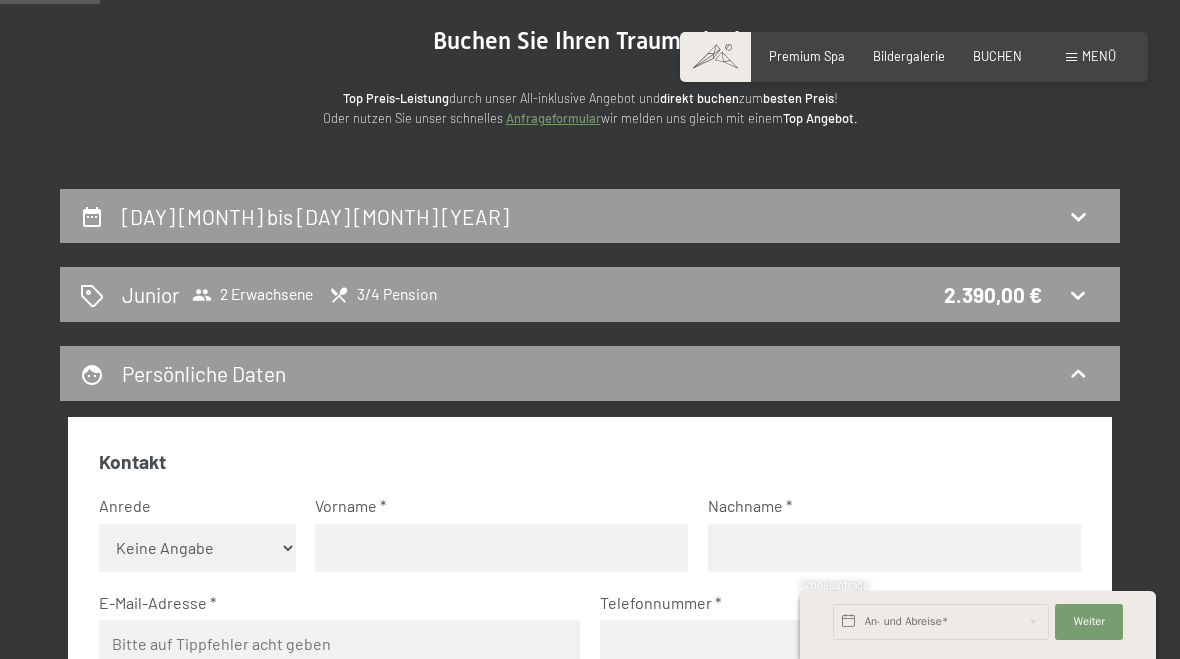 scroll, scrollTop: 152, scrollLeft: 0, axis: vertical 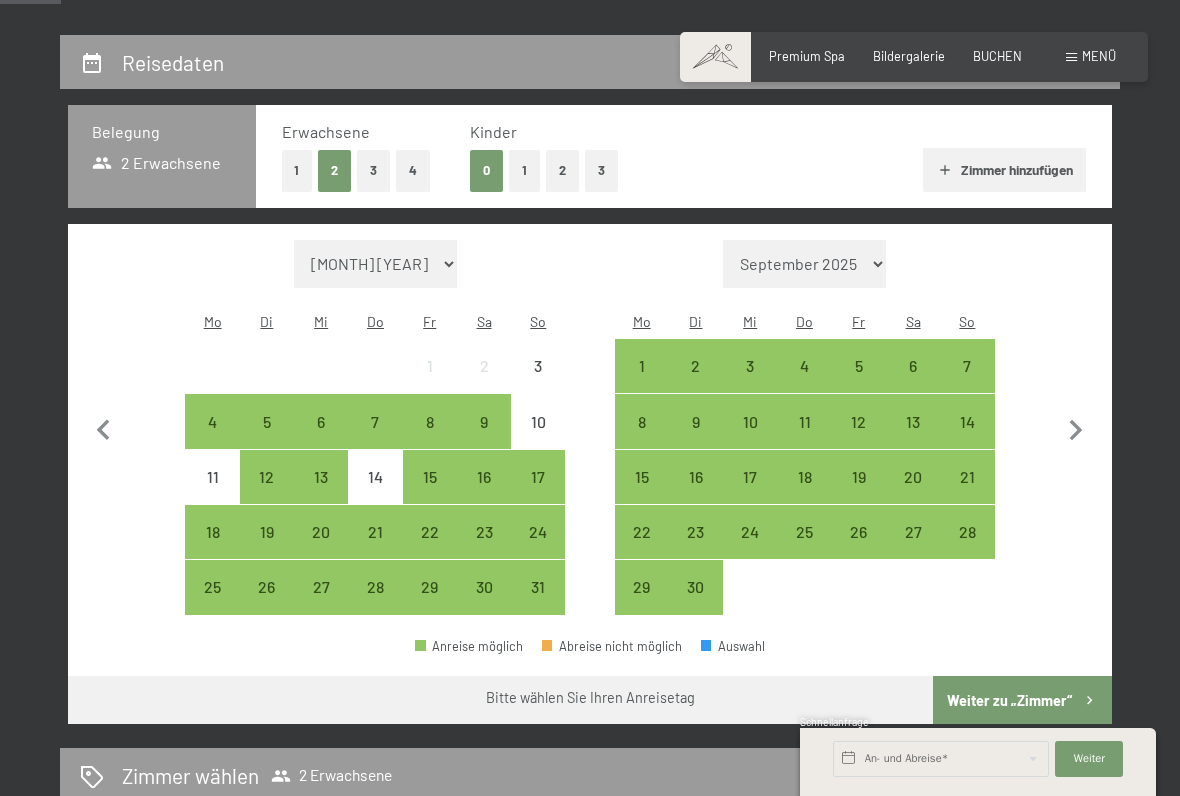 click 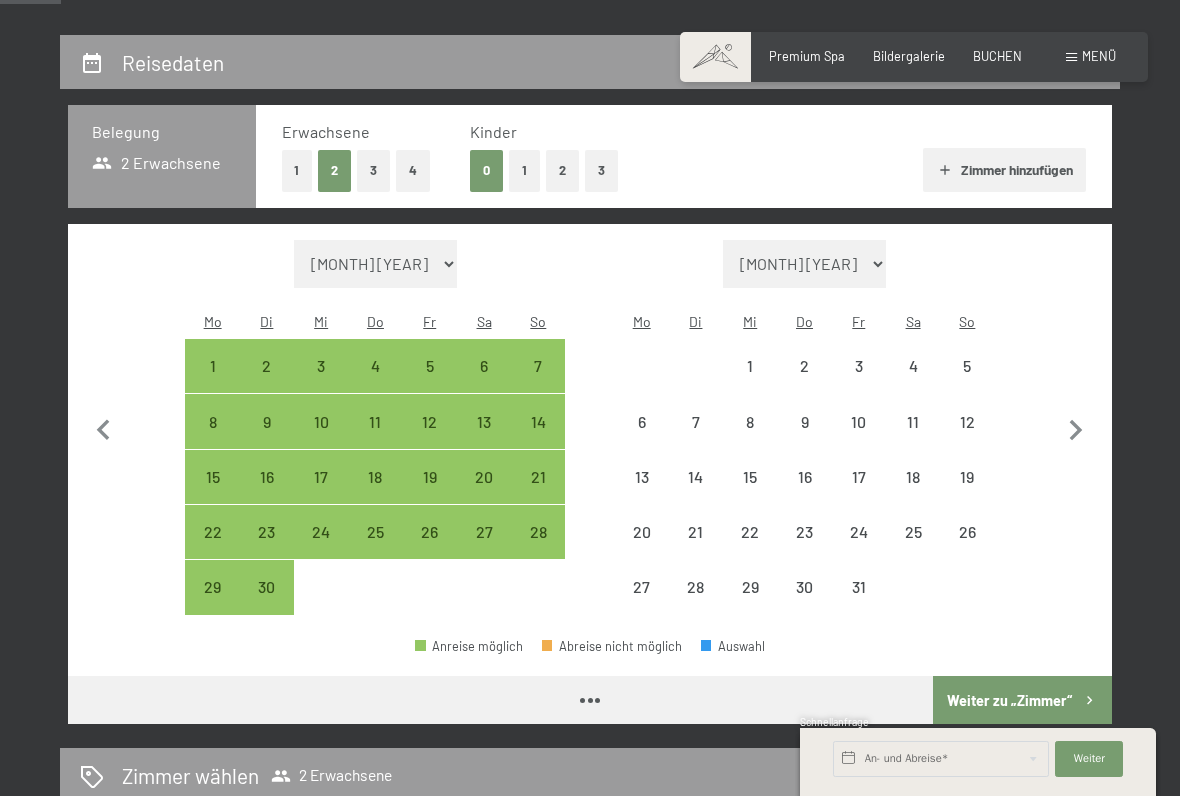 click 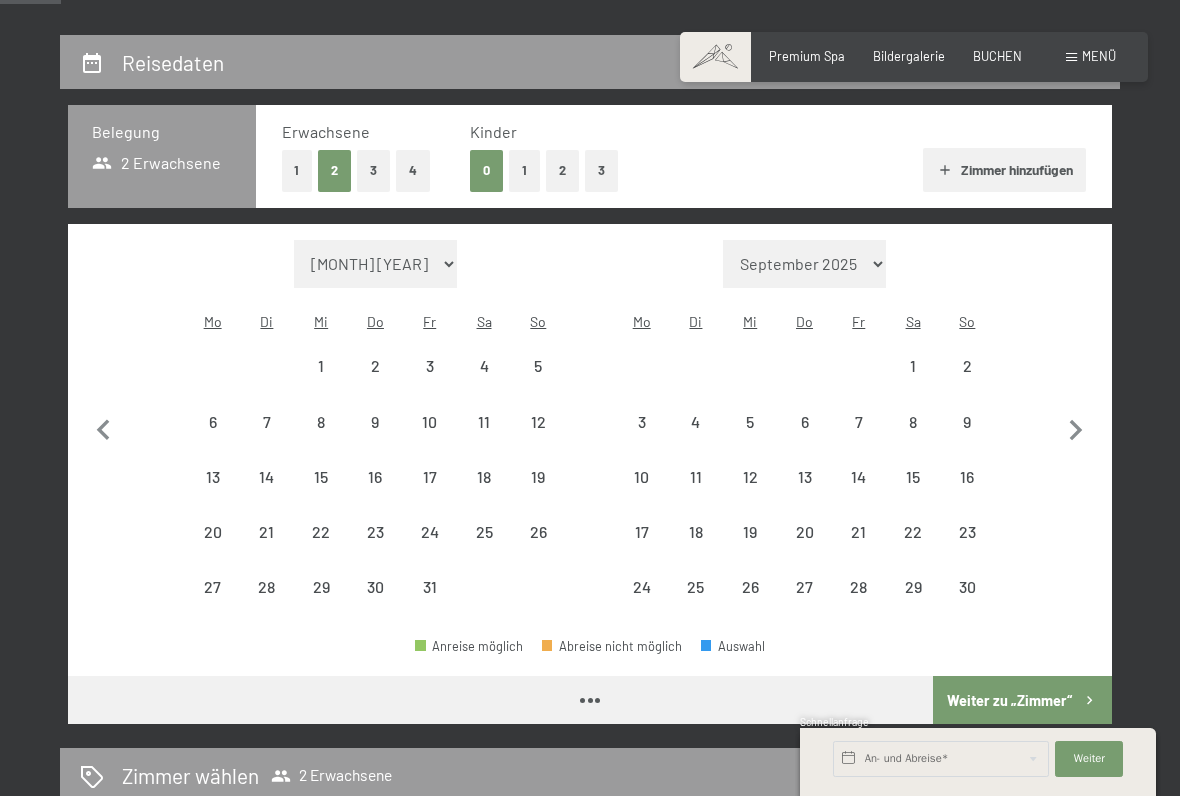 click 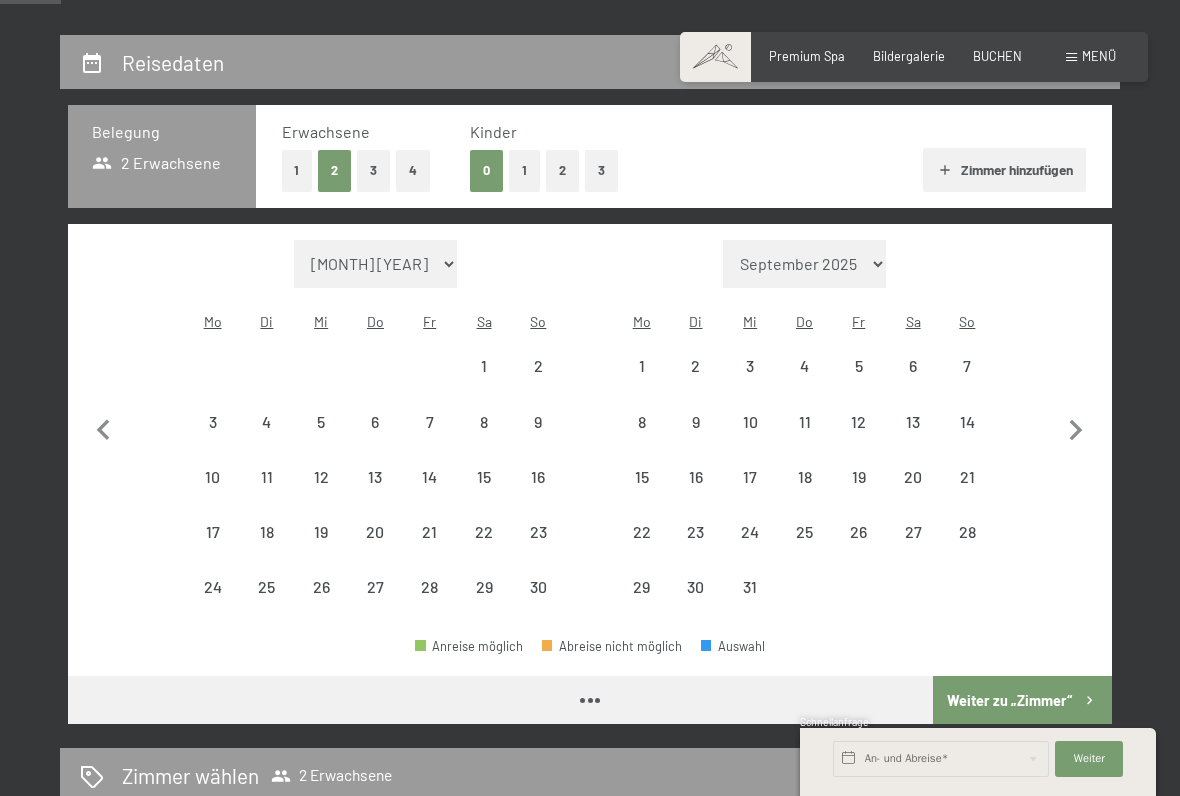 select on "[YEAR]-[MONTH]-[DAY]" 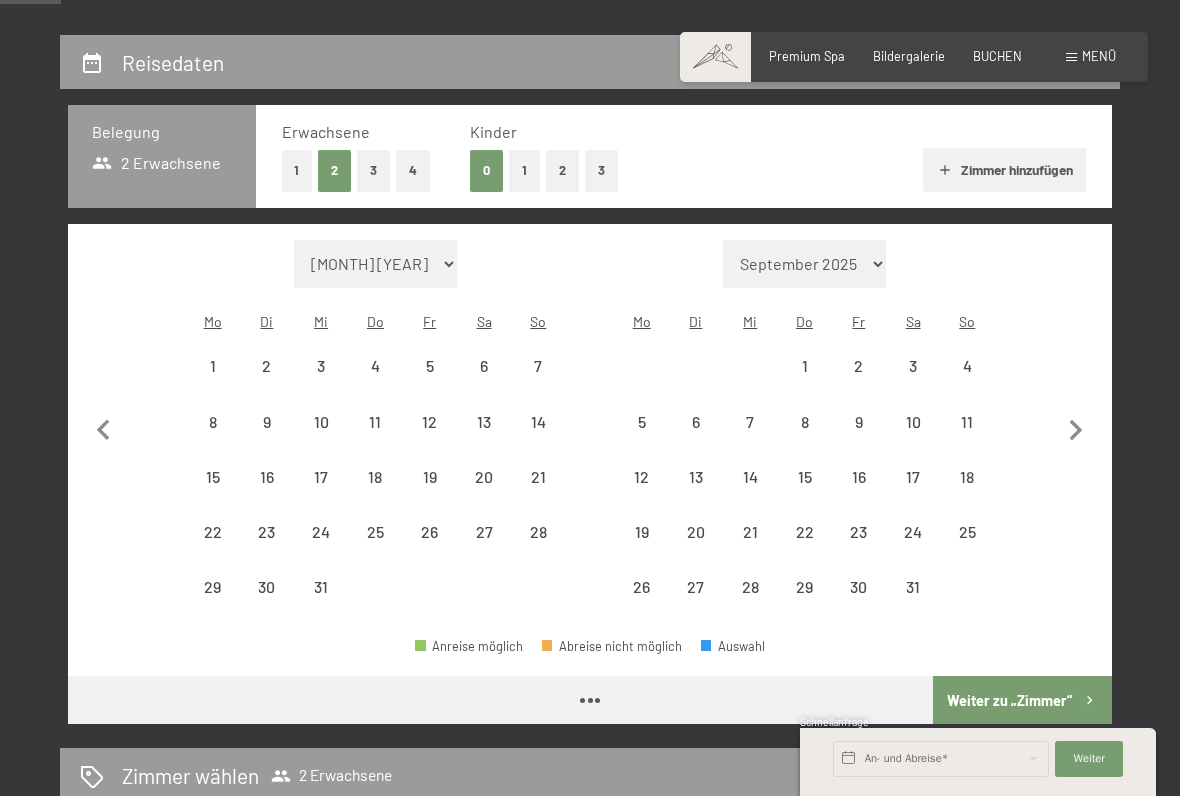 select on "[YEAR]-[MONTH]-[DAY]" 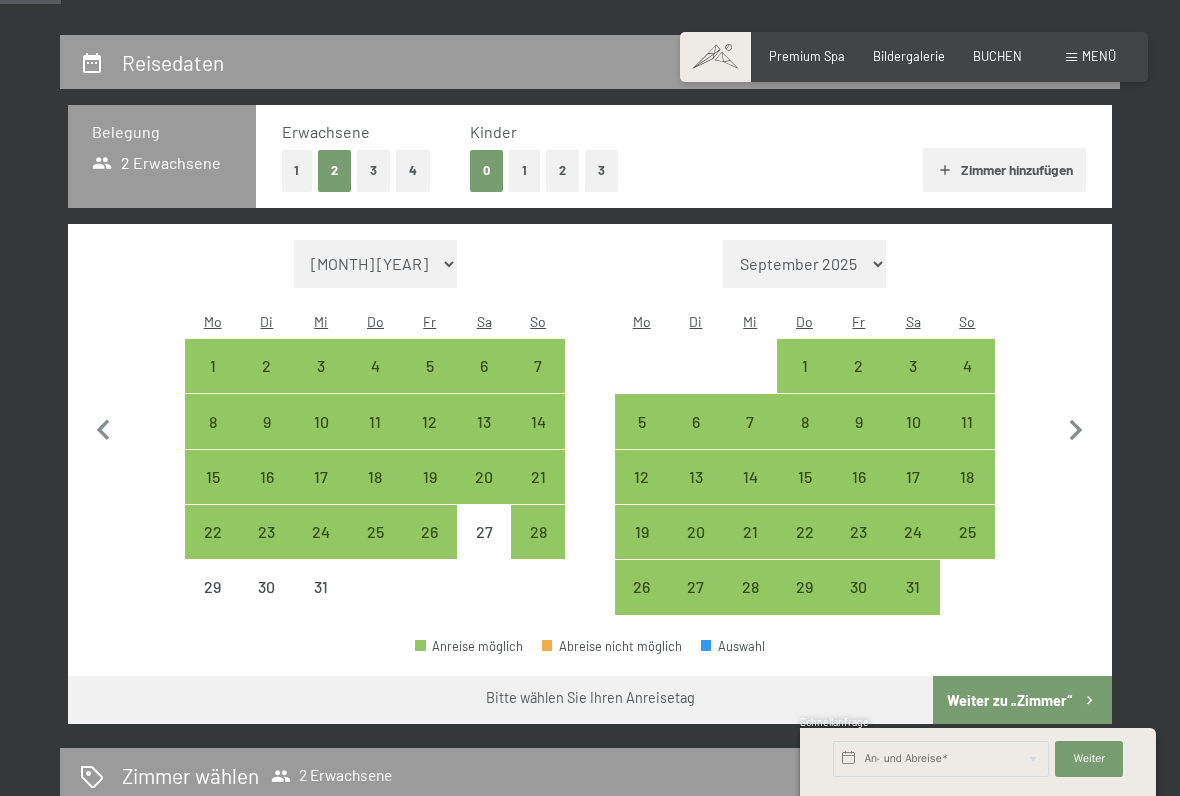 click on "12" at bounding box center (642, 494) 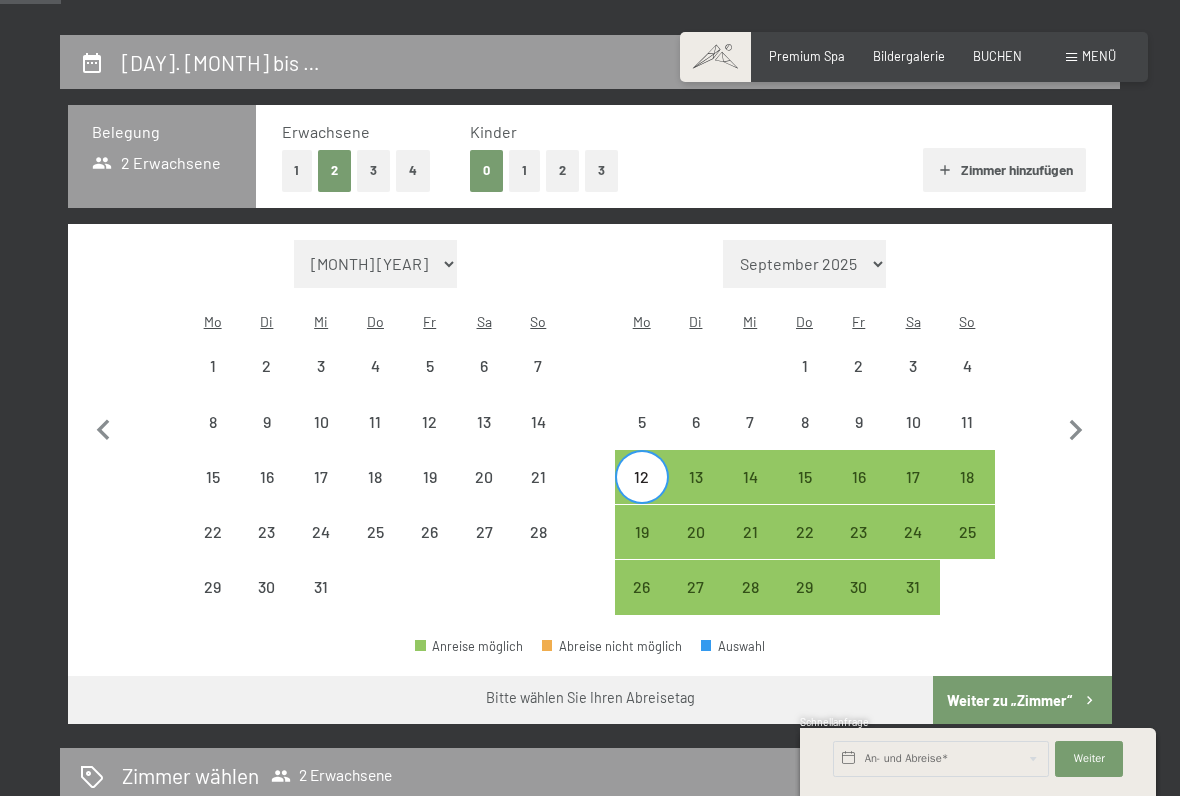 click on "17" at bounding box center (913, 494) 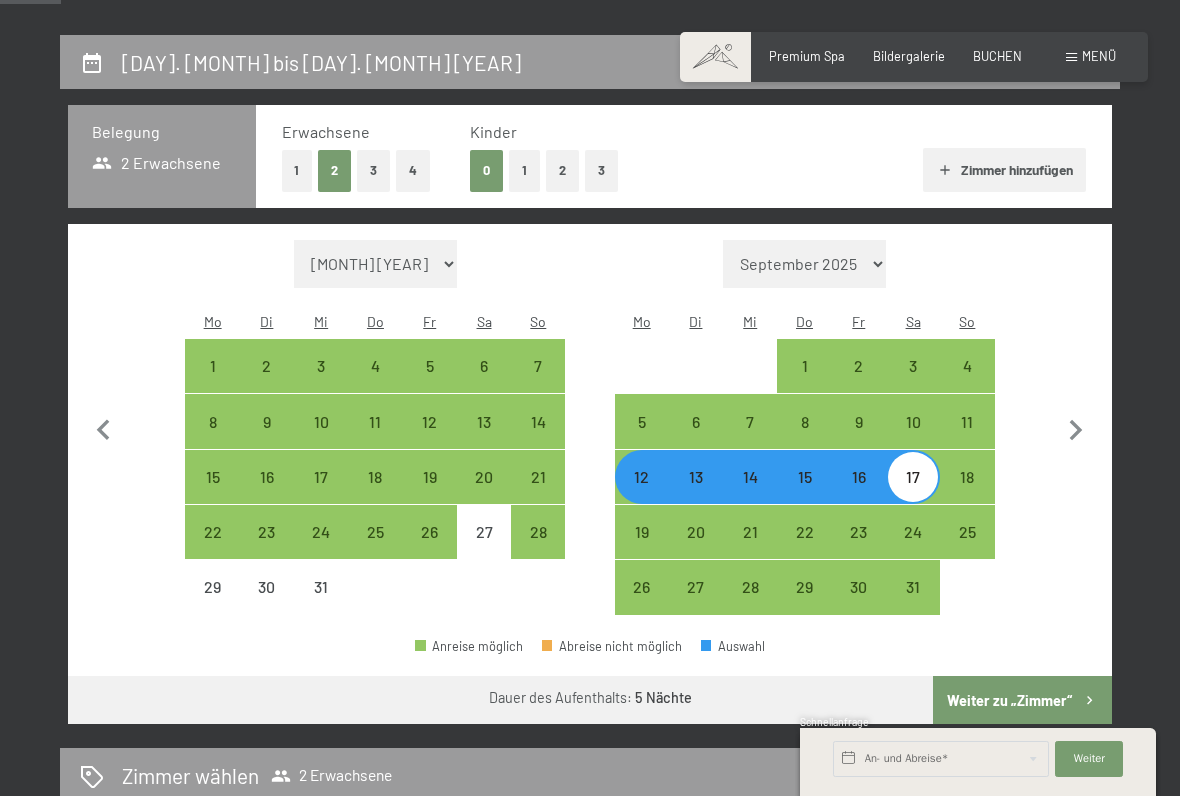 click on "Weiter zu „Zimmer“" at bounding box center (1022, 700) 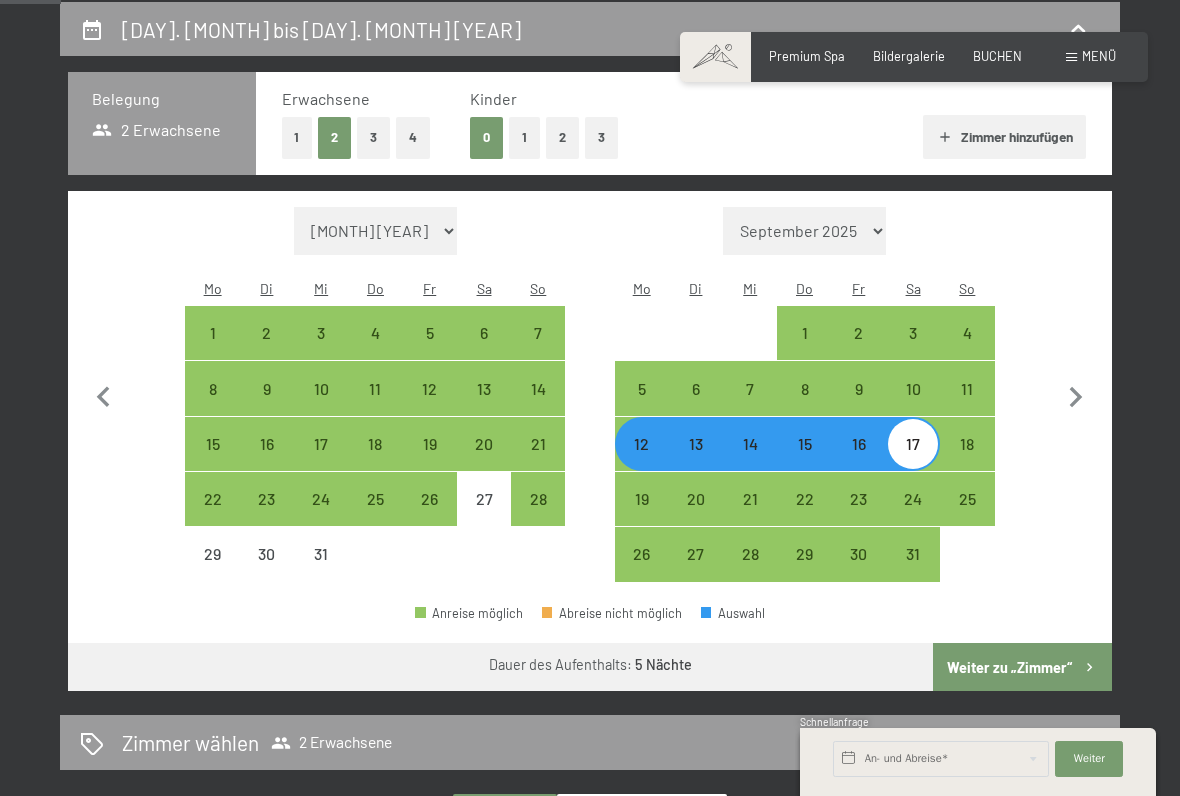 select on "[YEAR]-[MONTH]-[DAY]" 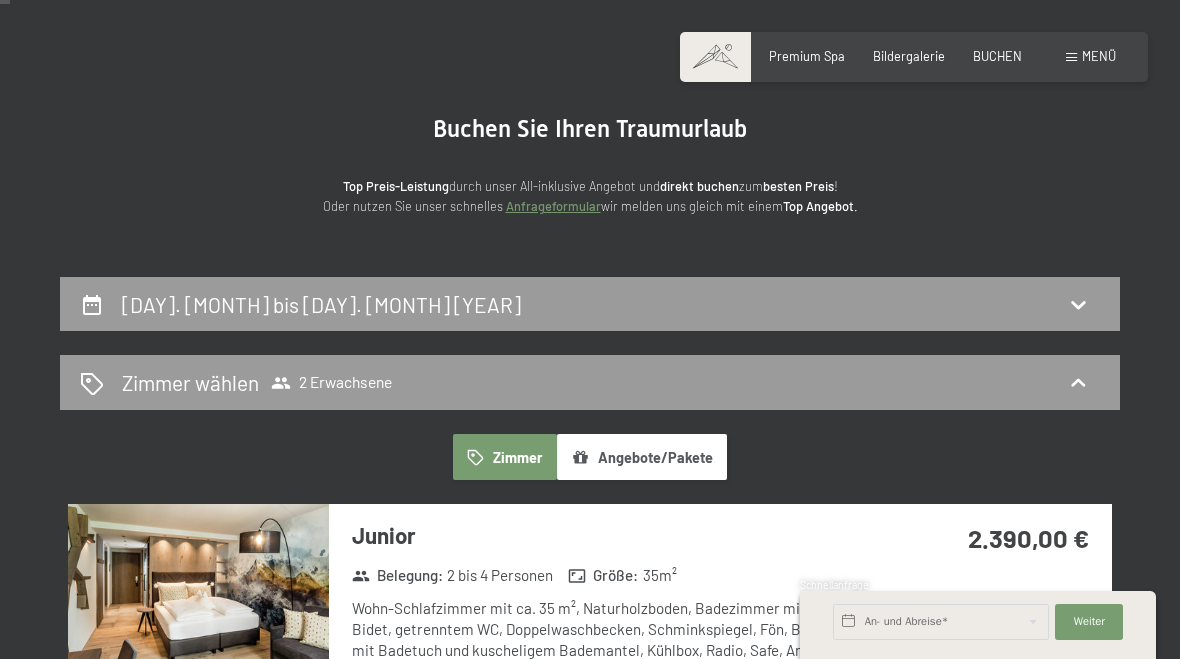 scroll, scrollTop: 0, scrollLeft: 0, axis: both 